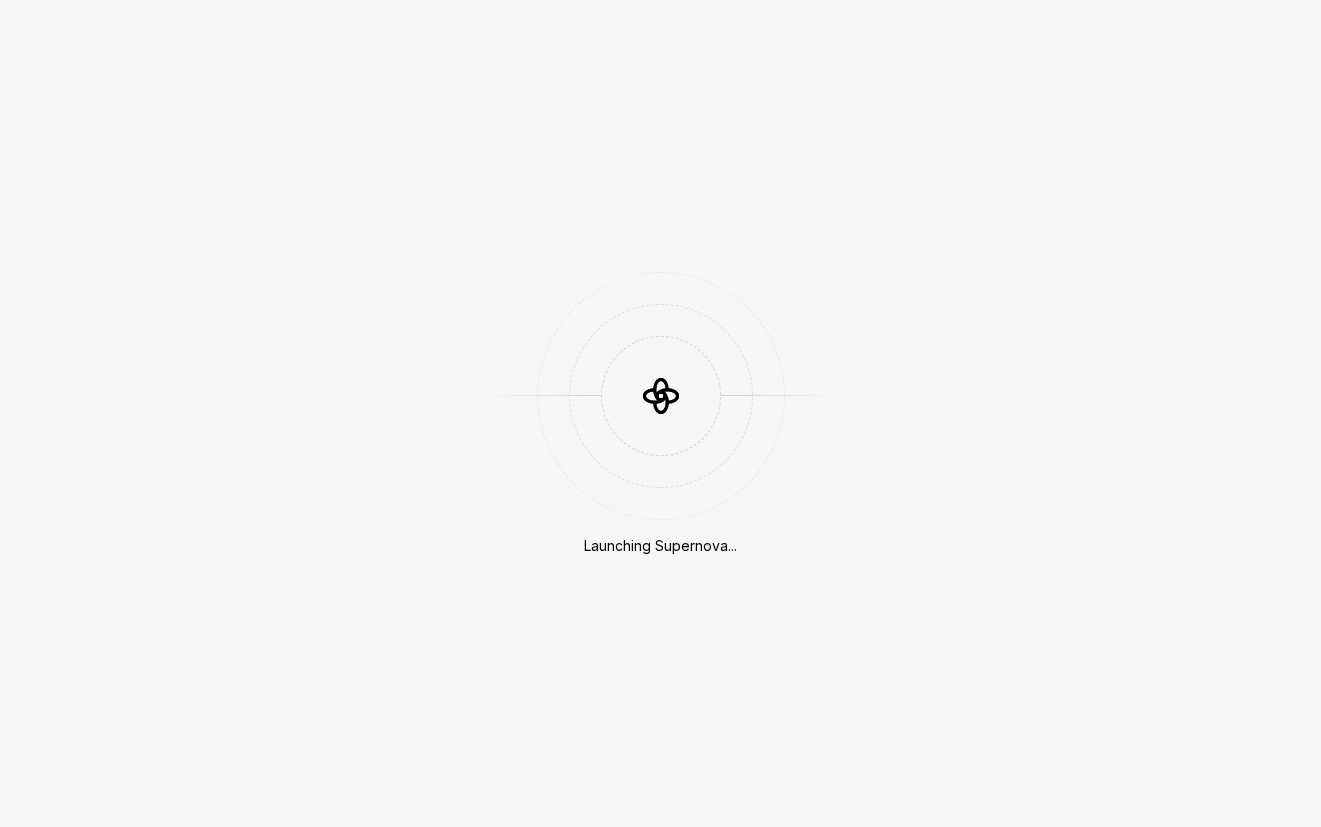scroll, scrollTop: 0, scrollLeft: 0, axis: both 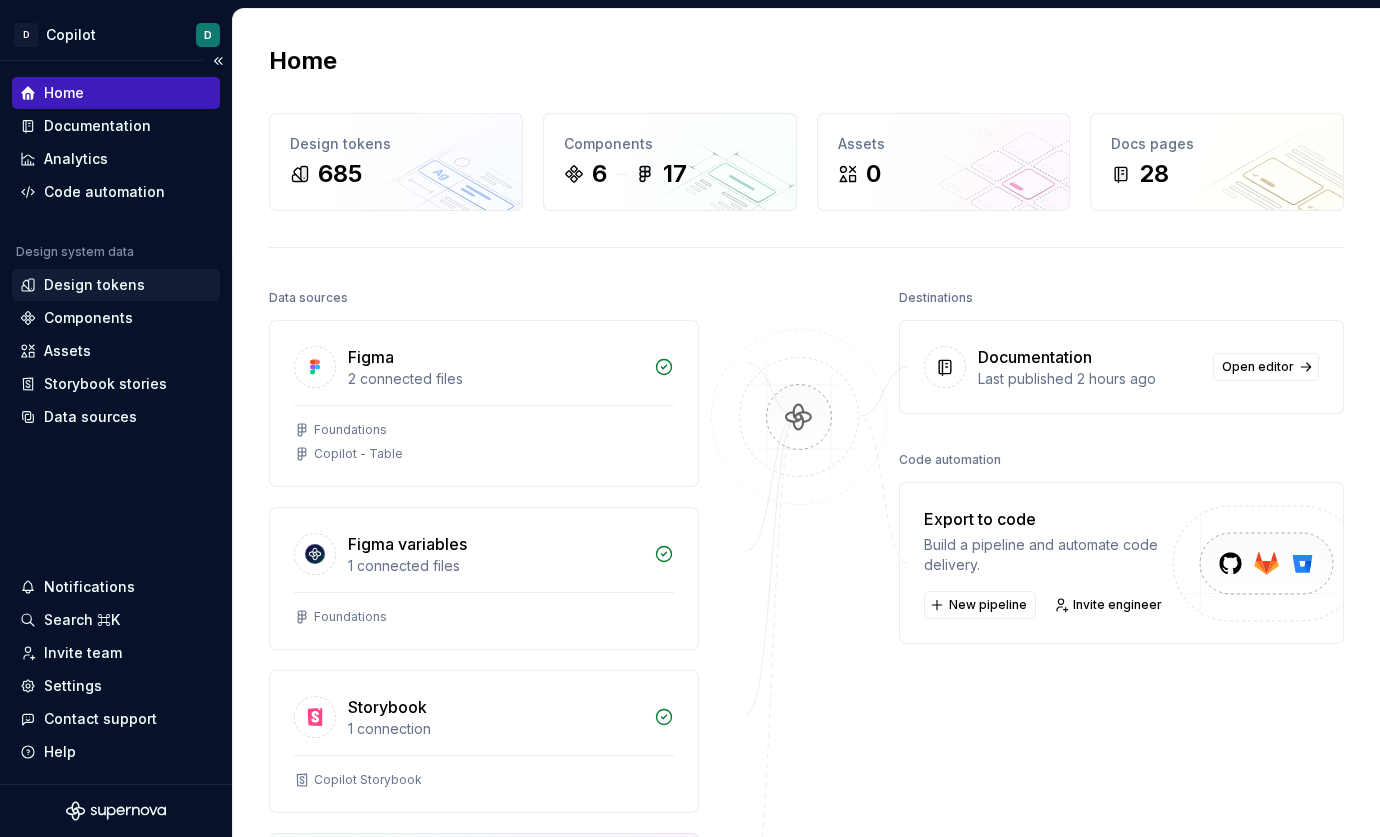click on "Design tokens" at bounding box center [94, 285] 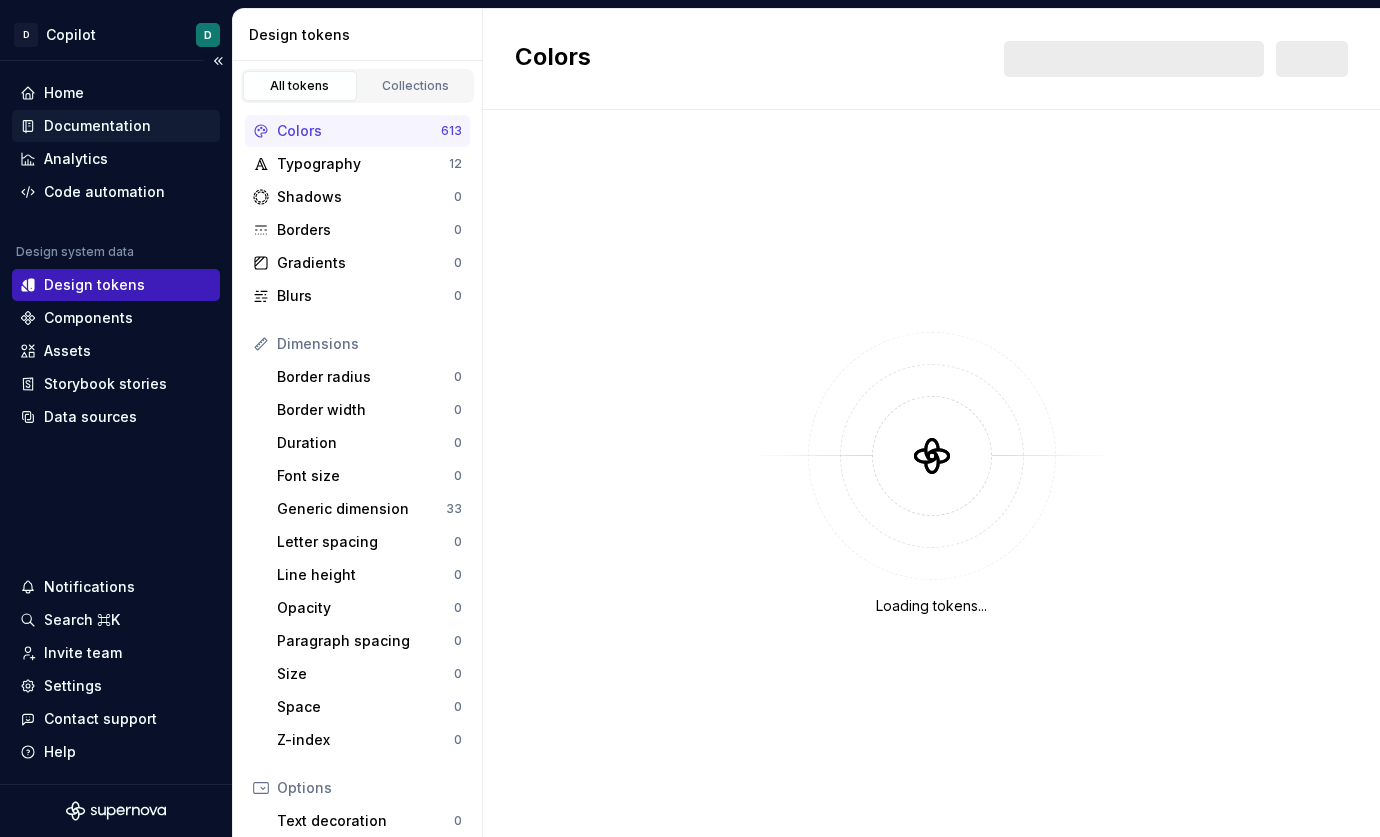 click on "Documentation" at bounding box center [97, 126] 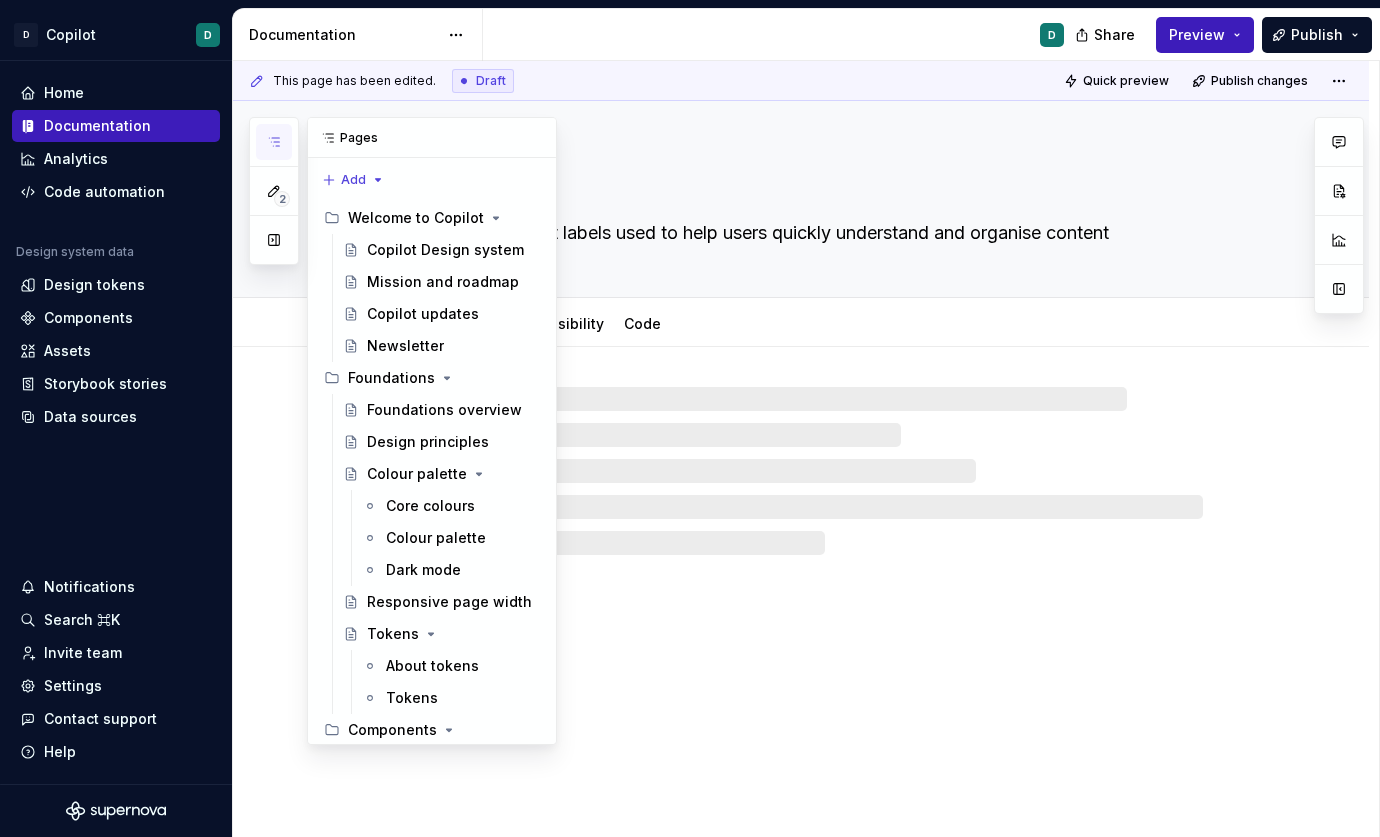 click 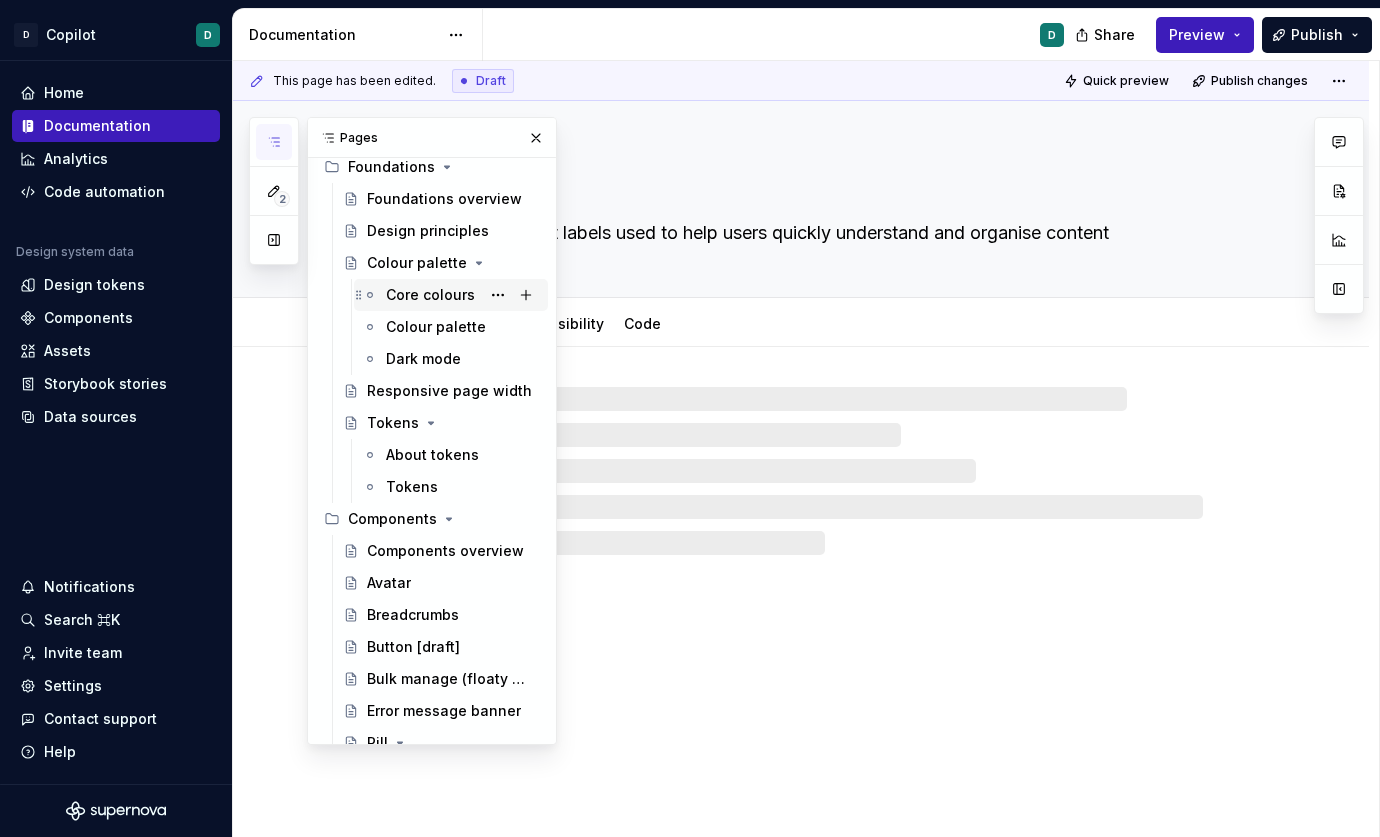 scroll, scrollTop: 258, scrollLeft: 0, axis: vertical 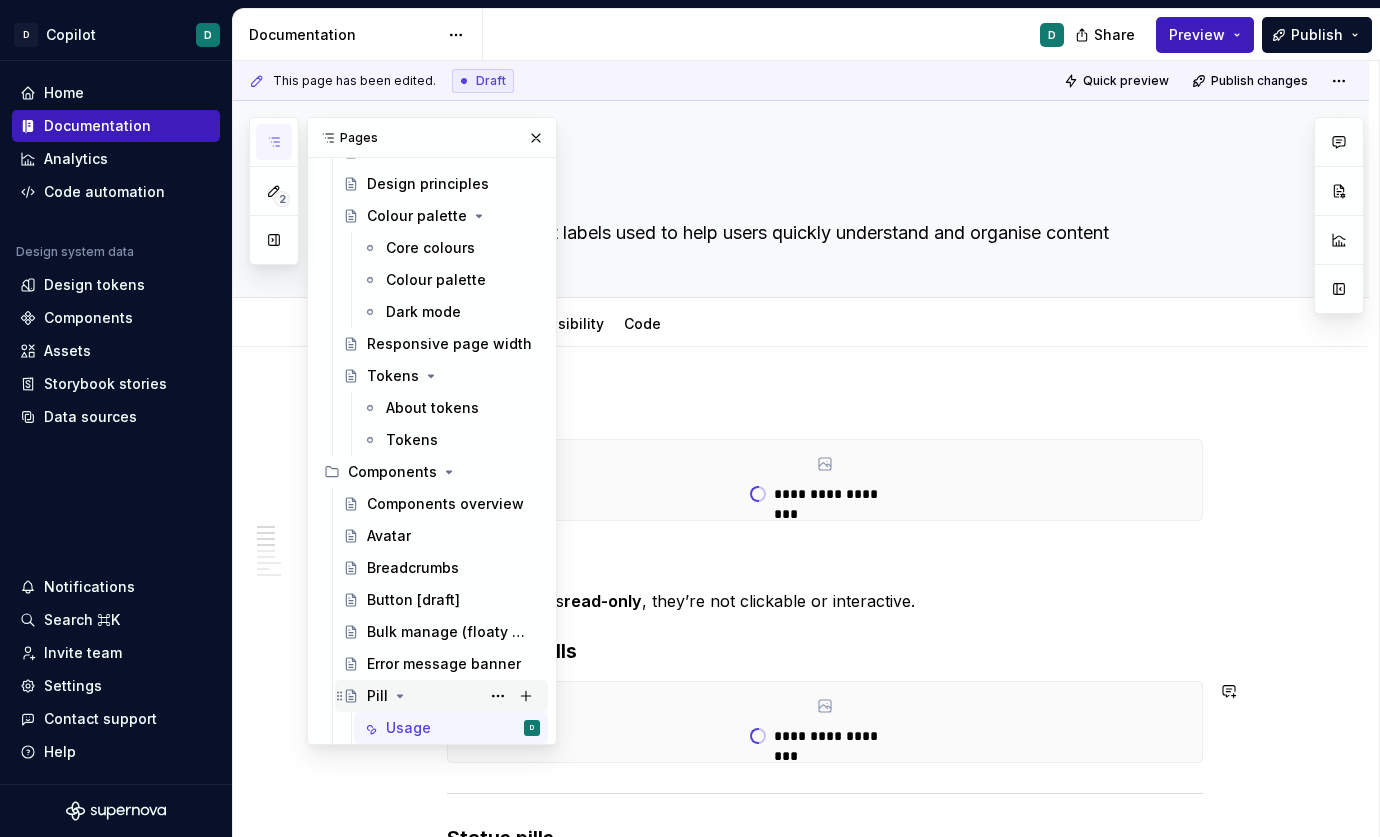 click on "Pill" at bounding box center (453, 696) 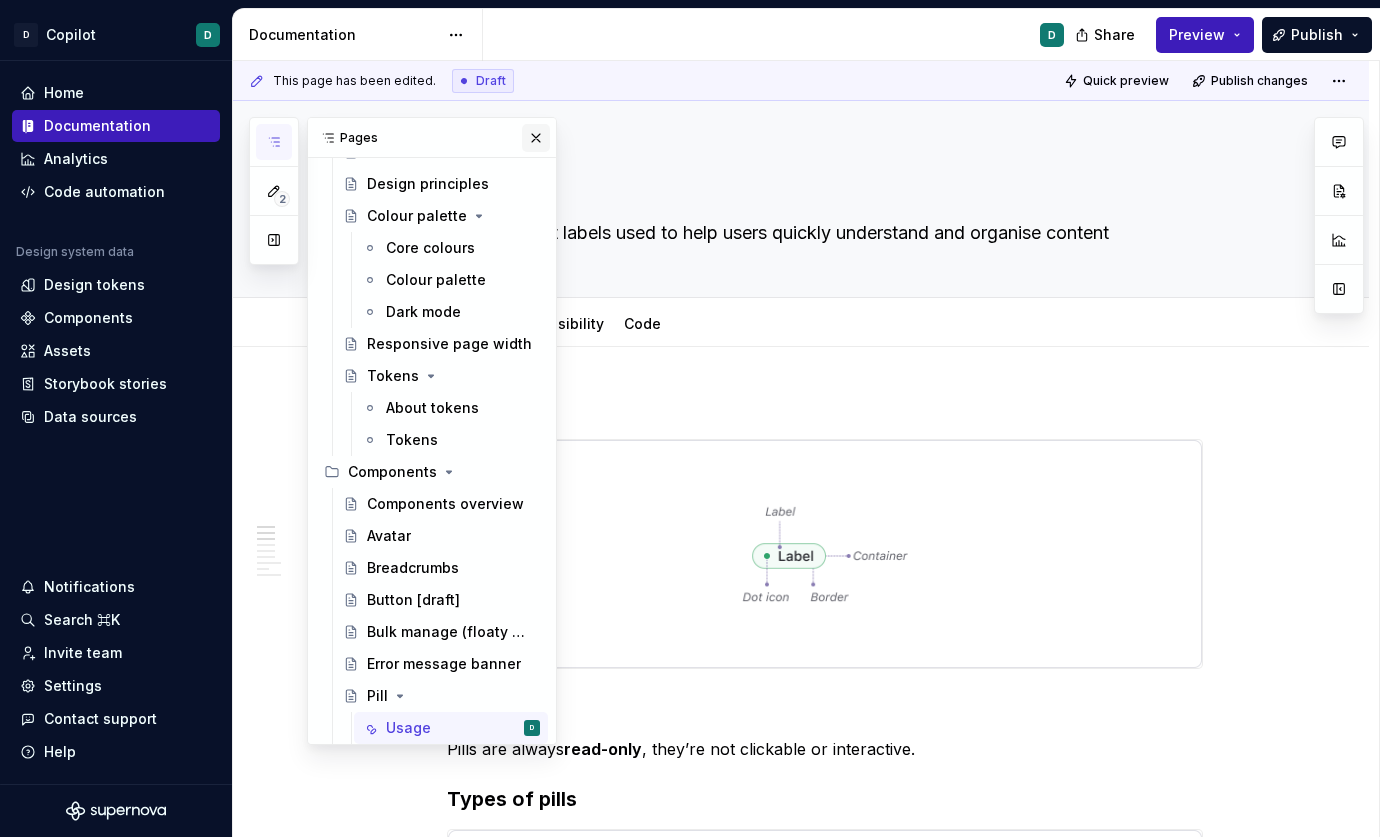 click at bounding box center [536, 138] 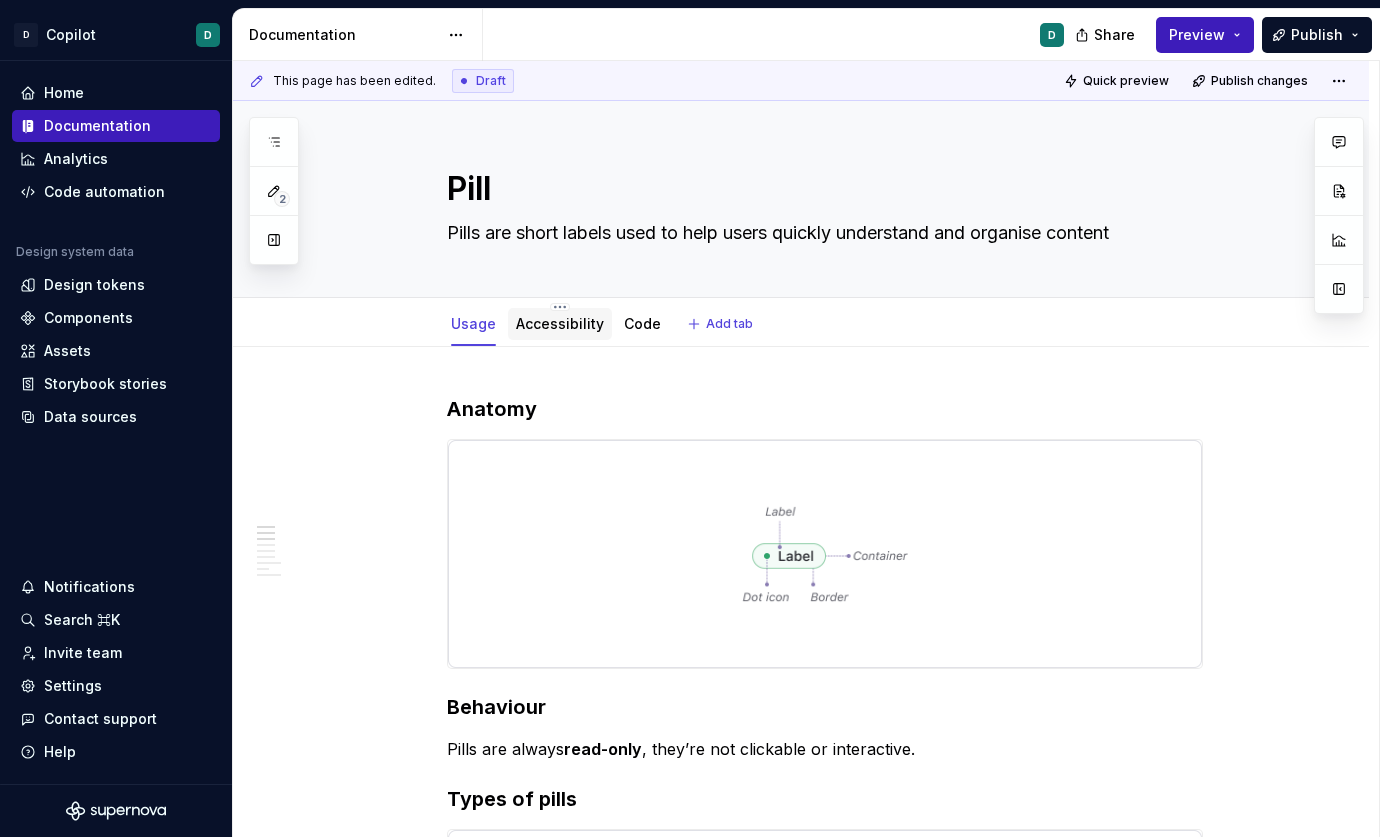 type on "*" 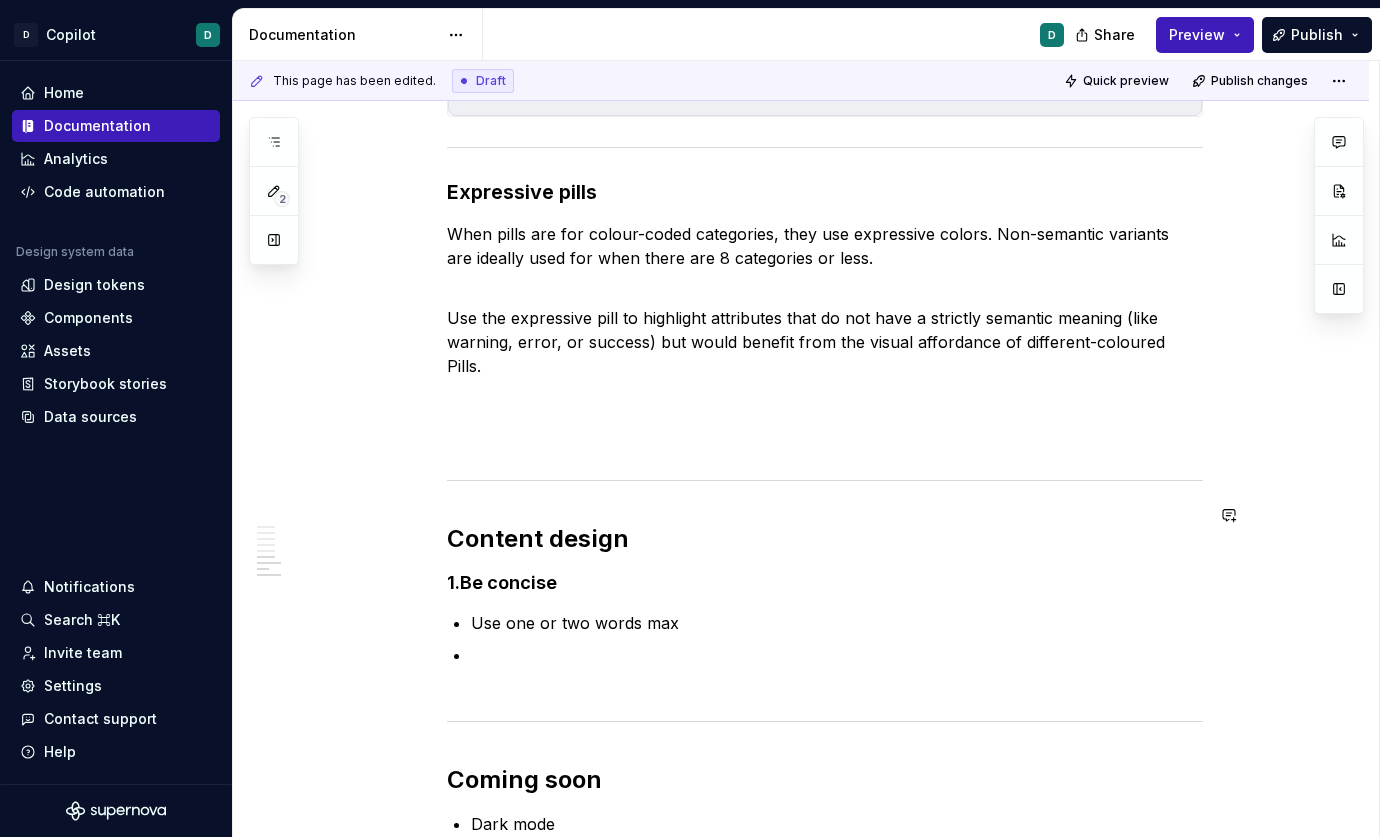 scroll, scrollTop: 2564, scrollLeft: 0, axis: vertical 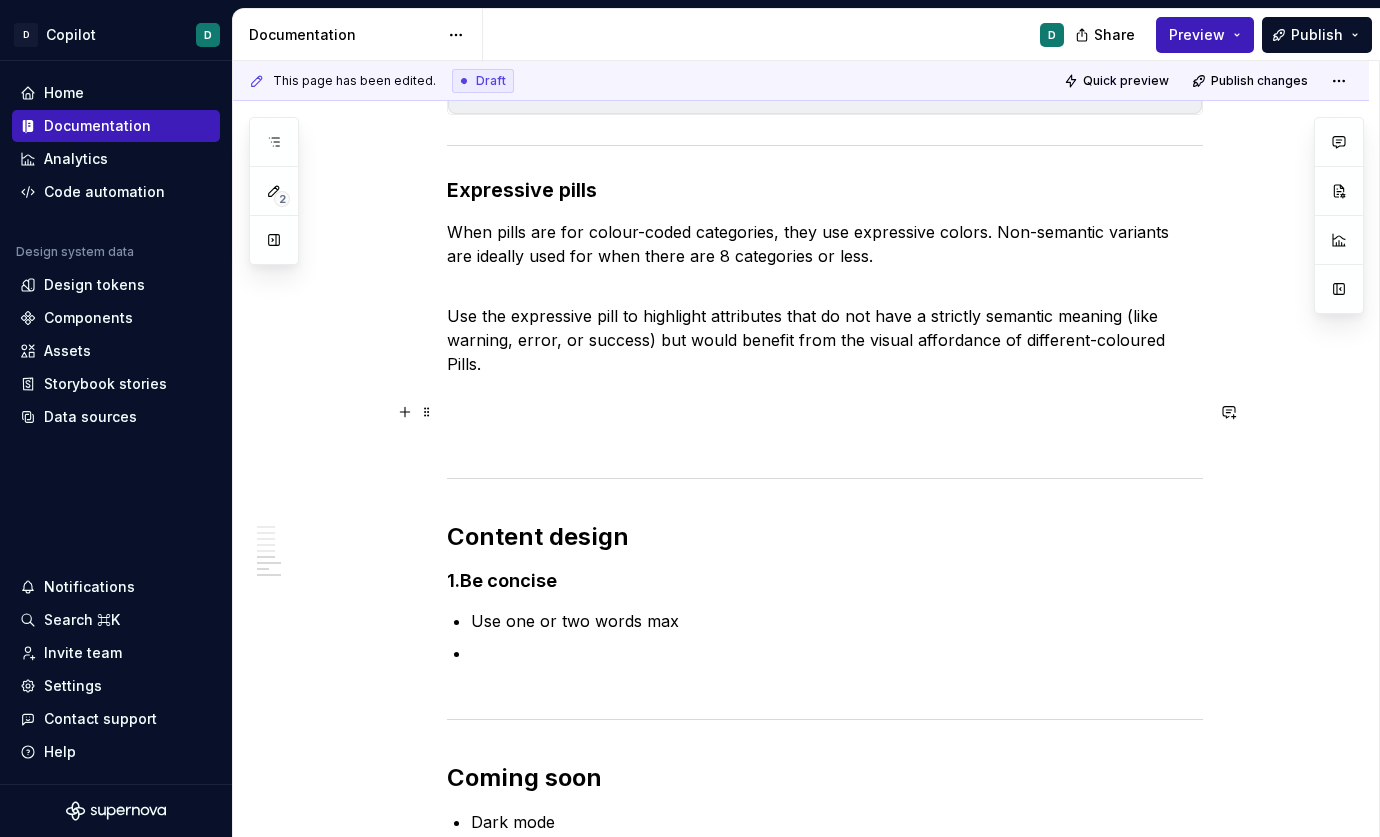 click at bounding box center [825, 436] 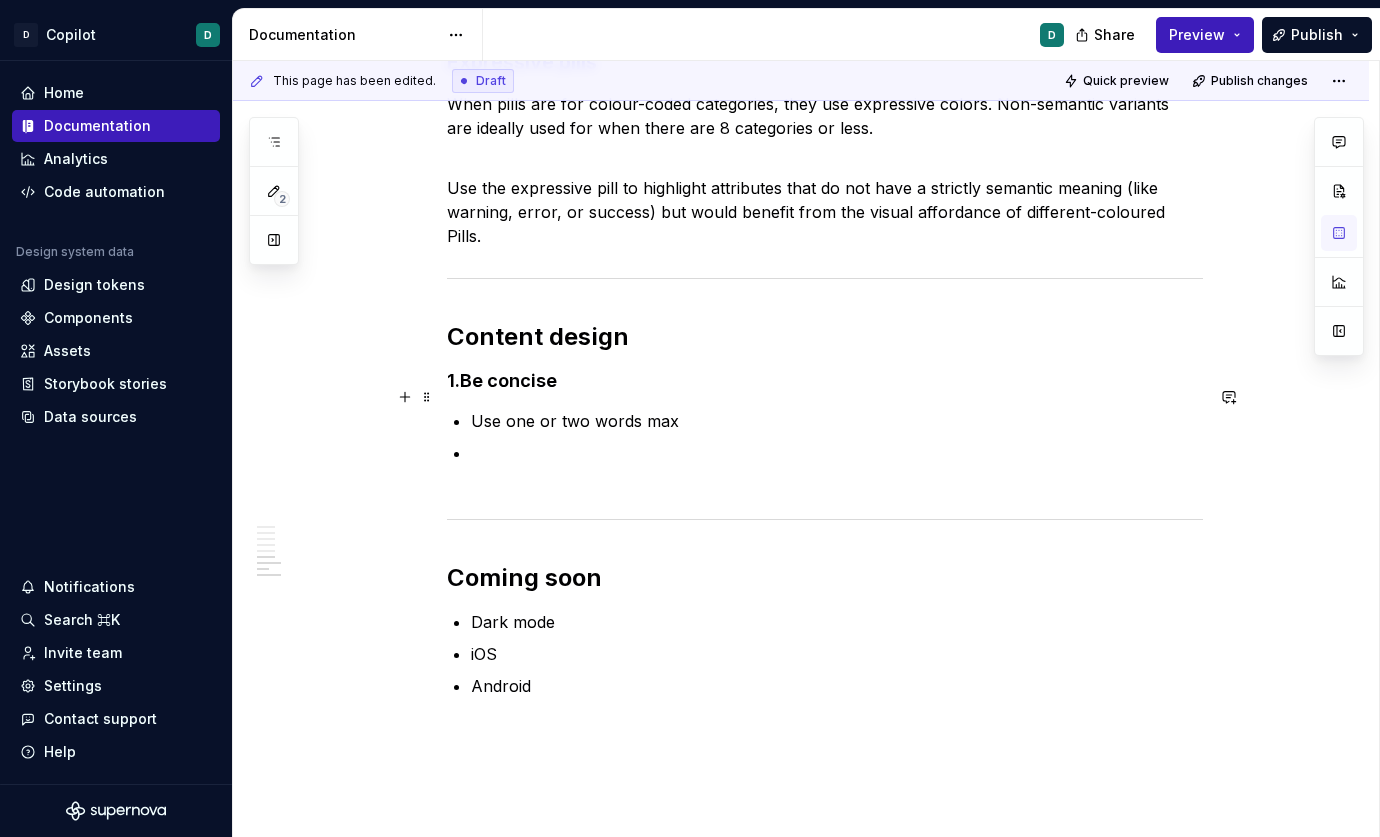 scroll, scrollTop: 2743, scrollLeft: 0, axis: vertical 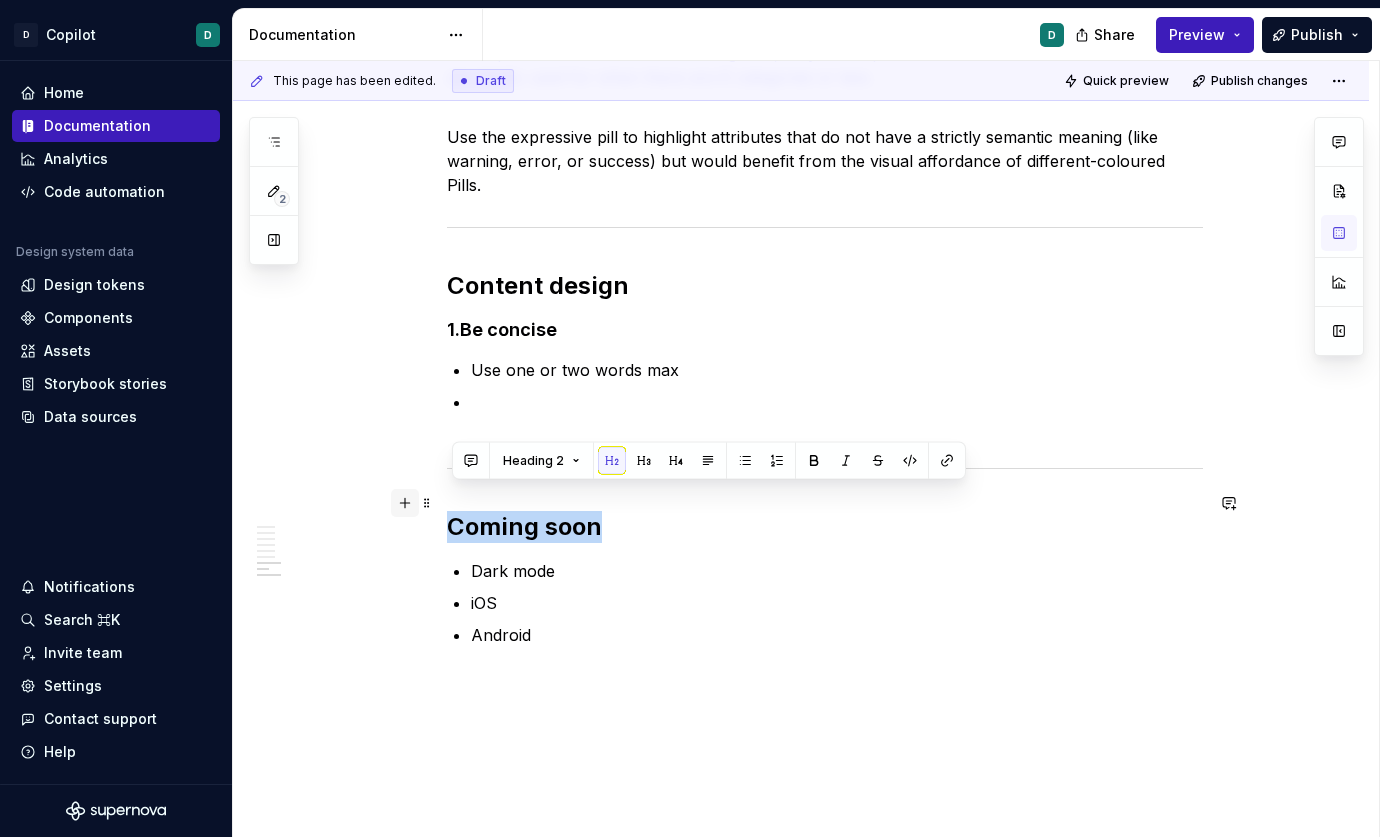 drag, startPoint x: 608, startPoint y: 500, endPoint x: 408, endPoint y: 502, distance: 200.01 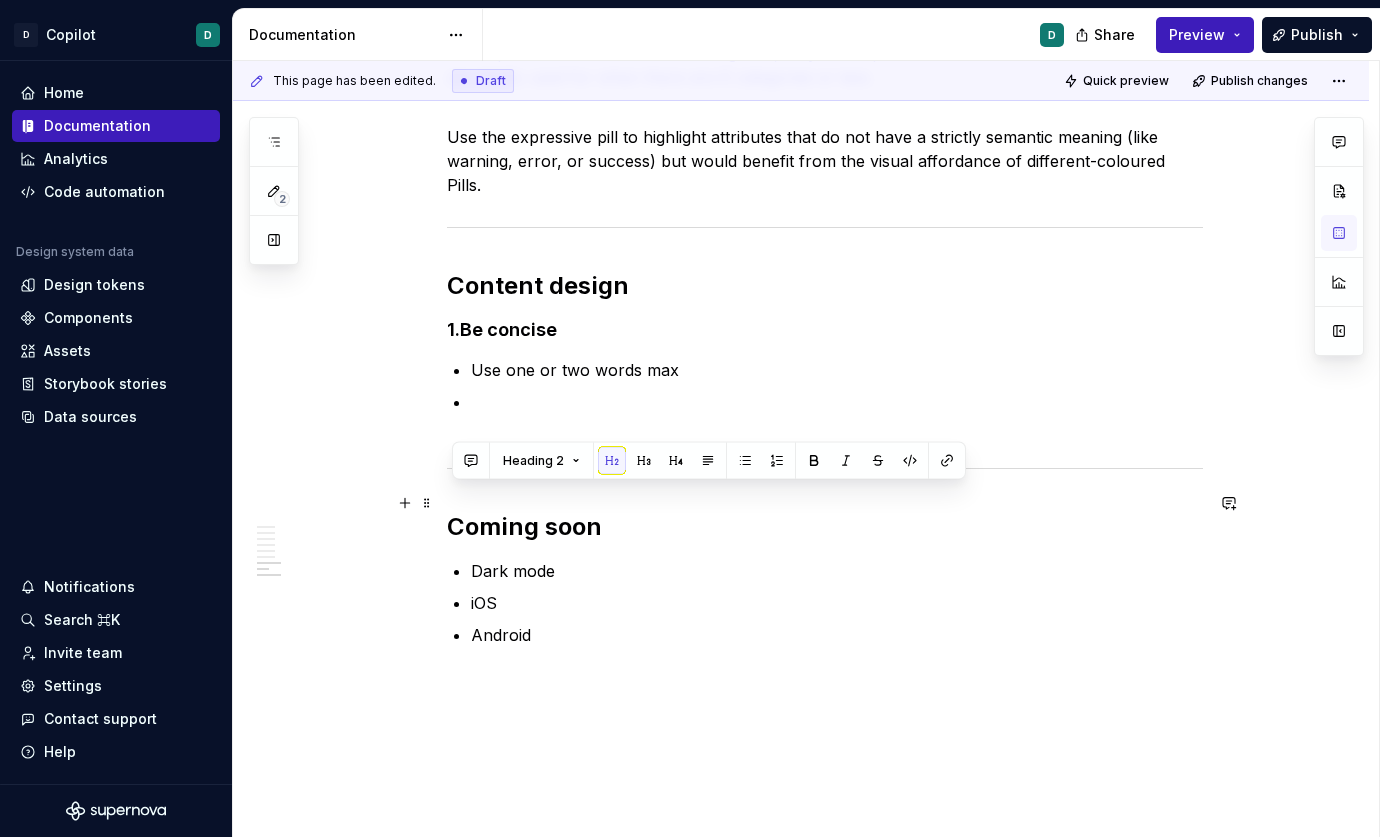 click on "Coming soon" at bounding box center (825, 527) 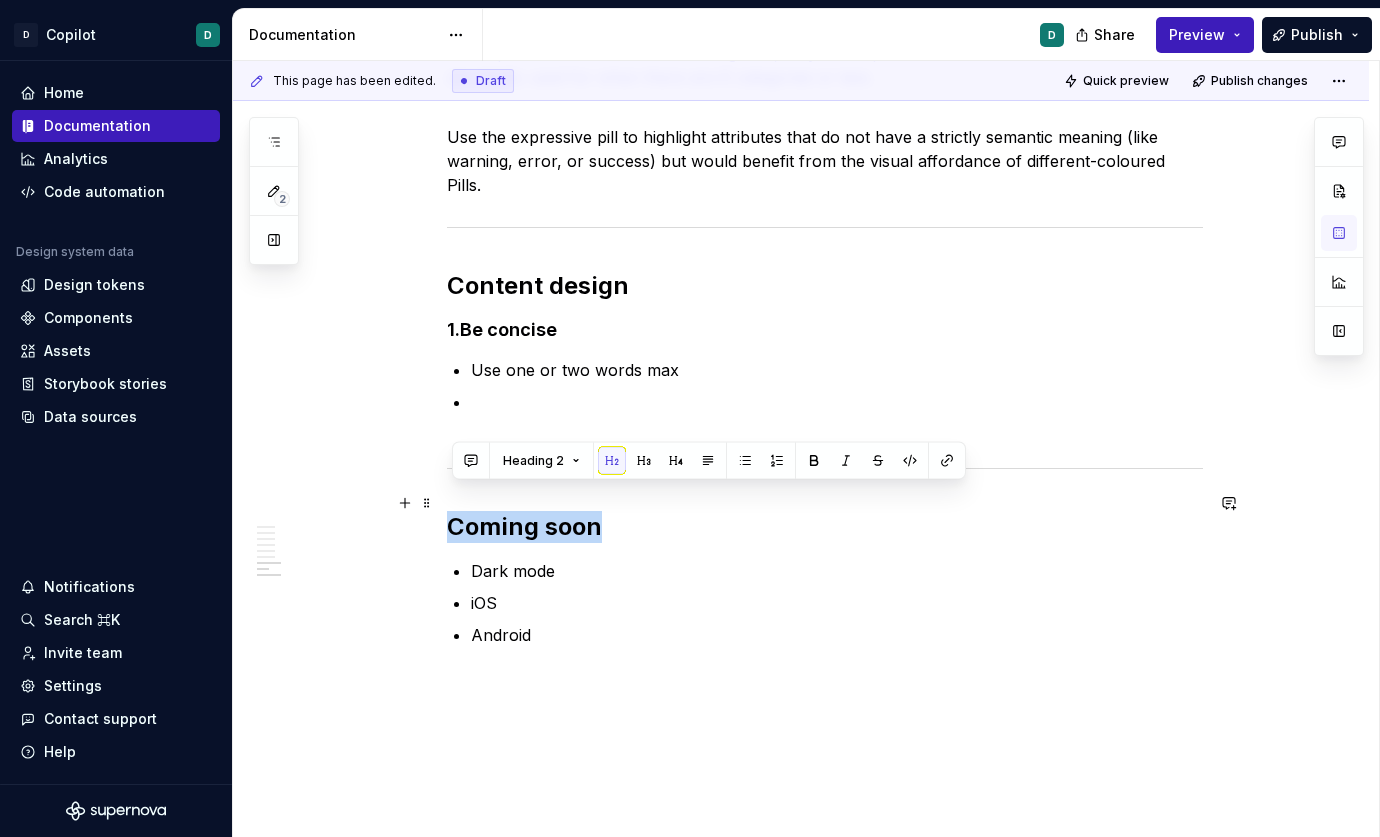 drag, startPoint x: 634, startPoint y: 505, endPoint x: 316, endPoint y: 505, distance: 318 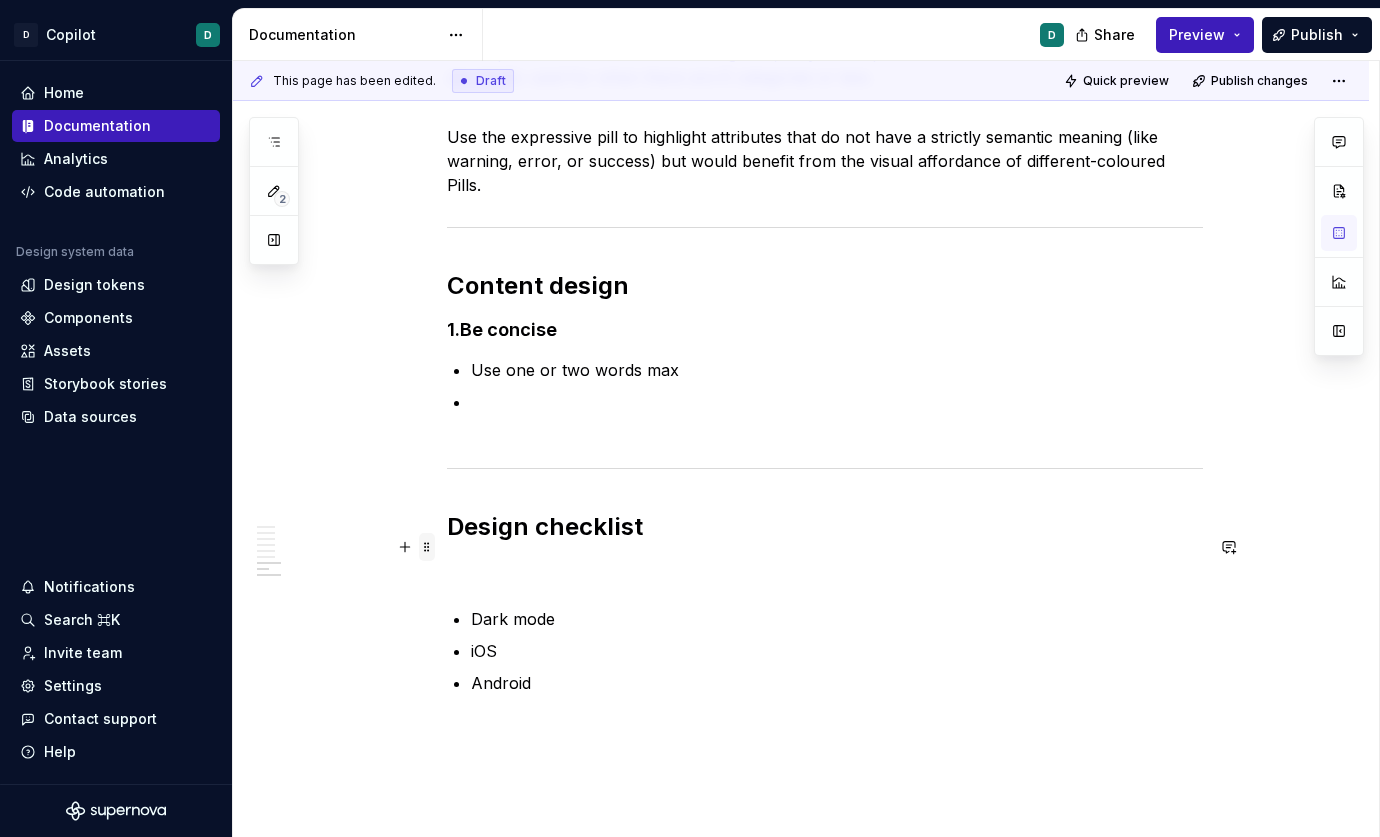 click at bounding box center [427, 547] 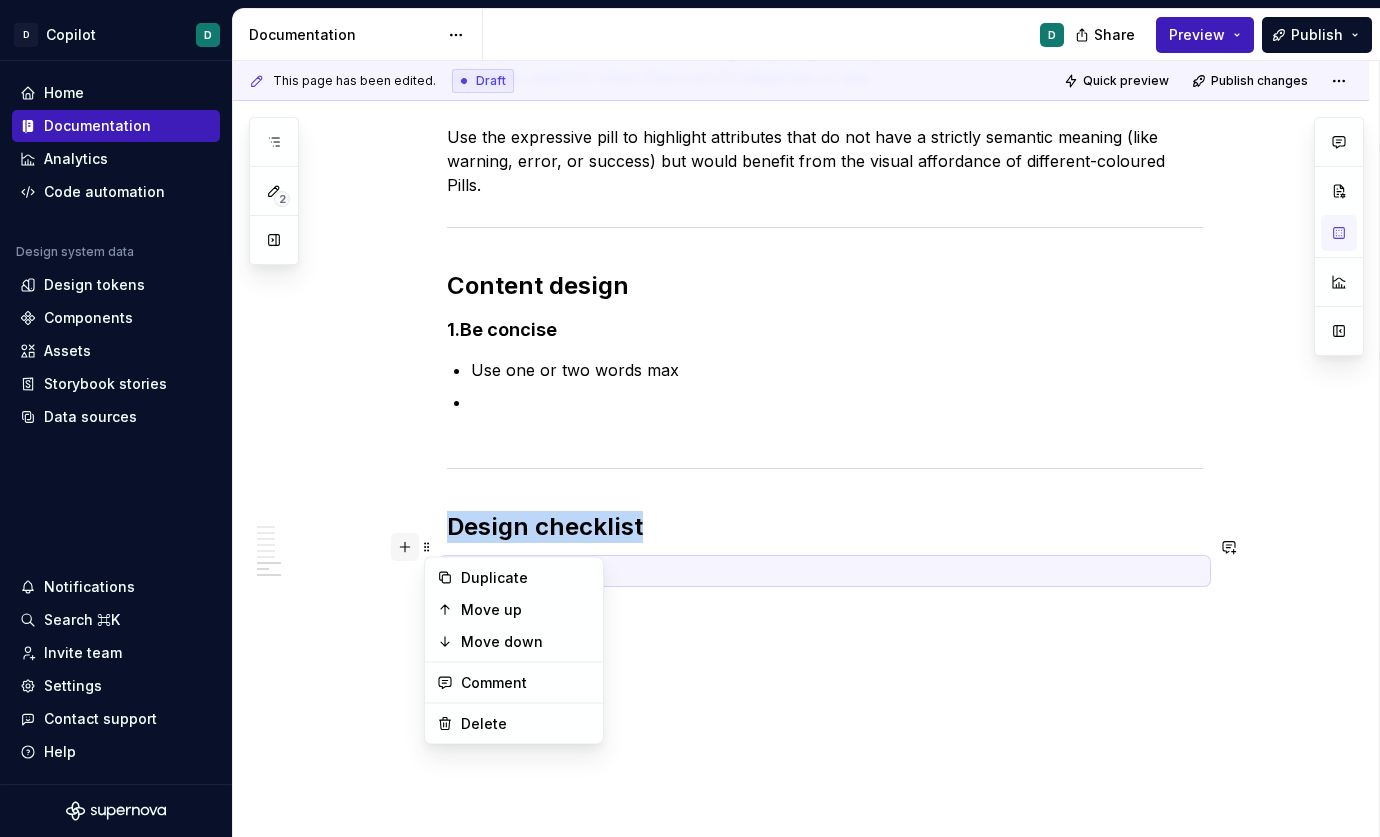 click at bounding box center [405, 547] 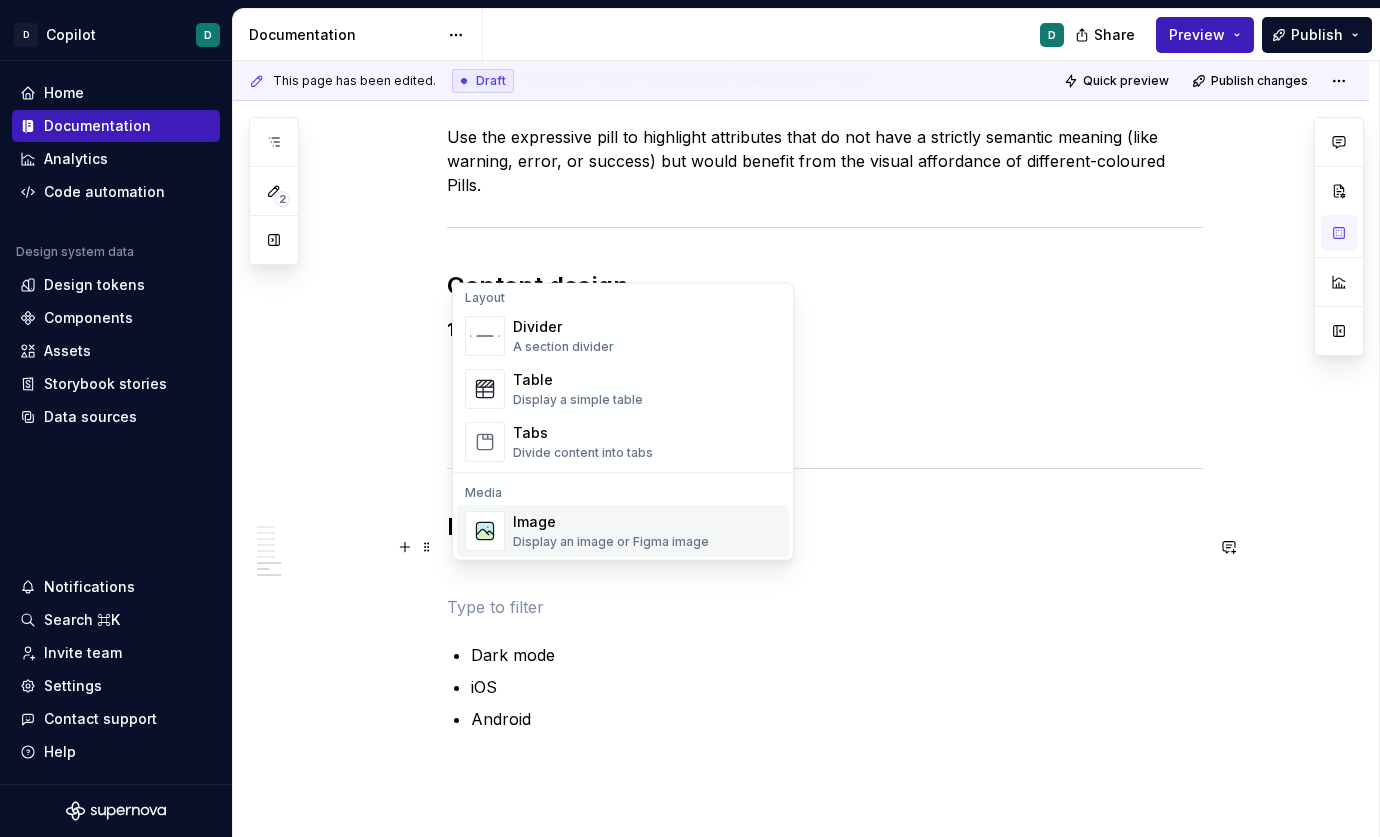 scroll, scrollTop: 651, scrollLeft: 0, axis: vertical 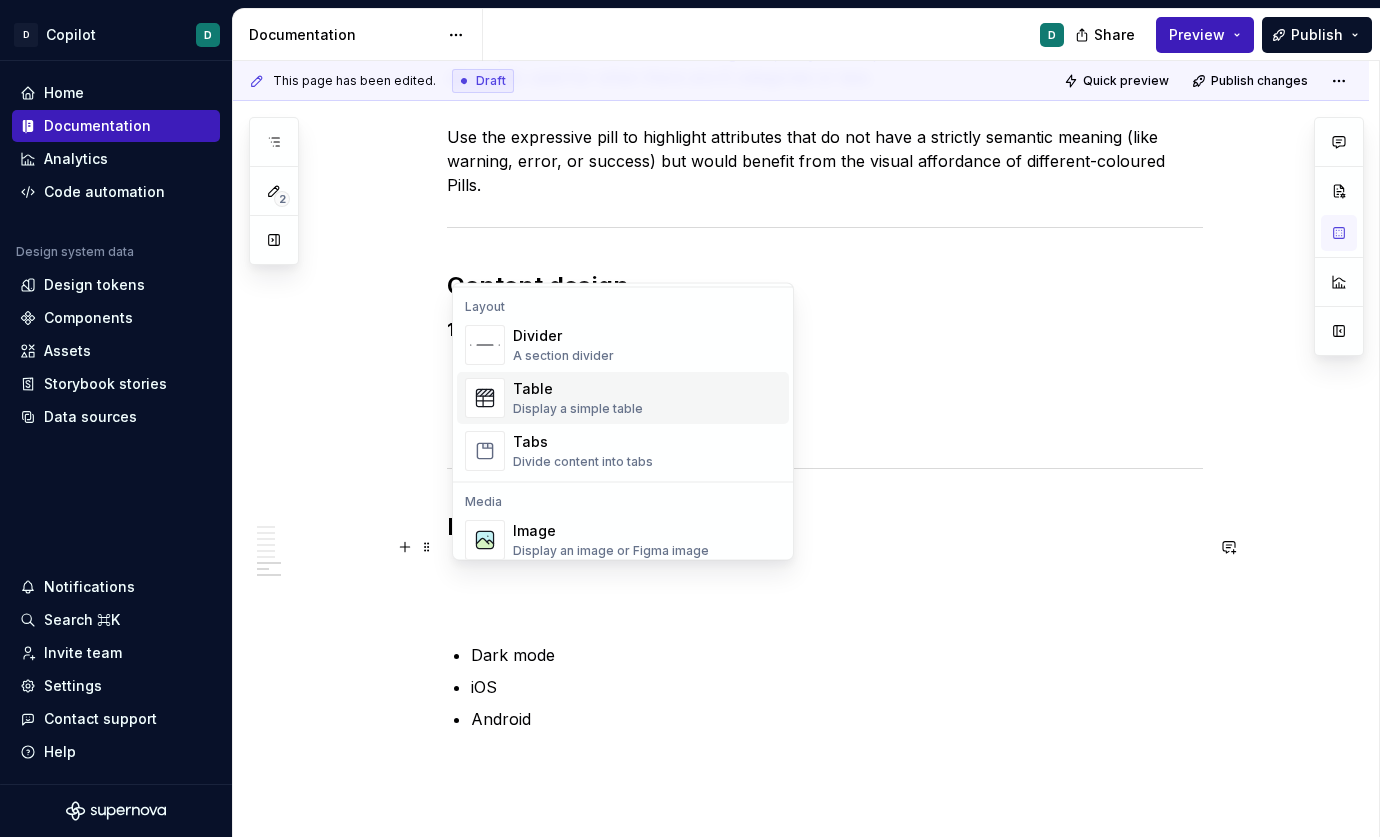 click on "Display a simple table" at bounding box center [578, 410] 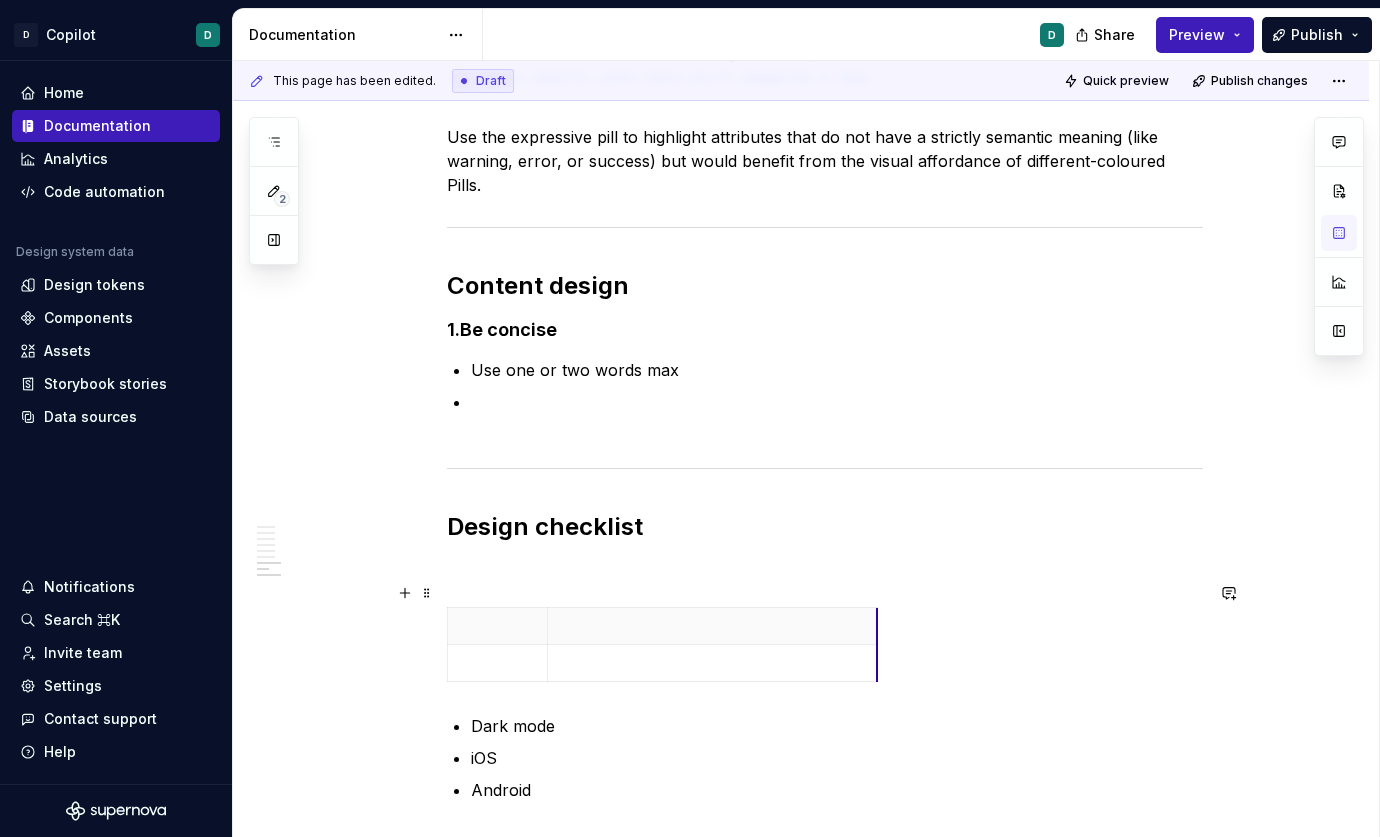 drag, startPoint x: 650, startPoint y: 596, endPoint x: 881, endPoint y: 600, distance: 231.03462 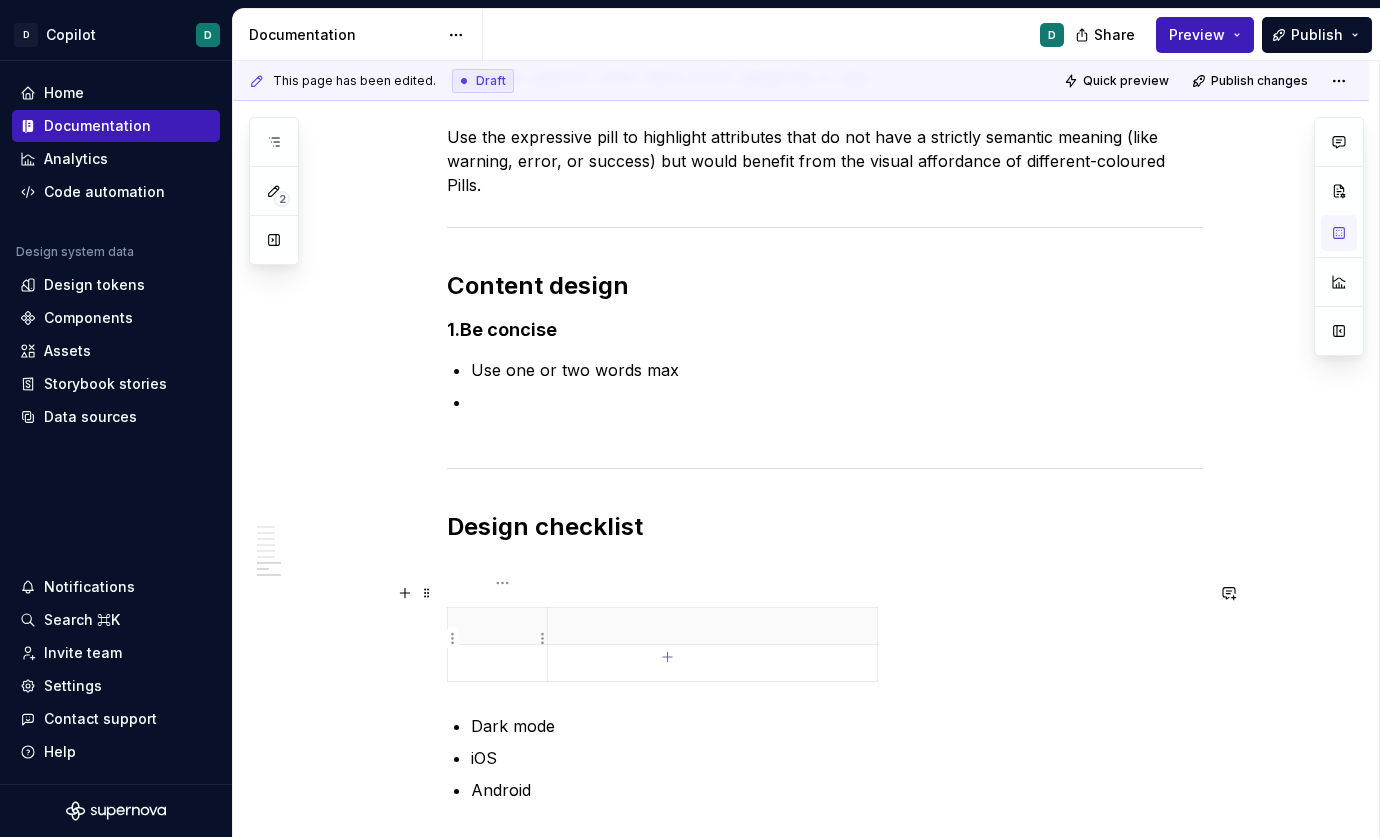 click at bounding box center [497, 663] 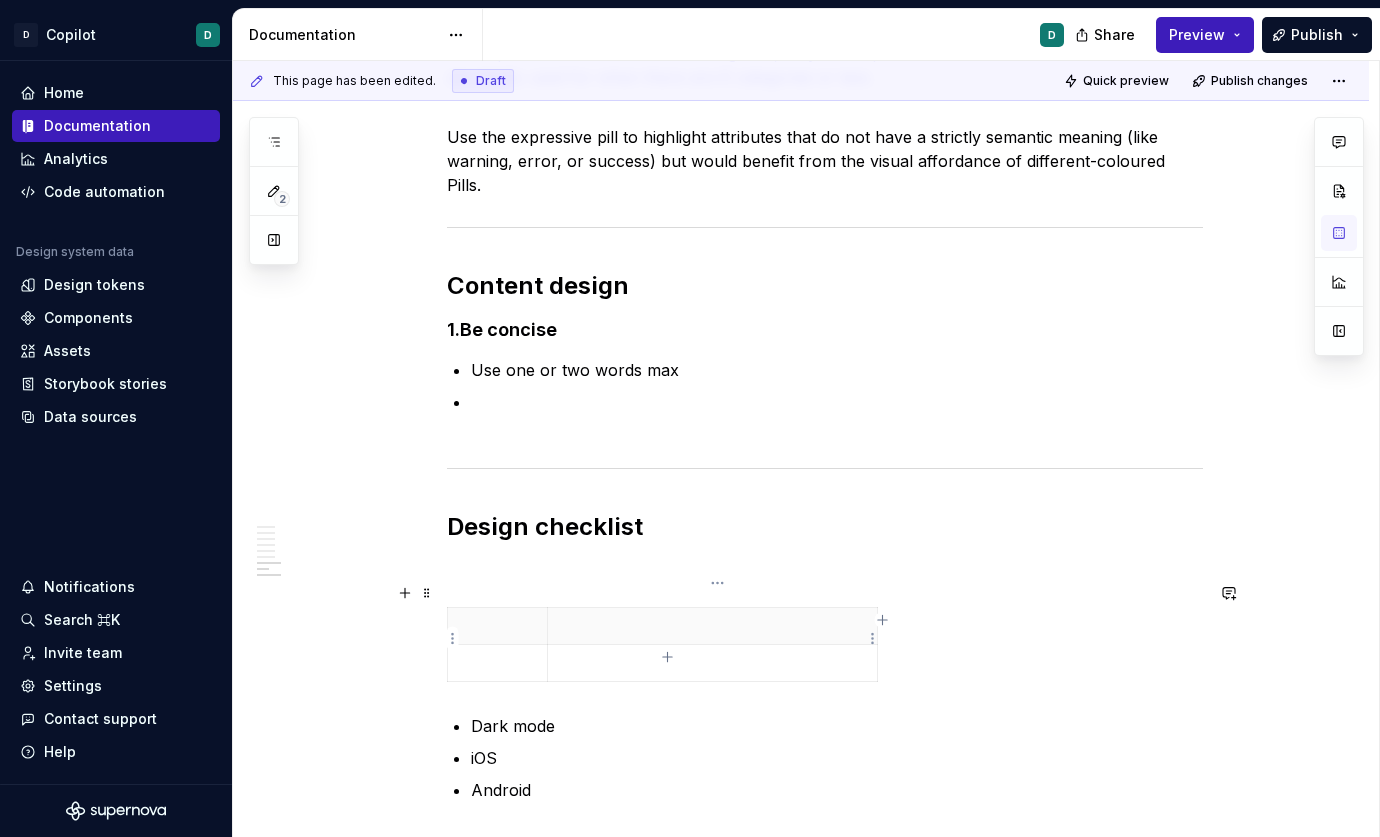 click at bounding box center (712, 662) 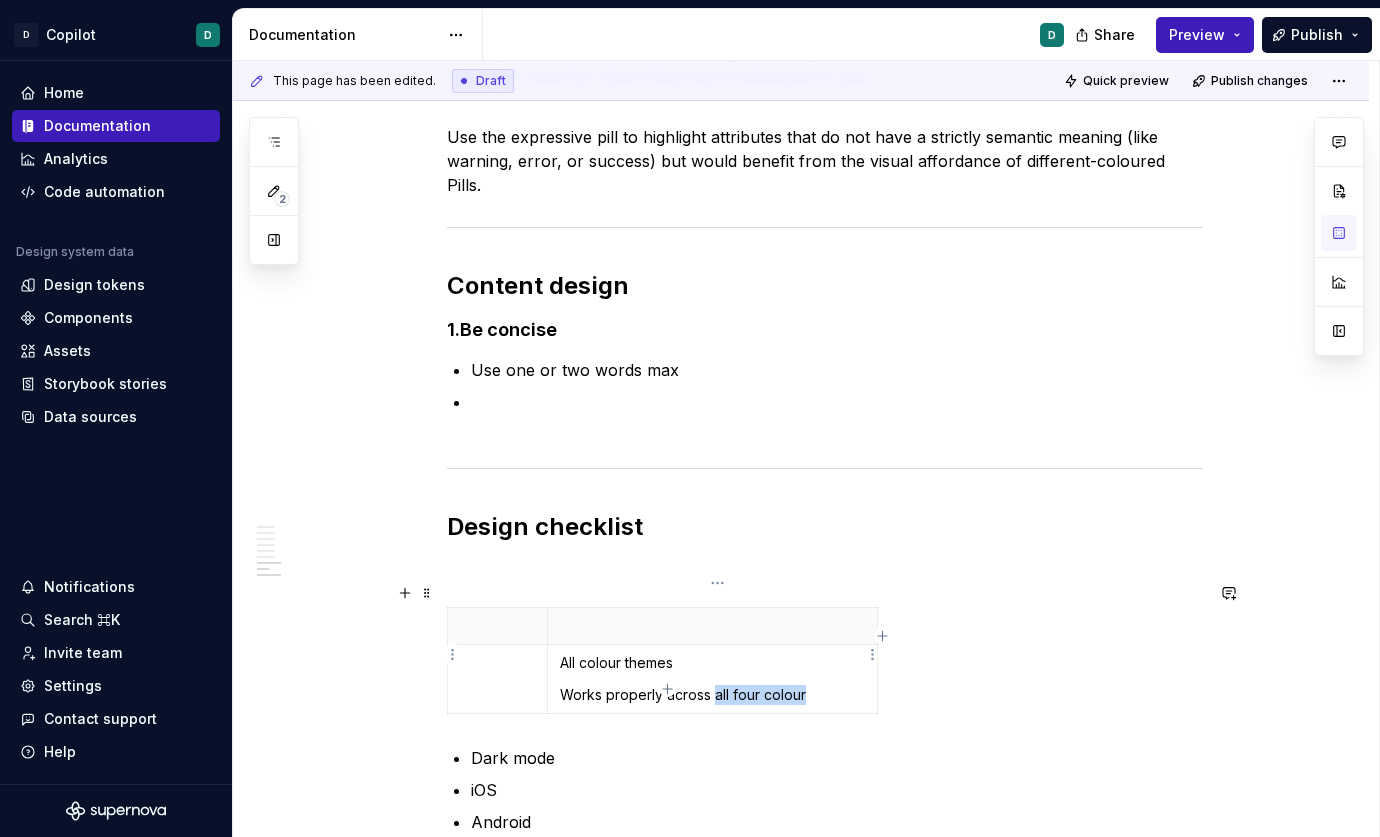 drag, startPoint x: 720, startPoint y: 672, endPoint x: 869, endPoint y: 672, distance: 149 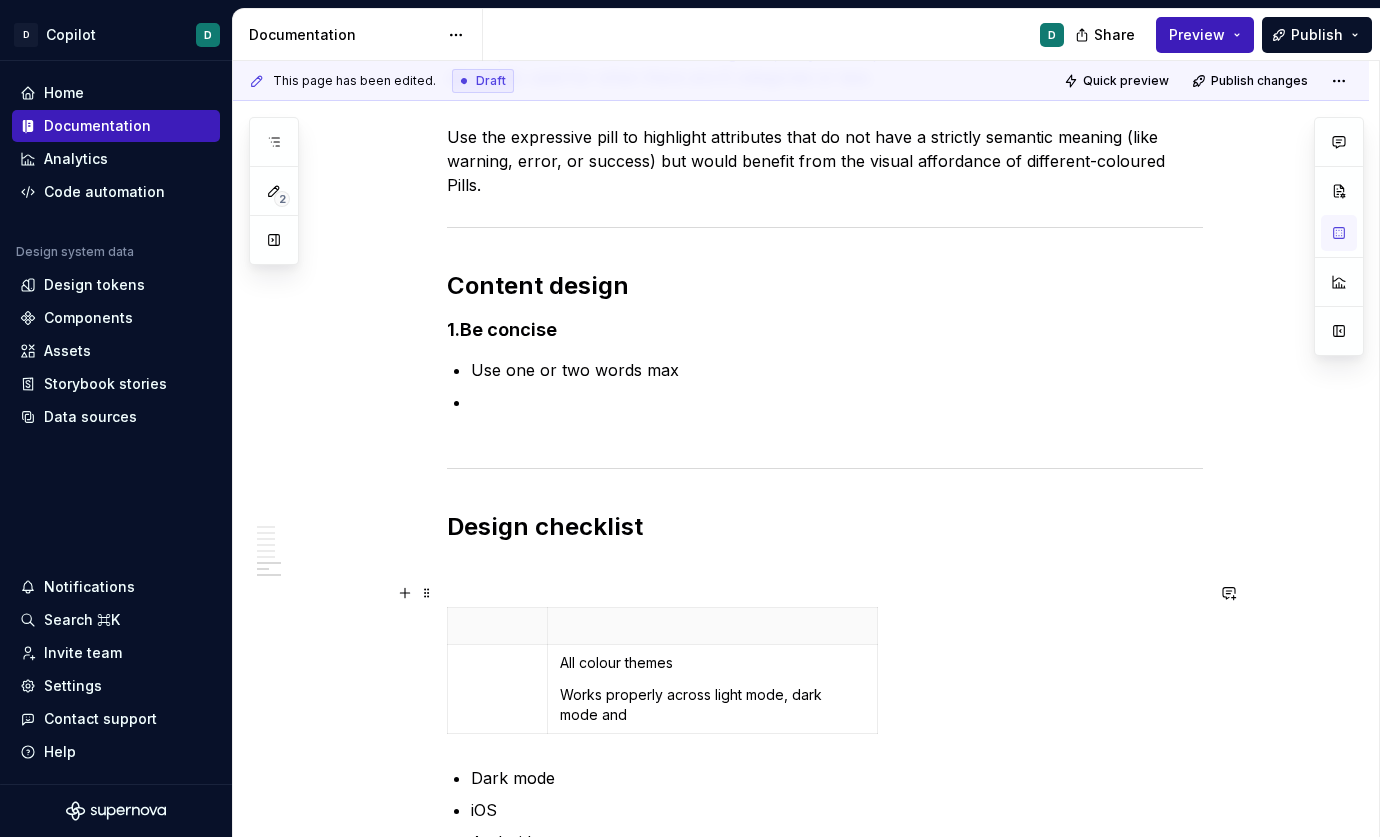 click on "All colour themes Works properly across light mode, dark mode and" at bounding box center [825, 674] 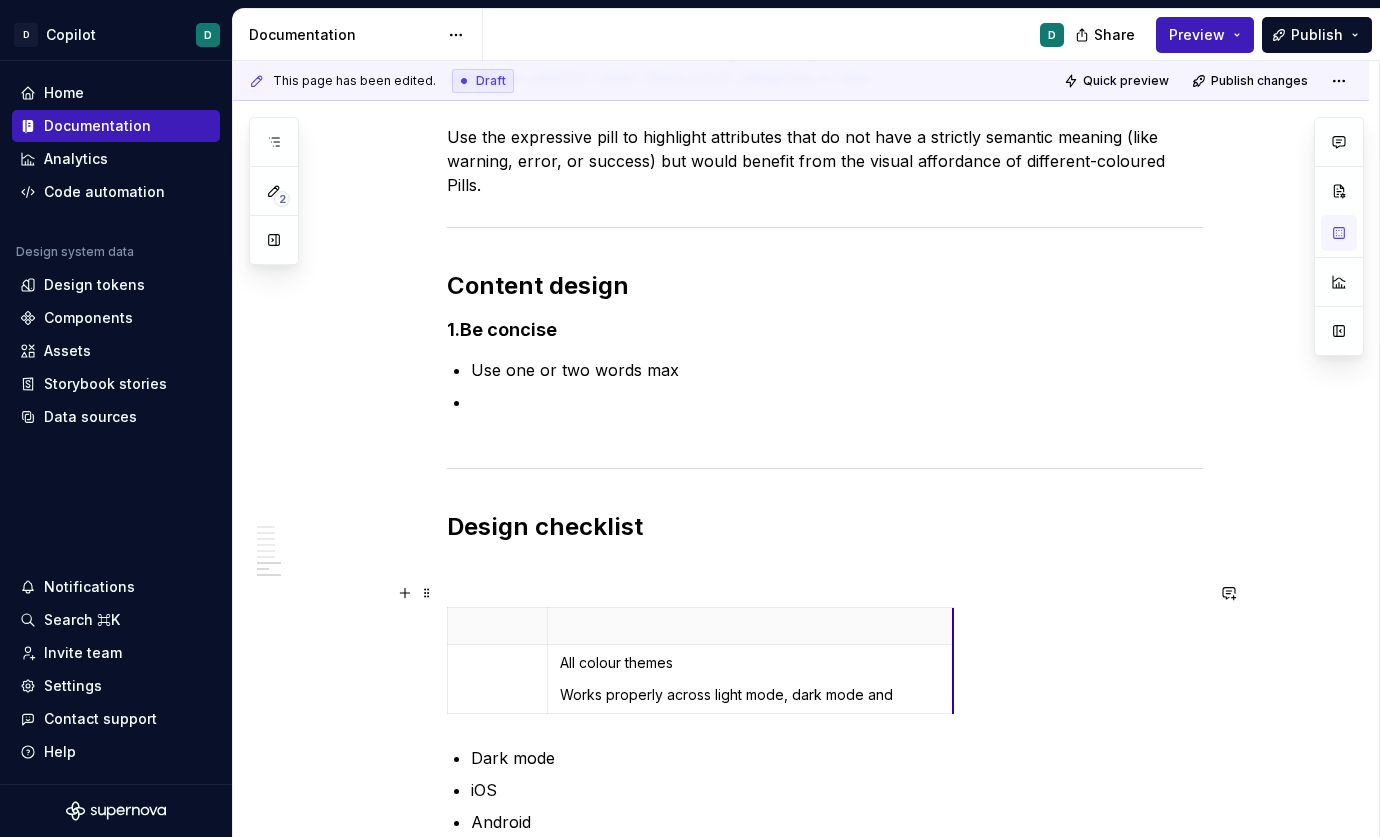 drag, startPoint x: 881, startPoint y: 613, endPoint x: 957, endPoint y: 614, distance: 76.00658 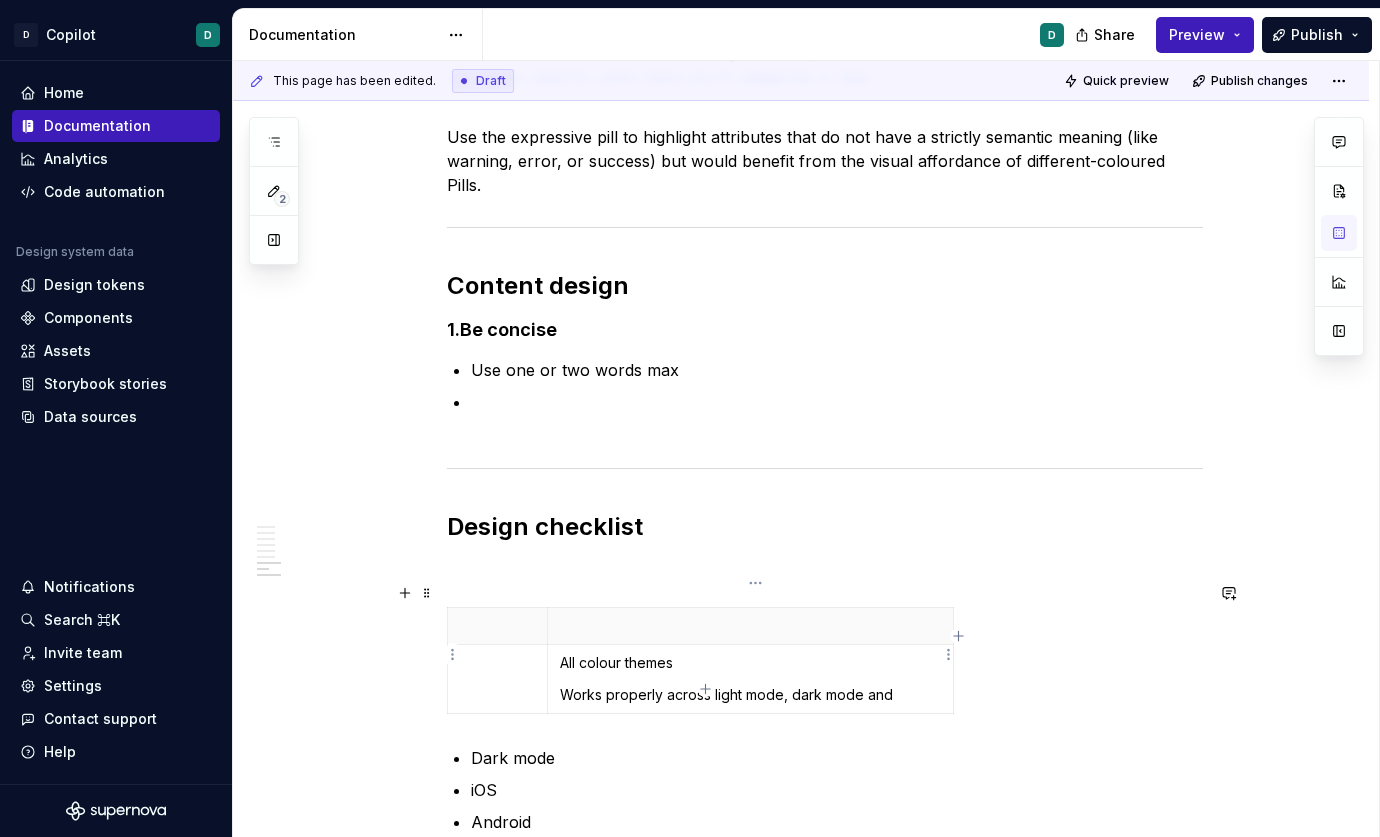 click on "Works properly across light mode, dark mode and" at bounding box center (750, 695) 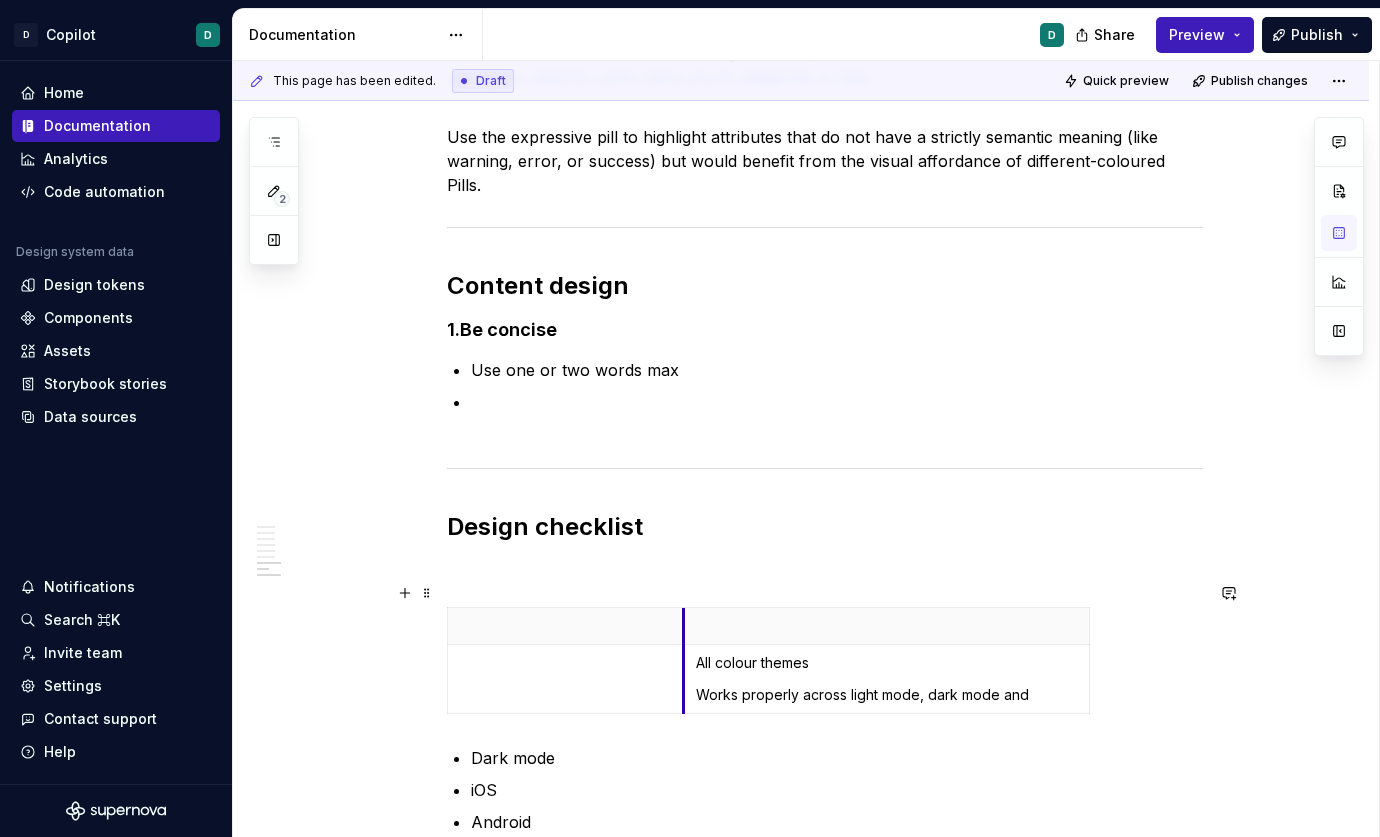 drag, startPoint x: 550, startPoint y: 616, endPoint x: 686, endPoint y: 621, distance: 136.09187 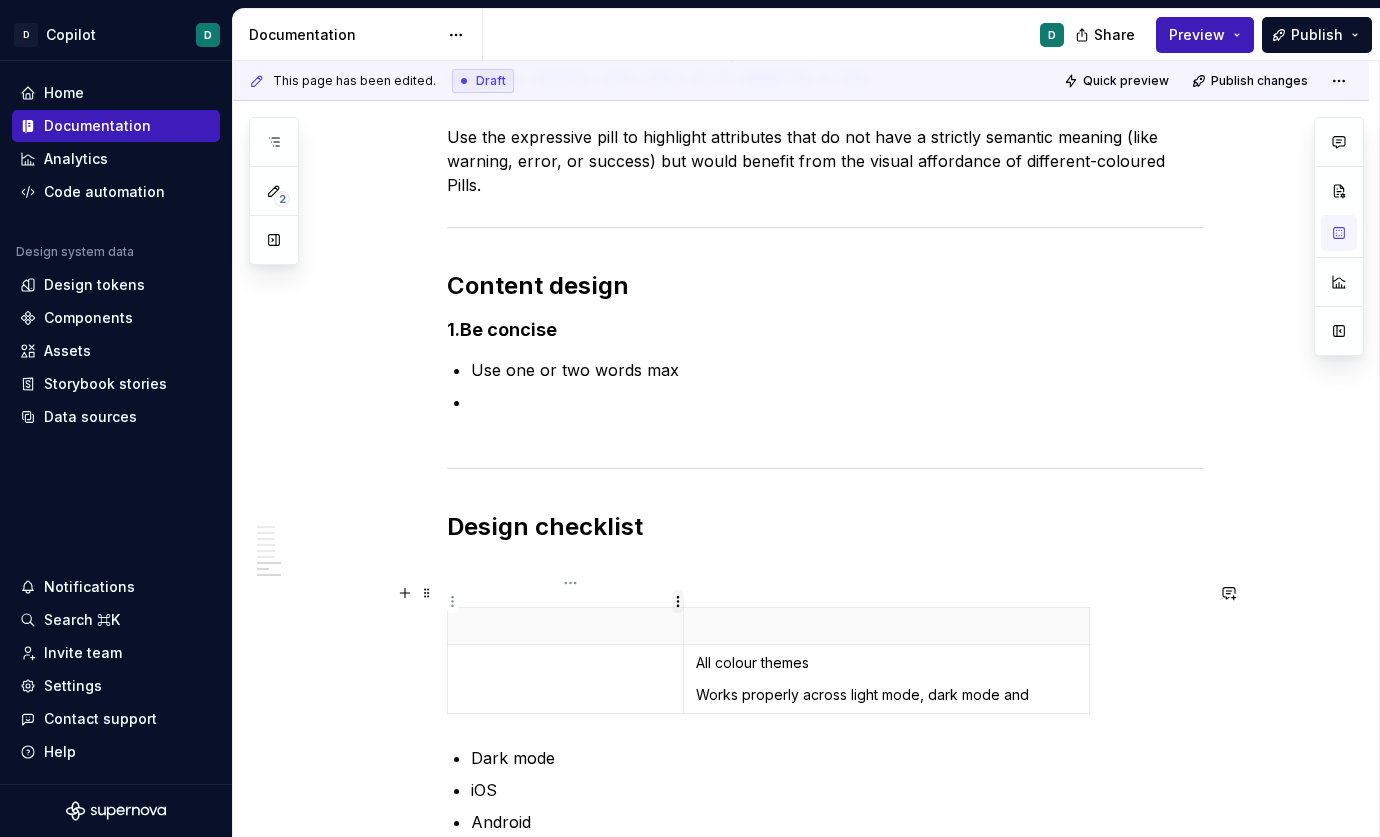 click on "D Copilot D Home Documentation Analytics Code automation Design system data Design tokens Components Assets Storybook stories Data sources Notifications Search ⌘K Invite team Settings Contact support Help Documentation D Share Preview Publish 2 Pages Add
Accessibility guide for tree Page tree.
Navigate the tree with the arrow keys. Common tree hotkeys apply. Further keybindings are available:
enter to execute primary action on focused item
f2 to start renaming the focused item
escape to abort renaming an item
control+d to start dragging selected items
Welcome to Copilot Copilot Design system Mission and roadmap Copilot updates Newsletter Foundations Foundations overview Design principles Colour palette Core colours Colour palette Dark mode Responsive page width Tokens About tokens Tokens Components Components overview Avatar Breadcrumbs Button [draft] Bulk manage (floaty boi) Error message banner Pill Usage D Accessibility Code Toasts 2" at bounding box center [690, 418] 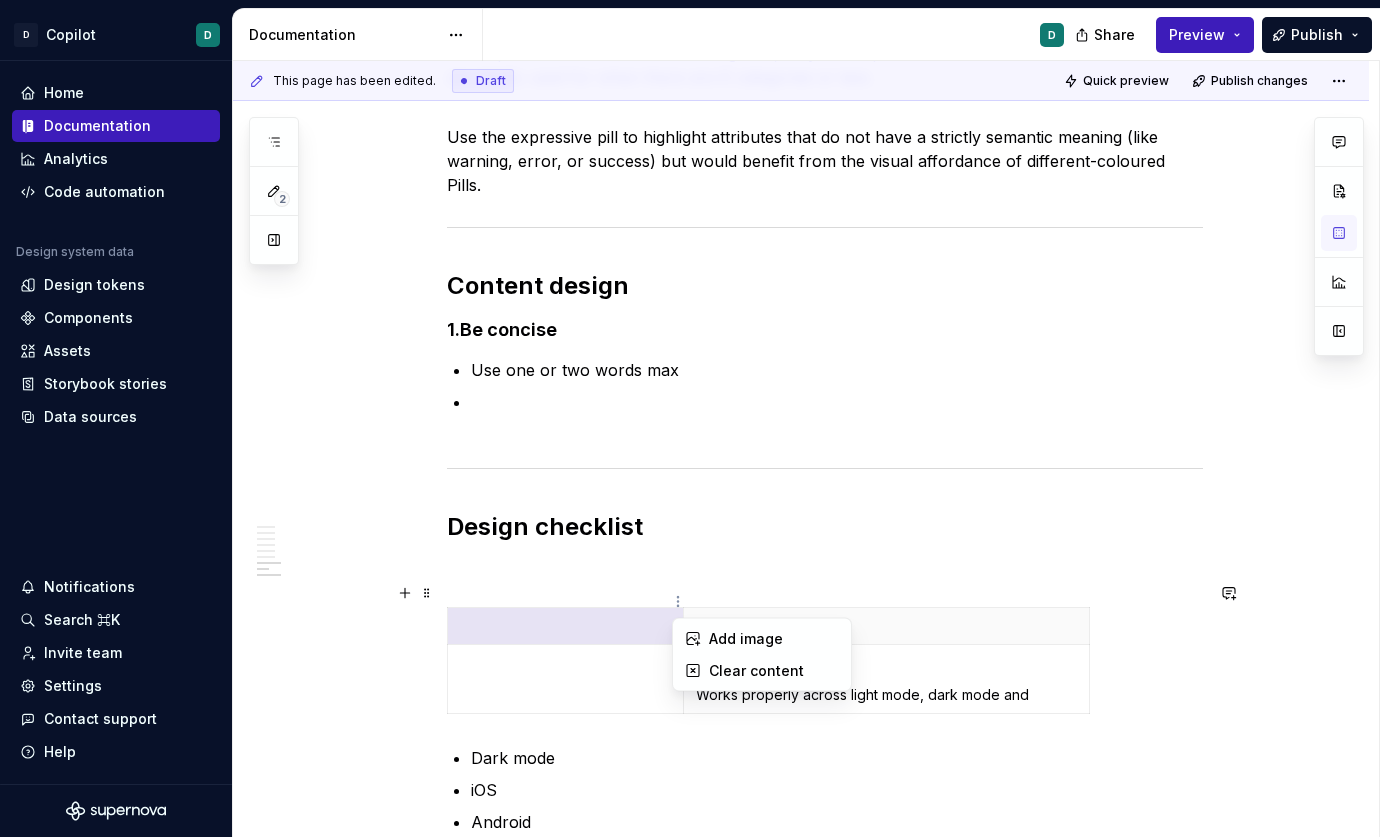 click on "D Copilot D Home Documentation Analytics Code automation Design system data Design tokens Components Assets Storybook stories Data sources Notifications Search ⌘K Invite team Settings Contact support Help Documentation D Share Preview Publish 2 Pages Add
Accessibility guide for tree Page tree.
Navigate the tree with the arrow keys. Common tree hotkeys apply. Further keybindings are available:
enter to execute primary action on focused item
f2 to start renaming the focused item
escape to abort renaming an item
control+d to start dragging selected items
Welcome to Copilot Copilot Design system Mission and roadmap Copilot updates Newsletter Foundations Foundations overview Design principles Colour palette Core colours Colour palette Dark mode Responsive page width Tokens About tokens Tokens Components Components overview Avatar Breadcrumbs Button [draft] Bulk manage (floaty boi) Error message banner Pill Usage D Accessibility Code Toasts 2" at bounding box center (690, 418) 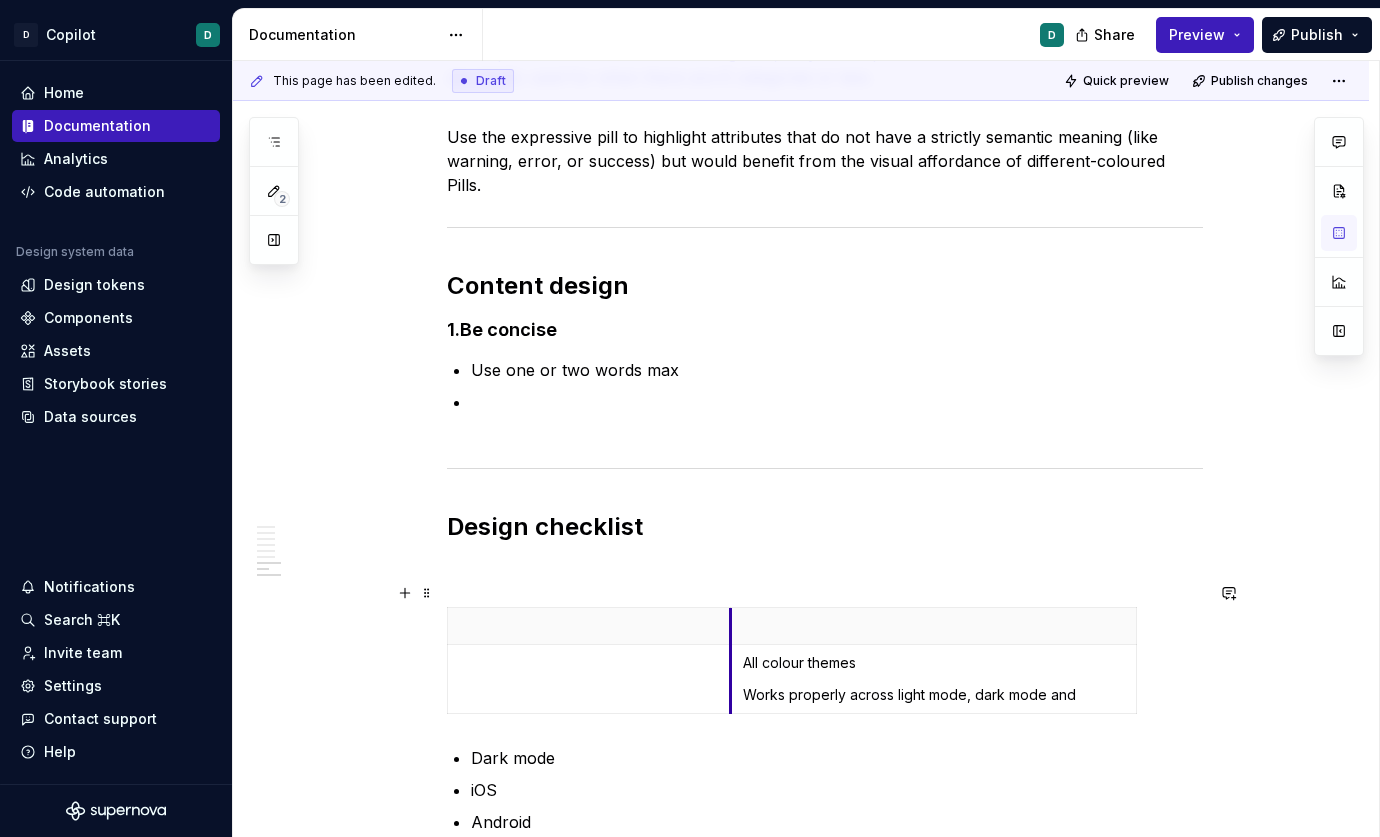 drag, startPoint x: 687, startPoint y: 604, endPoint x: 738, endPoint y: 608, distance: 51.156624 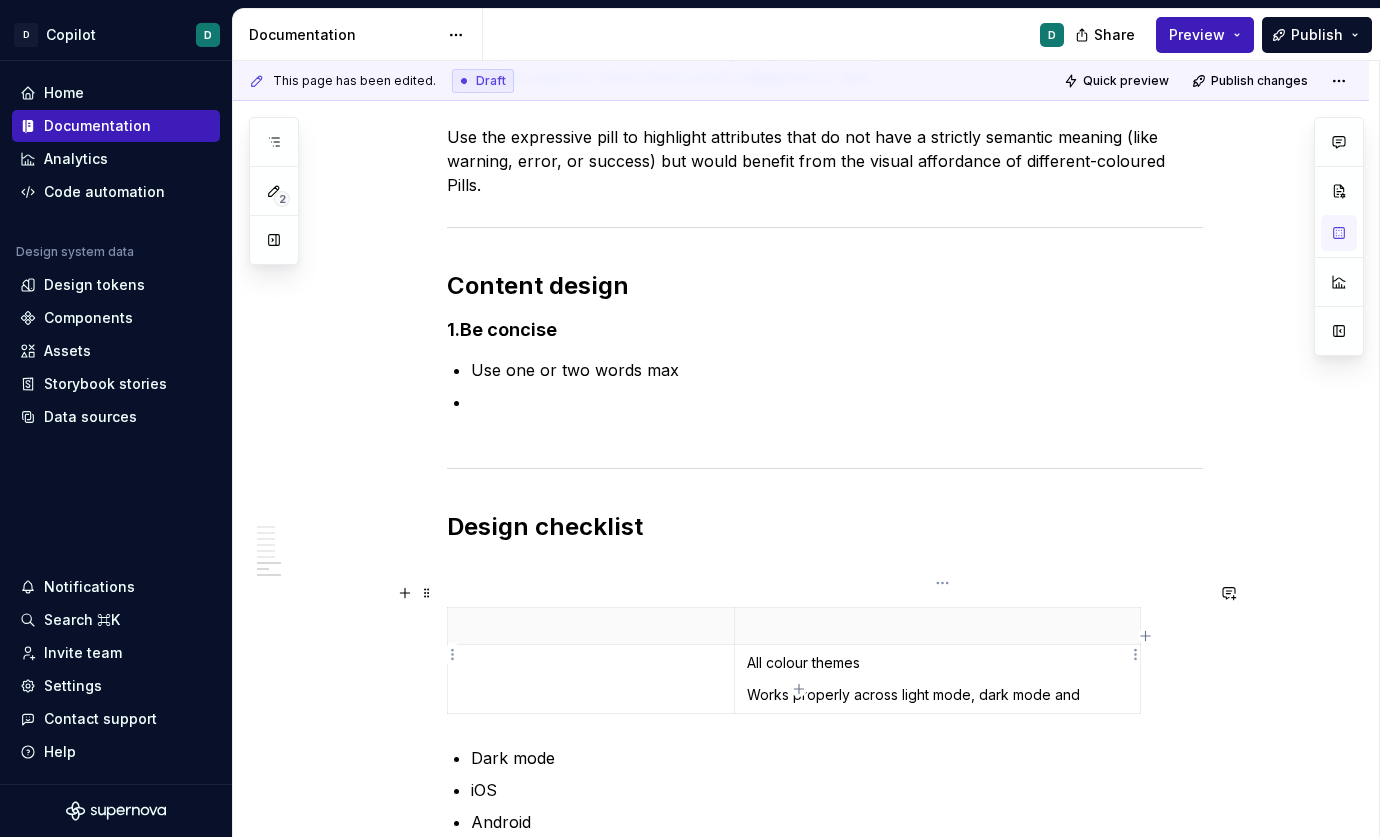 click on "Works properly across light mode, dark mode and" at bounding box center [937, 695] 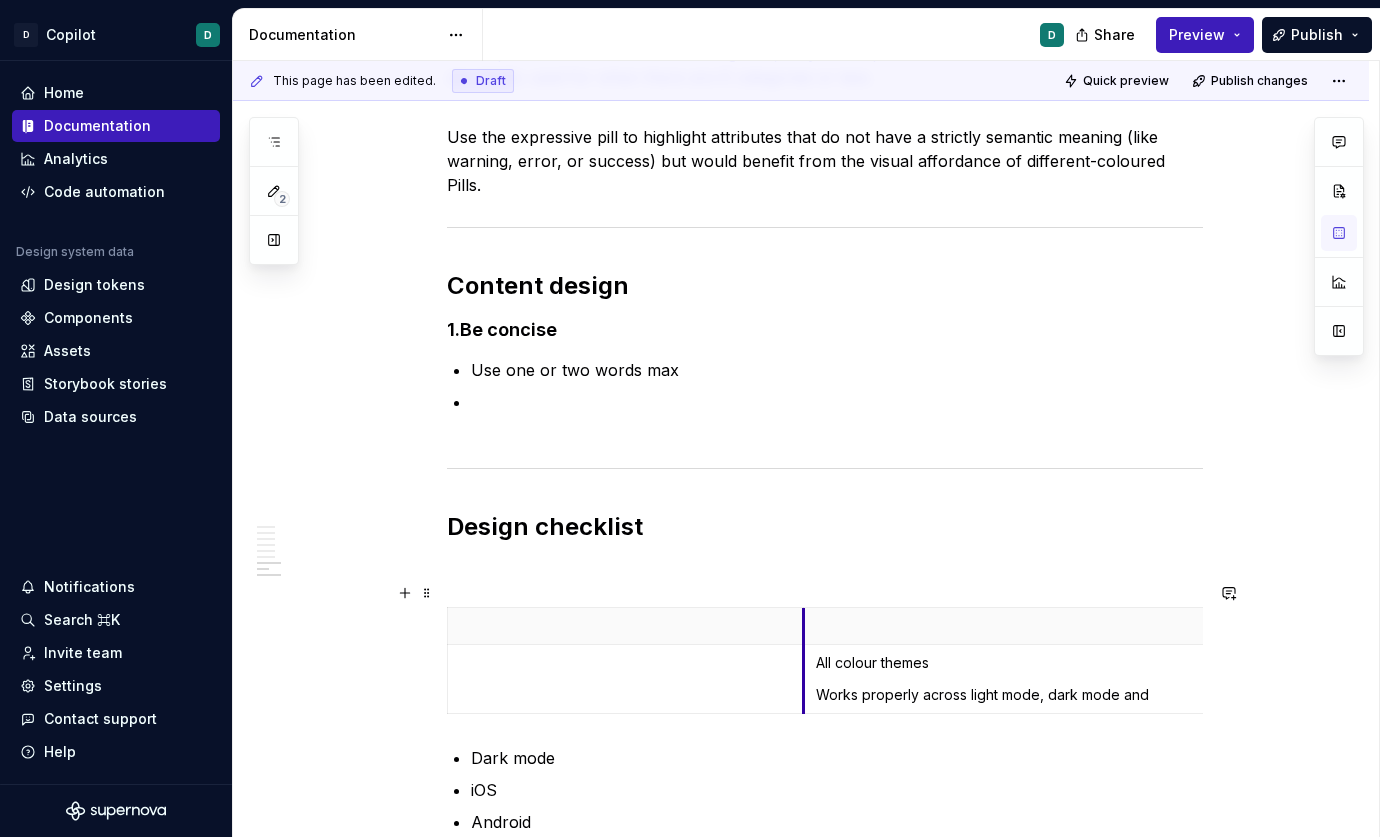 drag, startPoint x: 740, startPoint y: 633, endPoint x: 809, endPoint y: 634, distance: 69.00725 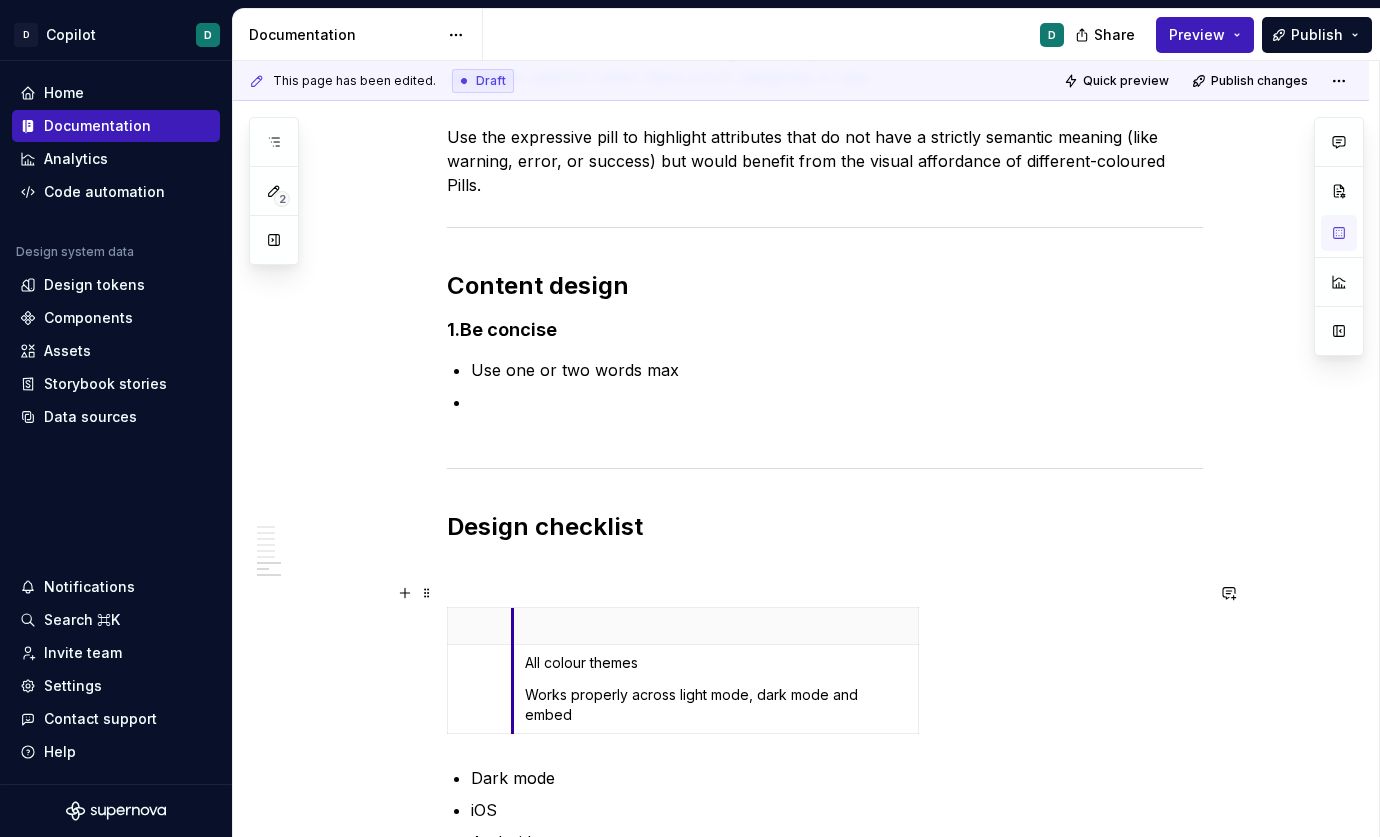 drag, startPoint x: 740, startPoint y: 655, endPoint x: 518, endPoint y: 651, distance: 222.03603 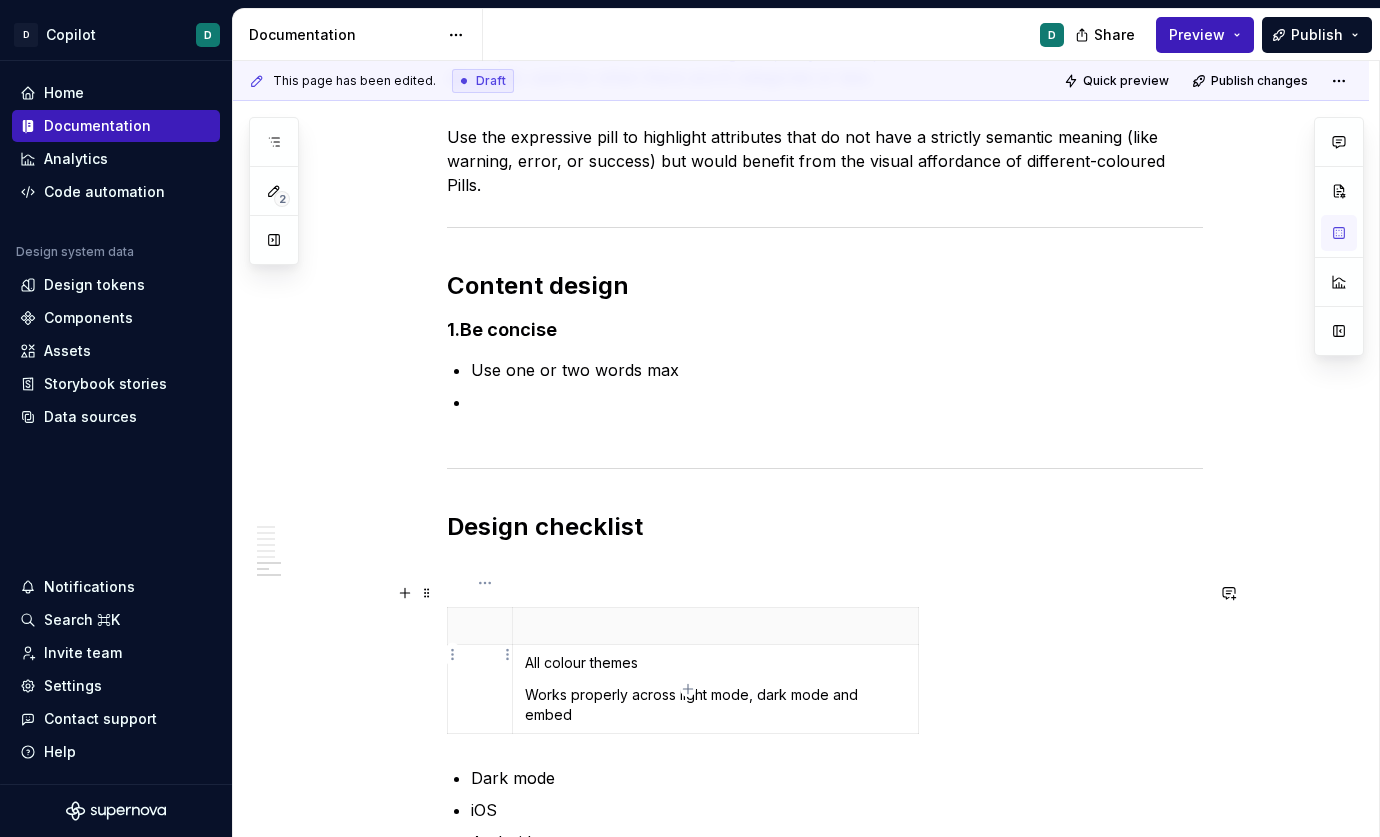 click at bounding box center [480, 688] 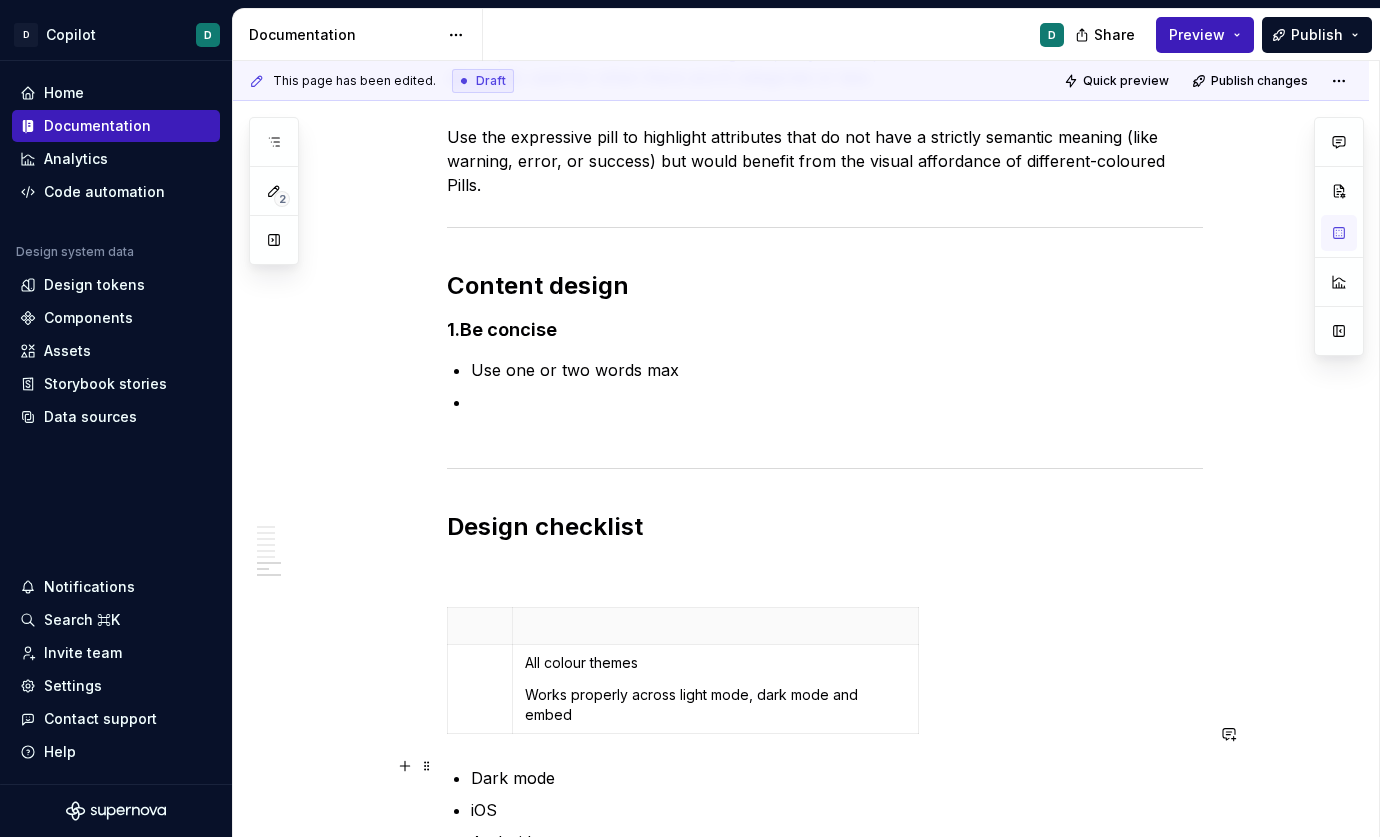 click on "Dark mode iOS Android" at bounding box center (837, 810) 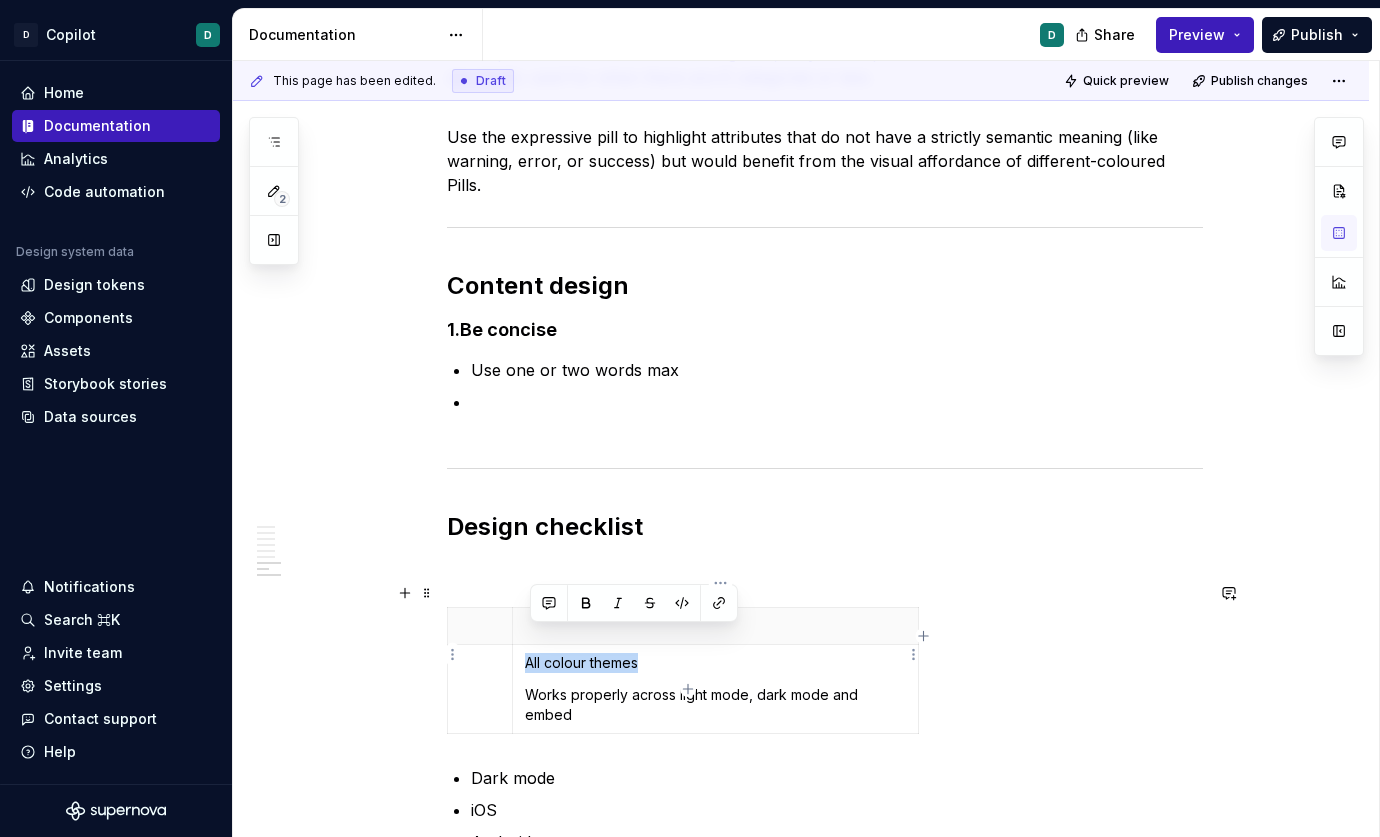 drag, startPoint x: 656, startPoint y: 642, endPoint x: 527, endPoint y: 641, distance: 129.00388 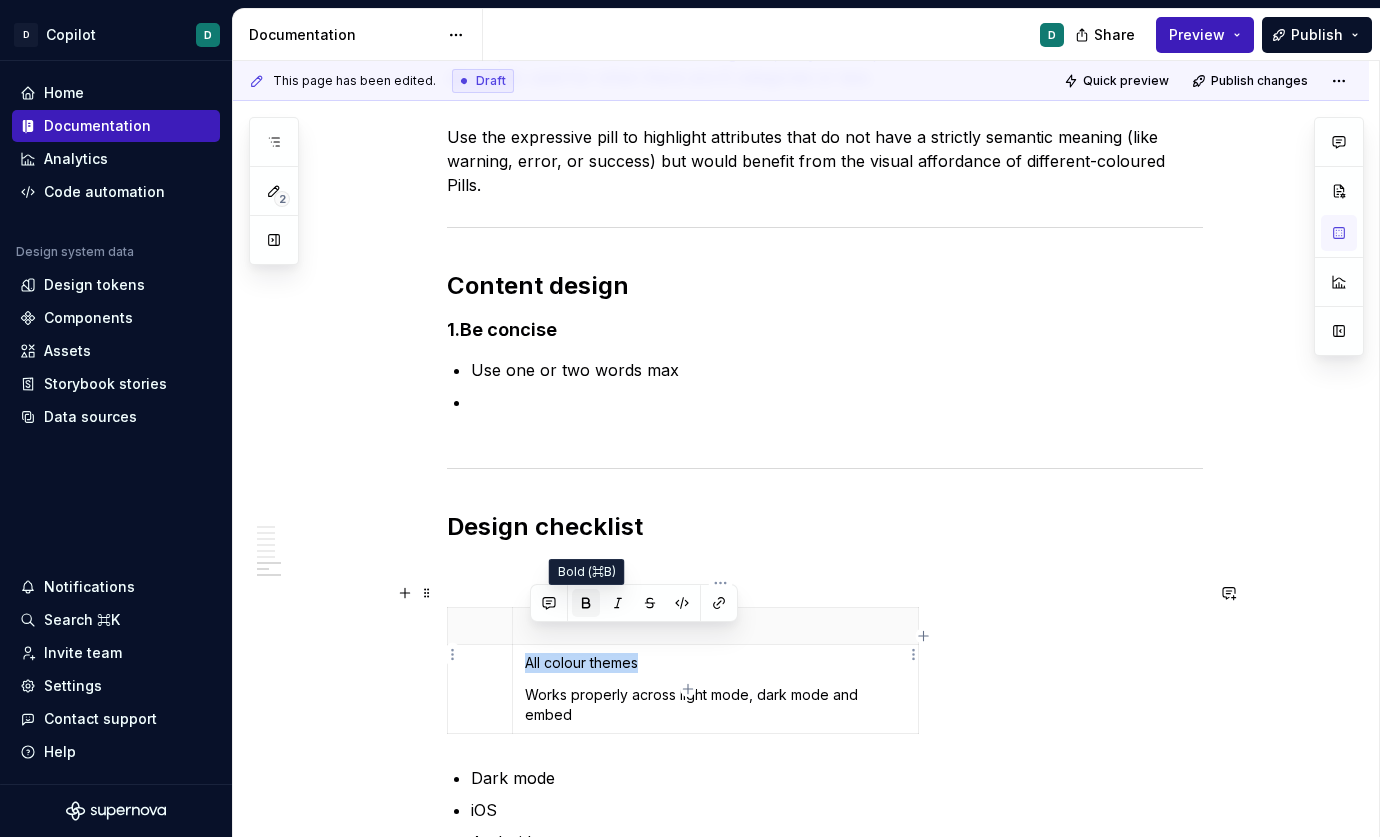 click at bounding box center (586, 603) 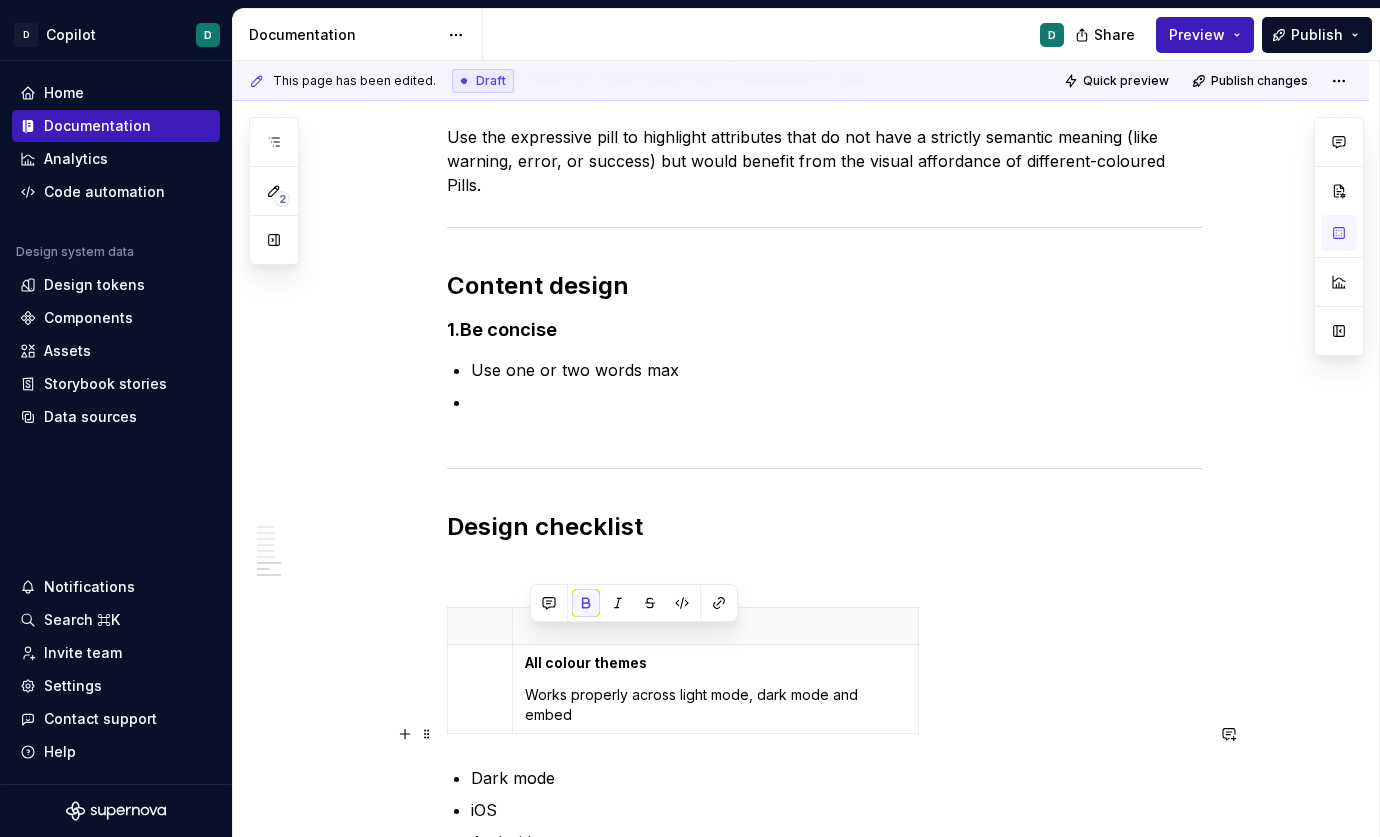 click on "Dark mode" at bounding box center [837, 778] 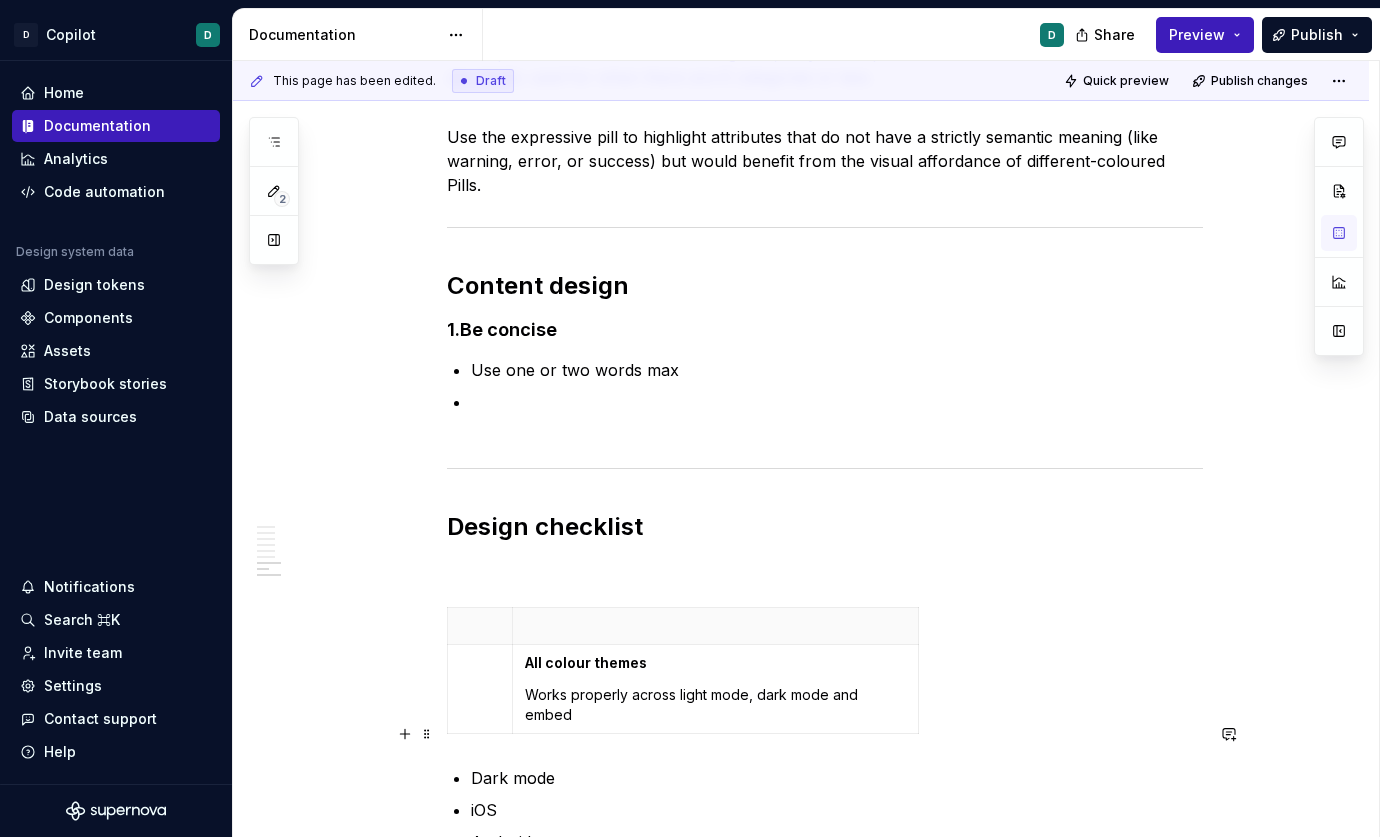 click on "Dark mode" at bounding box center [837, 778] 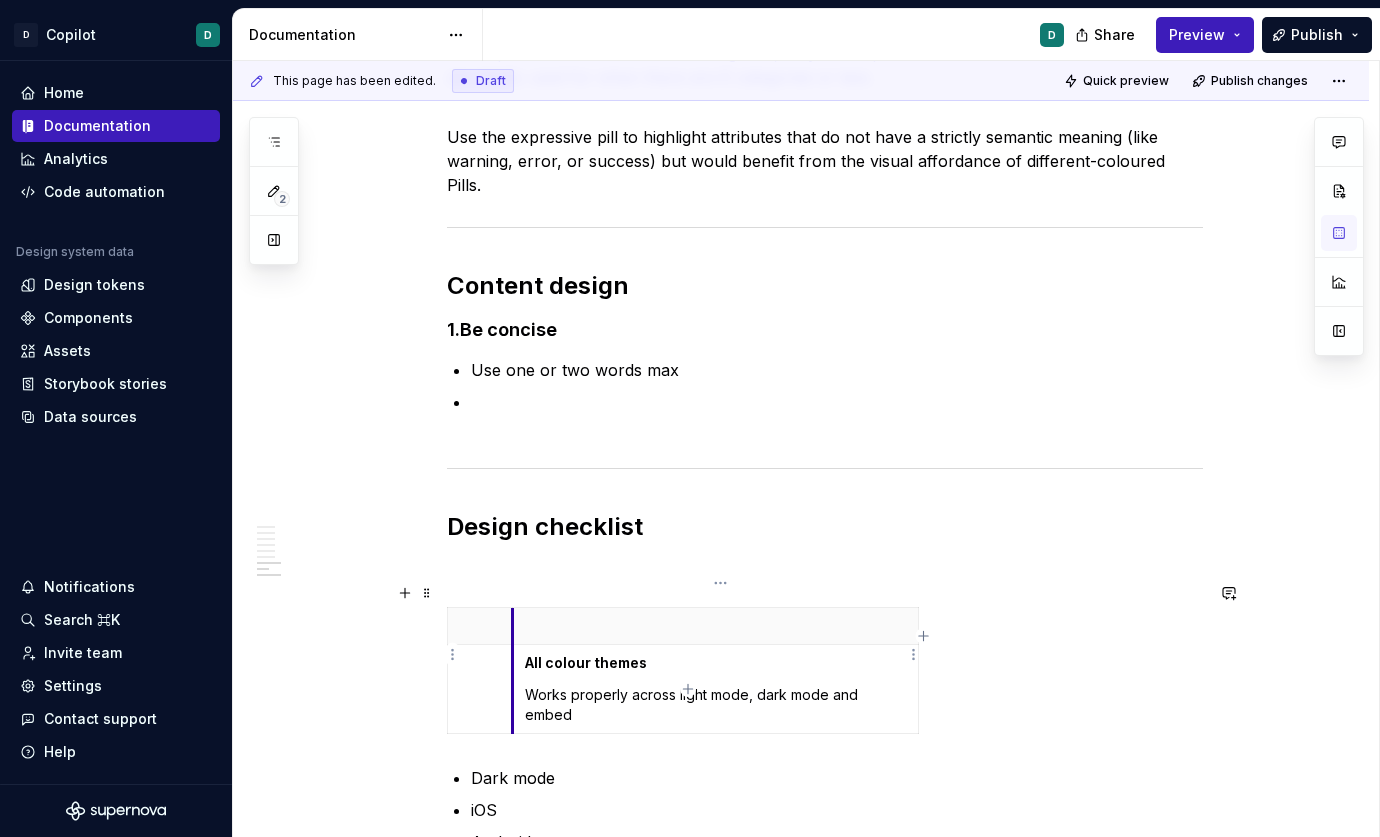 click on "Works properly across light mode, dark mode and embed" at bounding box center [715, 705] 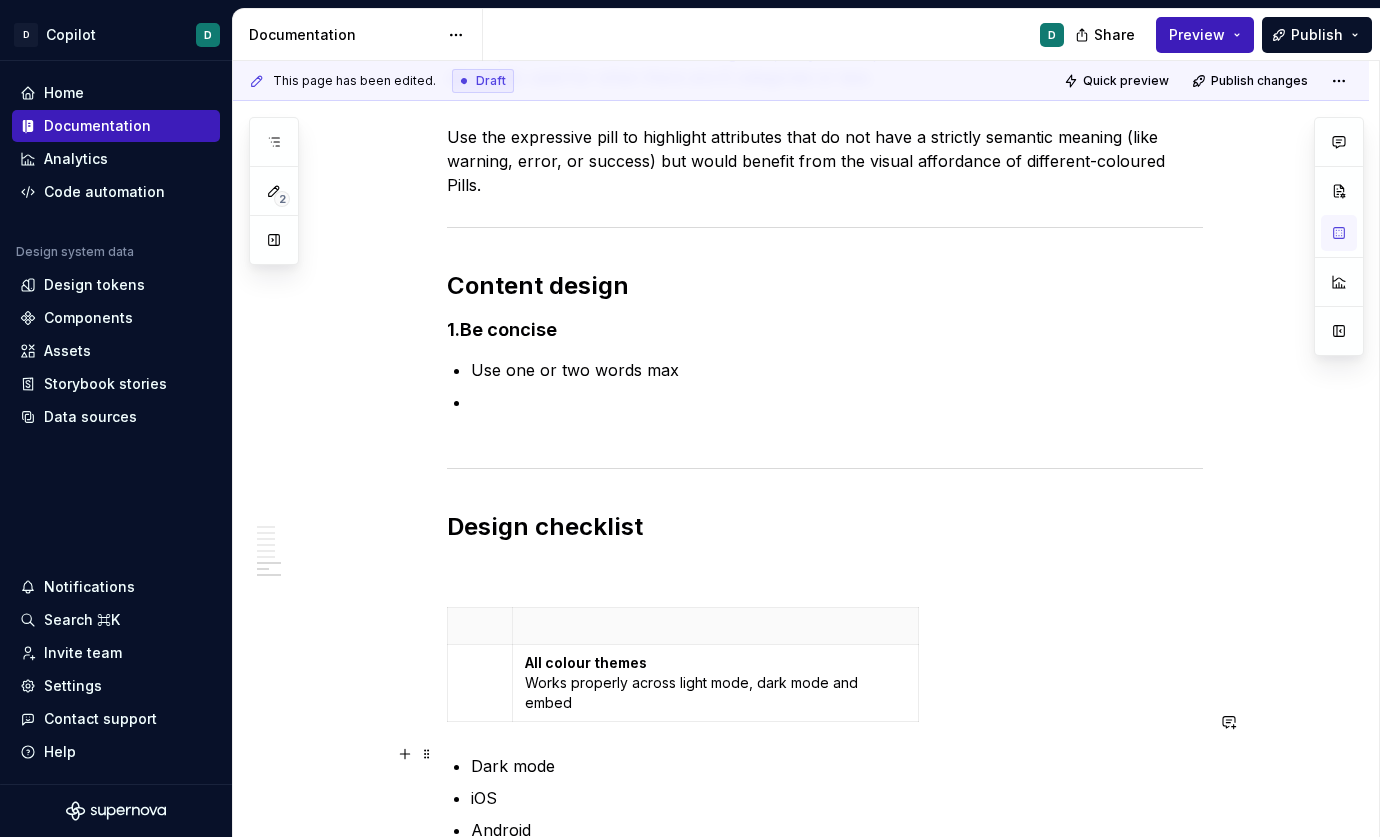 click on "iOS" at bounding box center [837, 798] 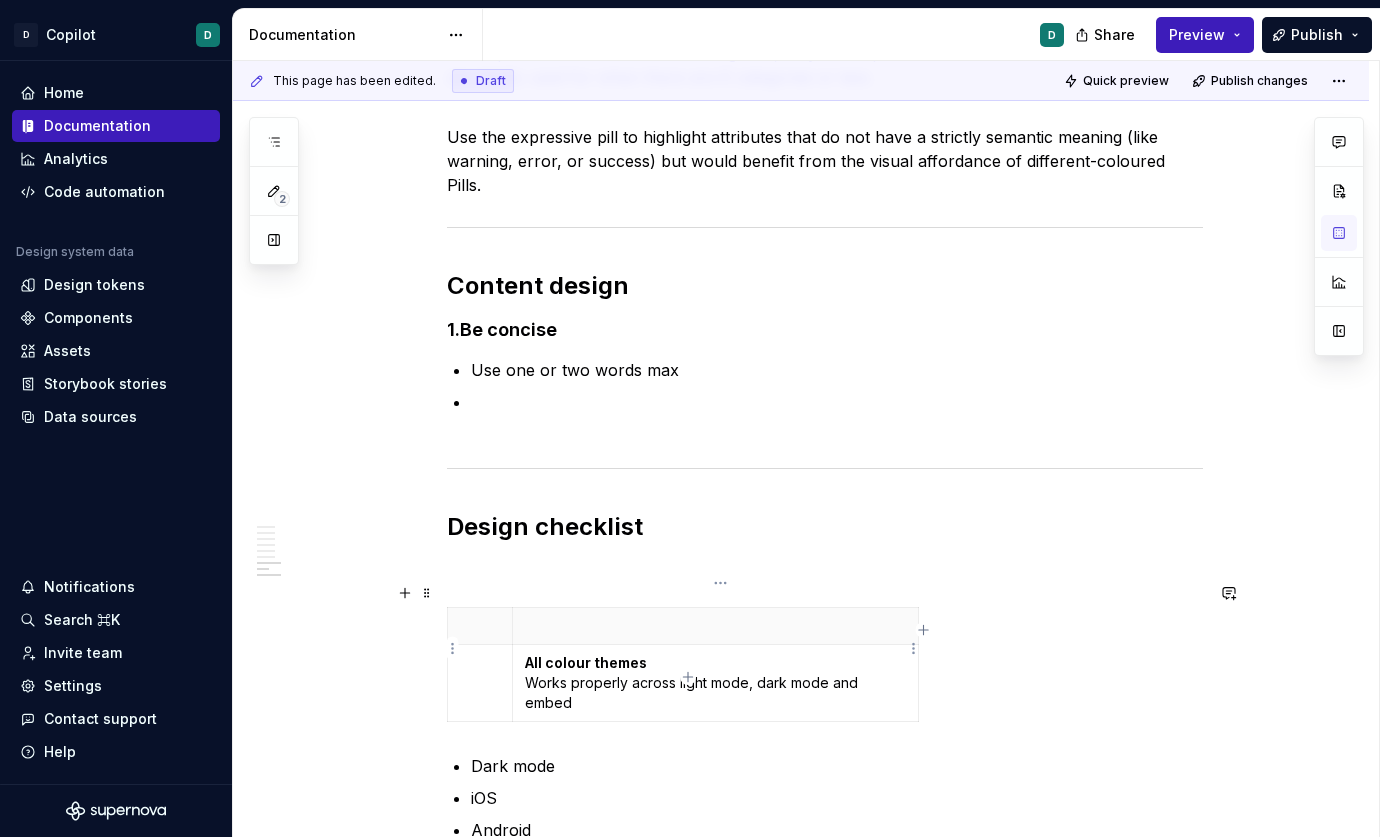 click on "All colour themes Works properly across light mode, dark mode and embed" at bounding box center (715, 682) 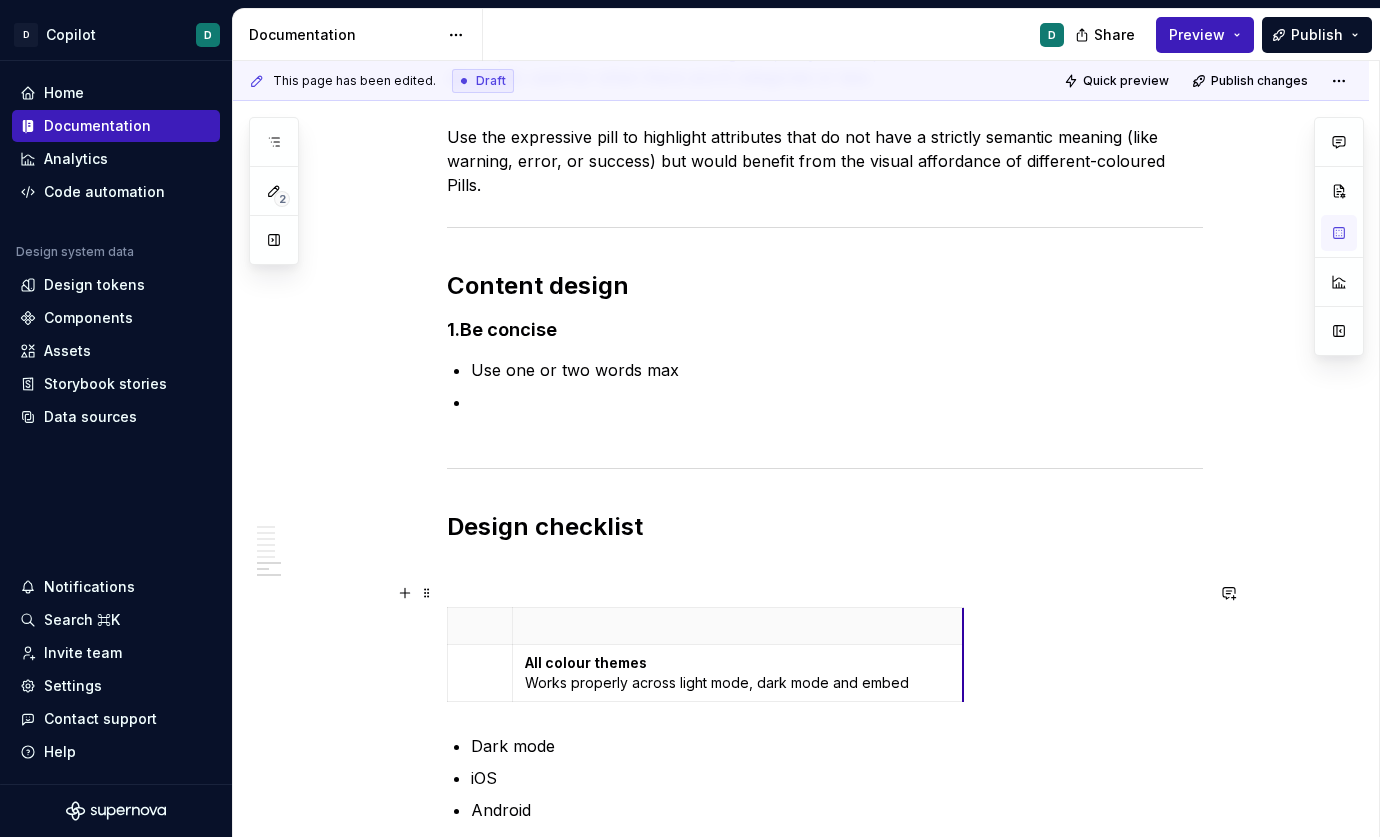 drag, startPoint x: 920, startPoint y: 617, endPoint x: 966, endPoint y: 617, distance: 46 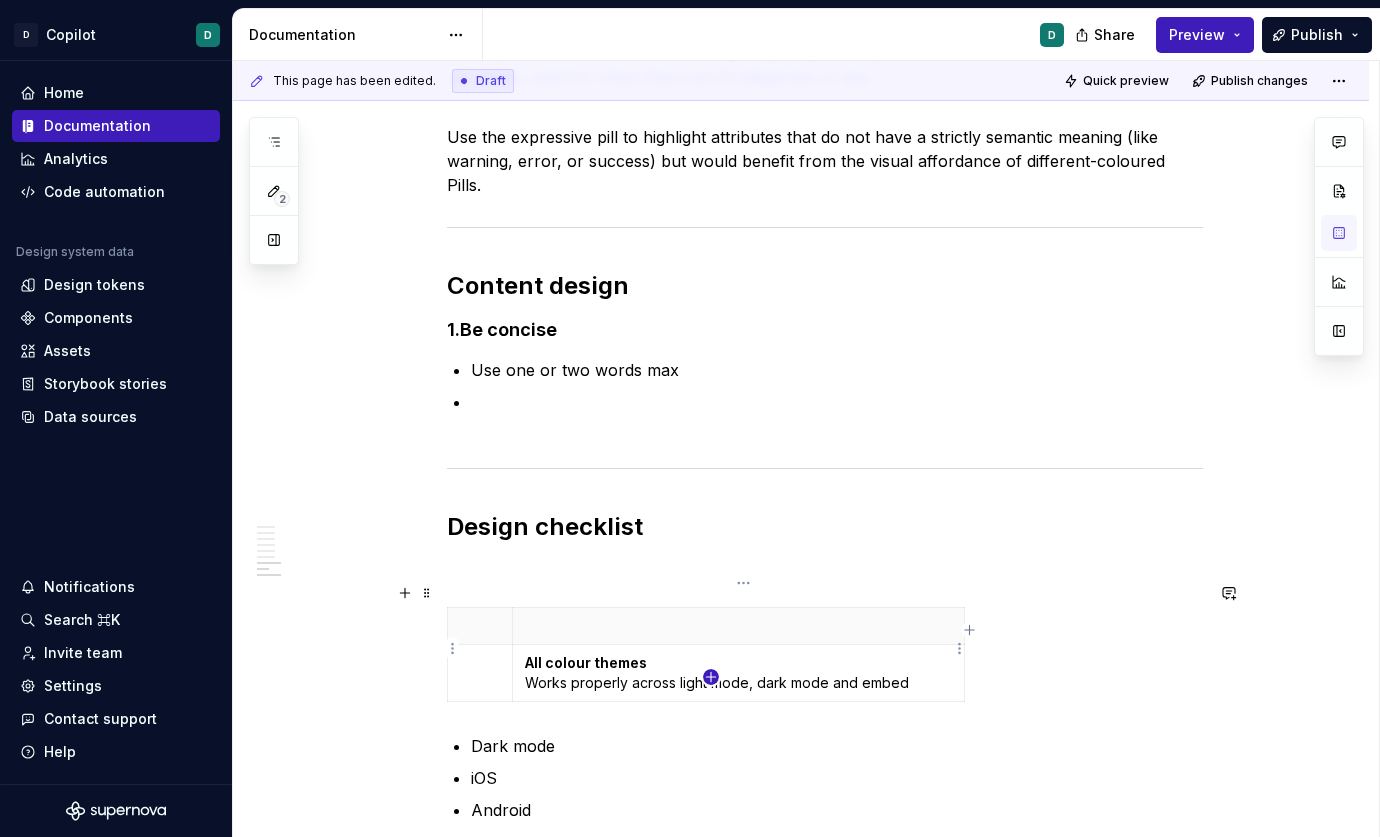 click 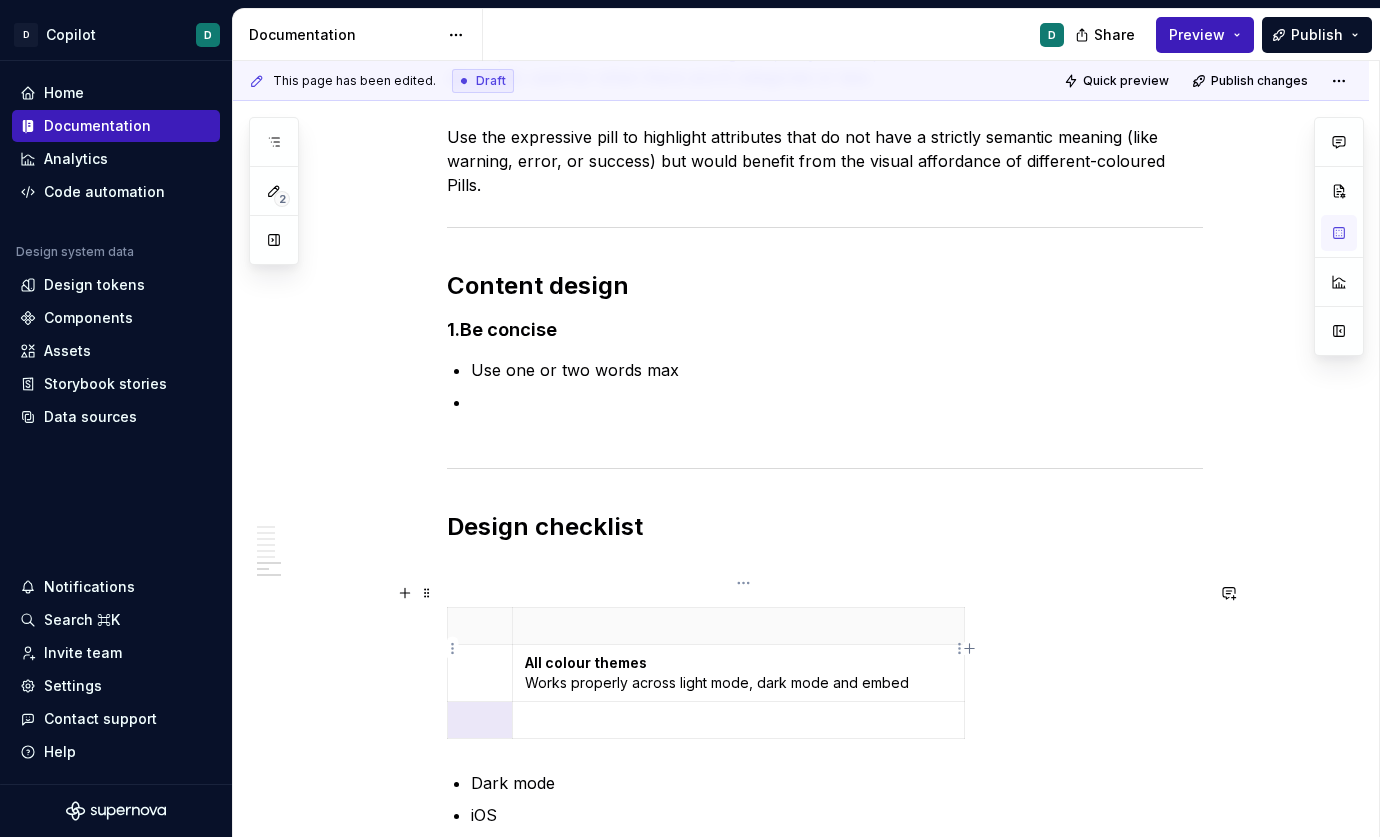 click on "All colour themes Works properly across light mode, dark mode and embed" at bounding box center (738, 673) 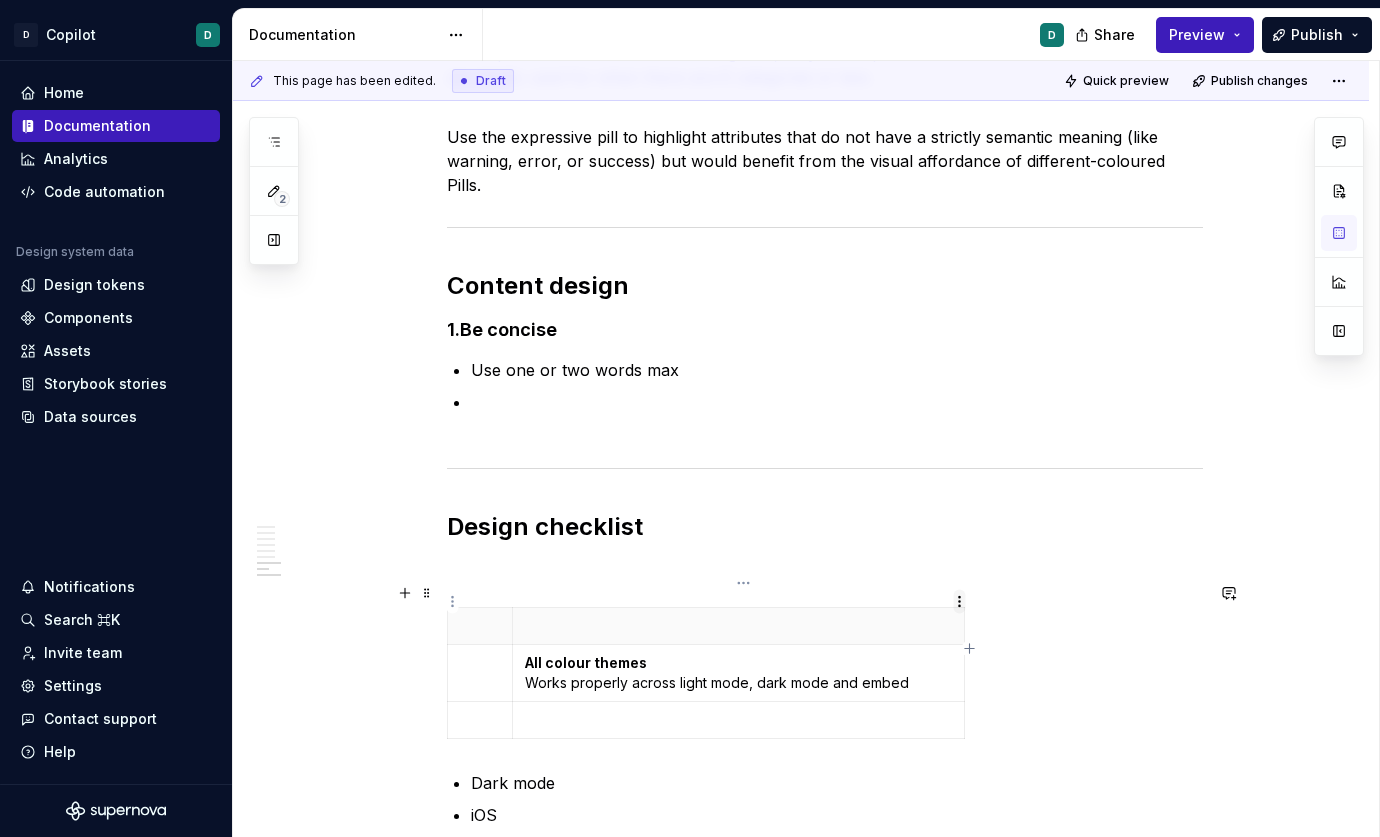 click on "D Copilot D Home Documentation Analytics Code automation Design system data Design tokens Components Assets Storybook stories Data sources Notifications Search ⌘K Invite team Settings Contact support Help Documentation D Share Preview Publish 2 Pages Add
Accessibility guide for tree Page tree.
Navigate the tree with the arrow keys. Common tree hotkeys apply. Further keybindings are available:
enter to execute primary action on focused item
f2 to start renaming the focused item
escape to abort renaming an item
control+d to start dragging selected items
Welcome to Copilot Copilot Design system Mission and roadmap Copilot updates Newsletter Foundations Foundations overview Design principles Colour palette Core colours Colour palette Dark mode Responsive page width Tokens About tokens Tokens Components Components overview Avatar Breadcrumbs Button [draft] Bulk manage (floaty boi) Error message banner Pill Usage D Accessibility Code Toasts 2" at bounding box center [690, 418] 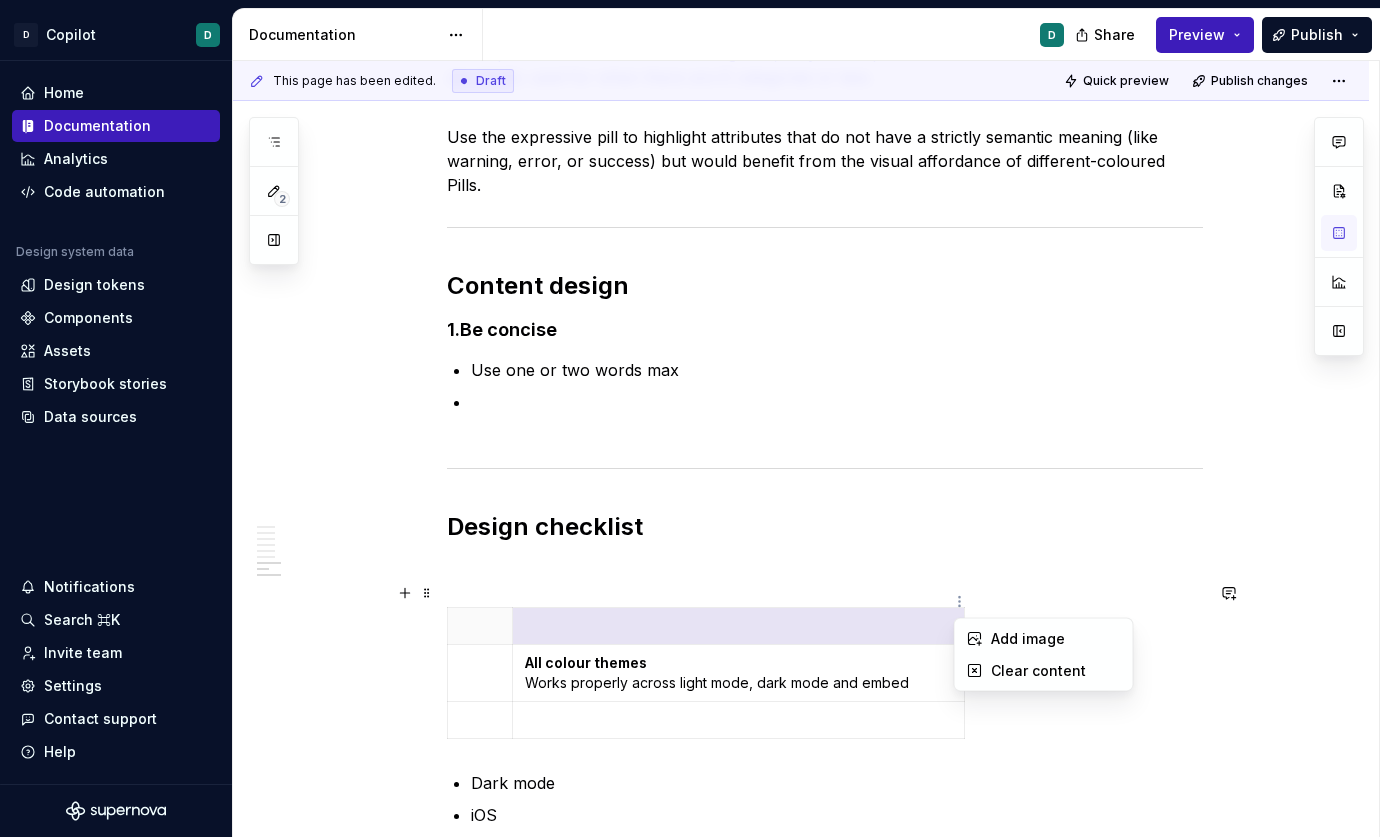 click on "D Copilot D Home Documentation Analytics Code automation Design system data Design tokens Components Assets Storybook stories Data sources Notifications Search ⌘K Invite team Settings Contact support Help Documentation D Share Preview Publish 2 Pages Add
Accessibility guide for tree Page tree.
Navigate the tree with the arrow keys. Common tree hotkeys apply. Further keybindings are available:
enter to execute primary action on focused item
f2 to start renaming the focused item
escape to abort renaming an item
control+d to start dragging selected items
Welcome to Copilot Copilot Design system Mission and roadmap Copilot updates Newsletter Foundations Foundations overview Design principles Colour palette Core colours Colour palette Dark mode Responsive page width Tokens About tokens Tokens Components Components overview Avatar Breadcrumbs Button [draft] Bulk manage (floaty boi) Error message banner Pill Usage D Accessibility Code Toasts 2" at bounding box center [690, 418] 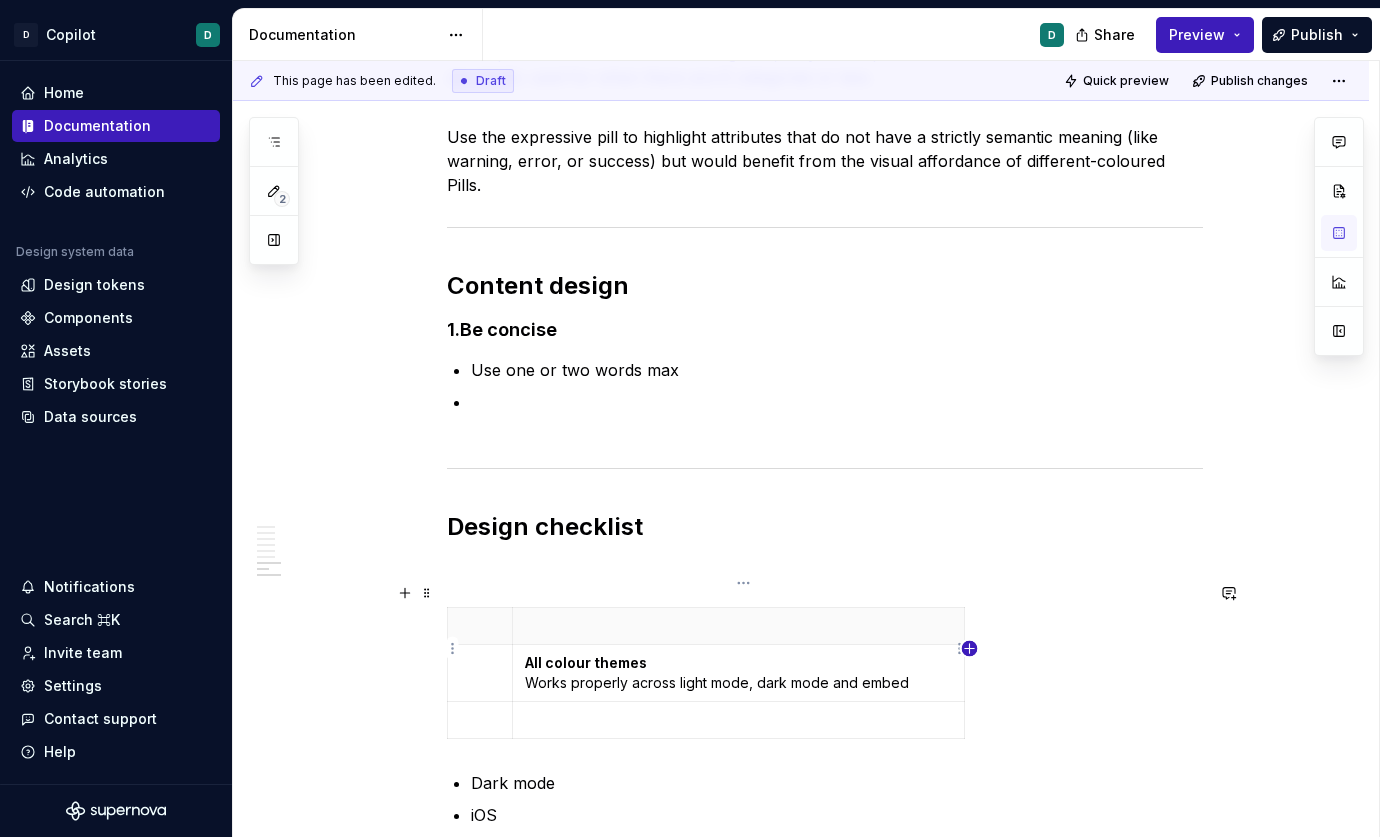 click 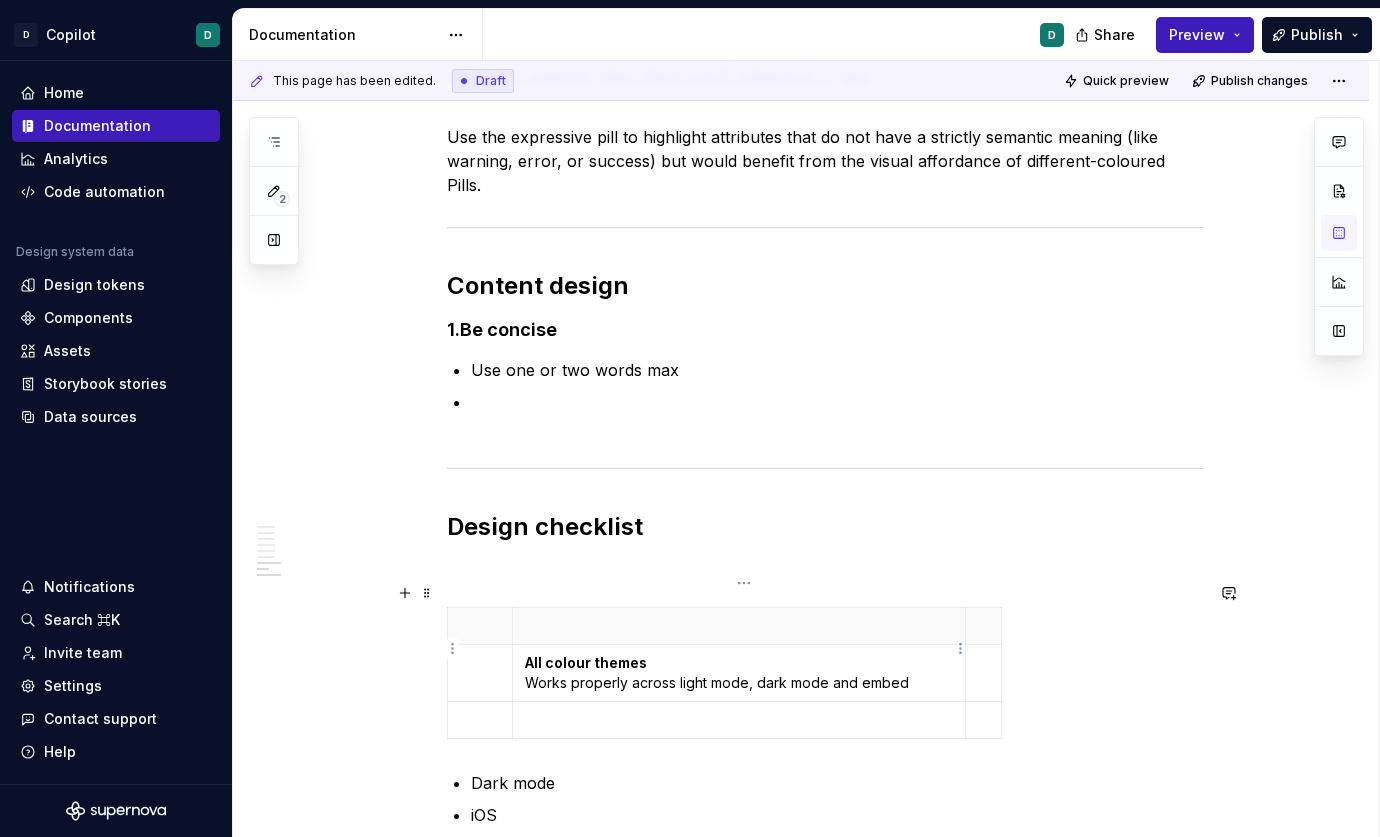 click on "All colour themes Works properly across light mode, dark mode and embed" at bounding box center [739, 673] 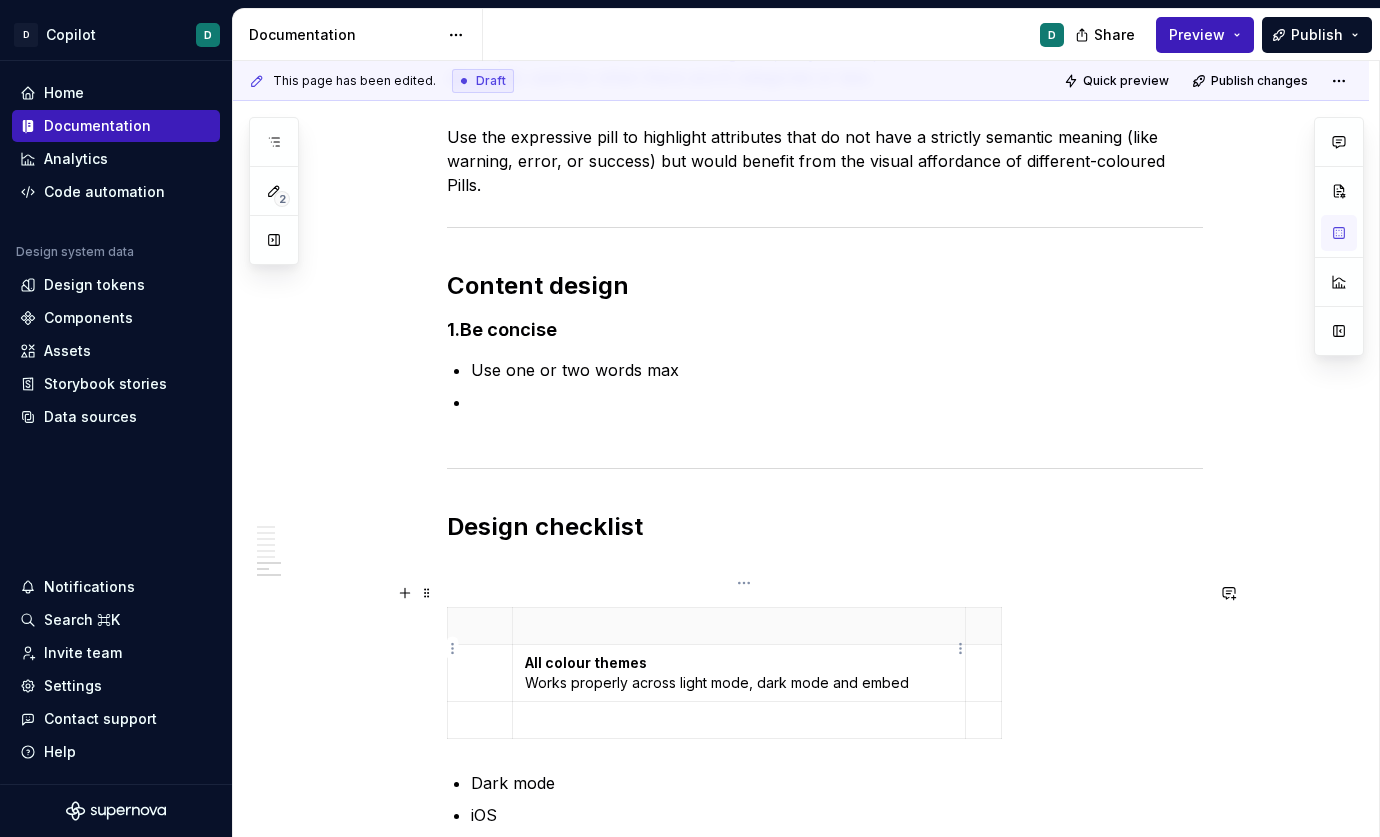 click on "All colour themes Works properly across light mode, dark mode and embed" at bounding box center [739, 673] 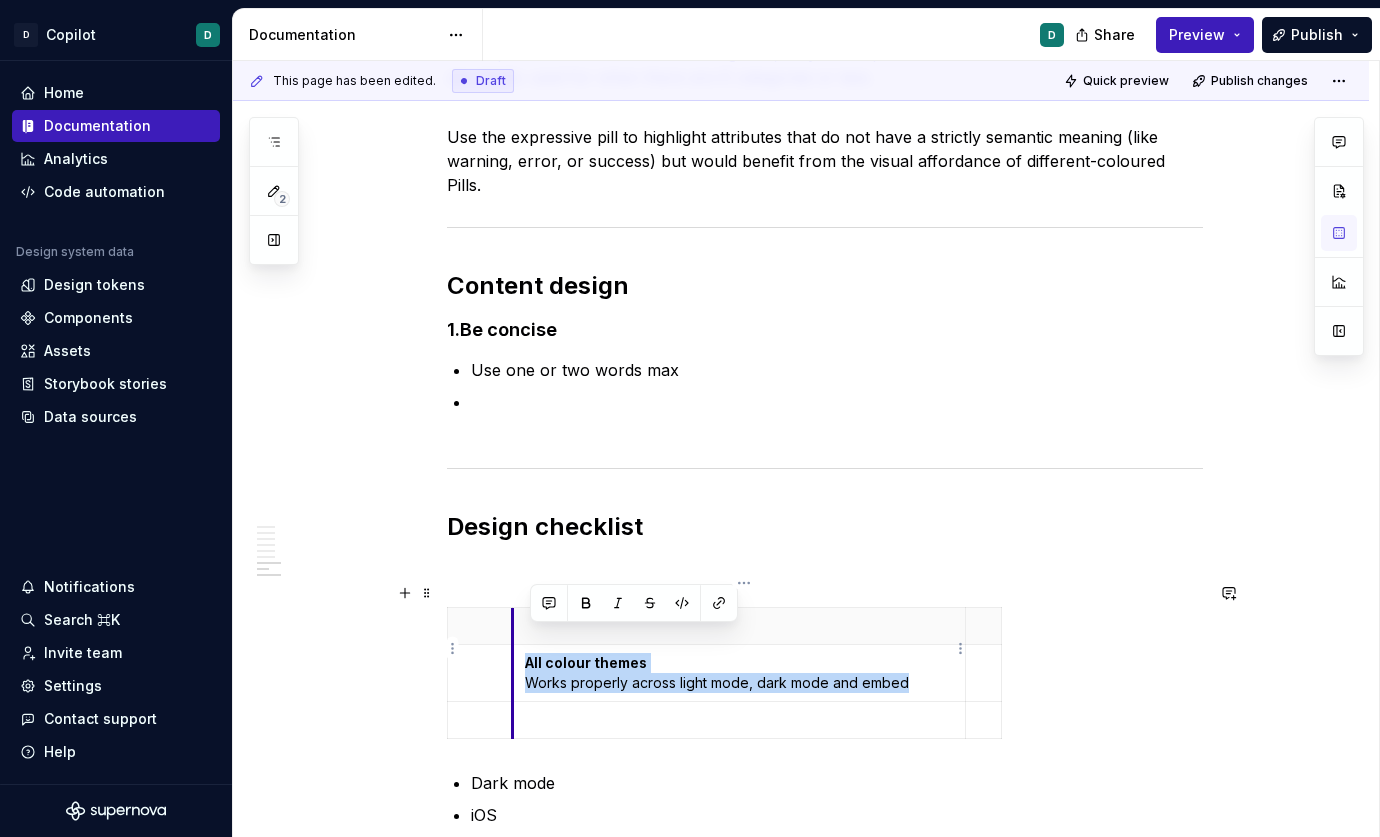 drag, startPoint x: 912, startPoint y: 662, endPoint x: 519, endPoint y: 642, distance: 393.50858 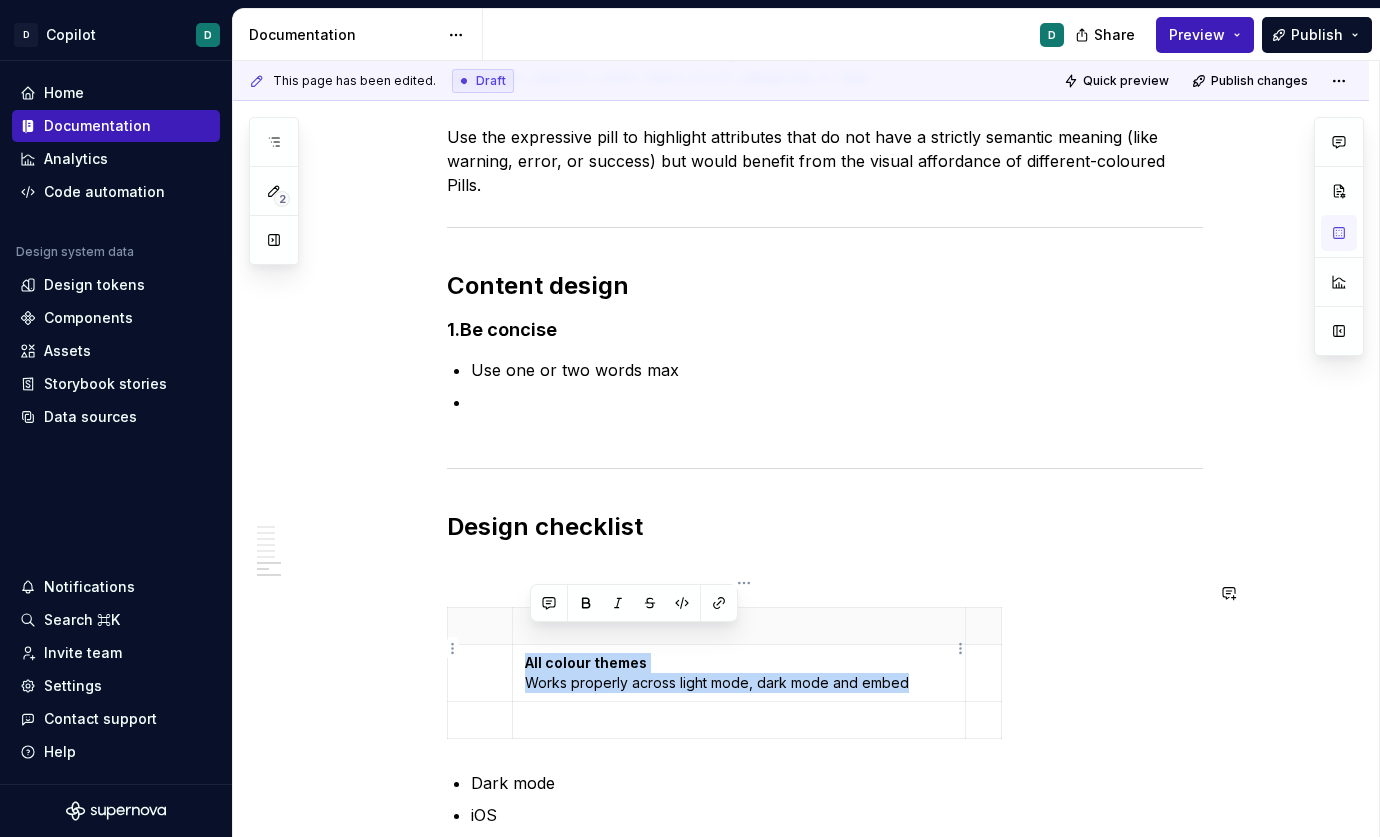 copy on "All colour themes Works properly across light mode, dark mode and embed" 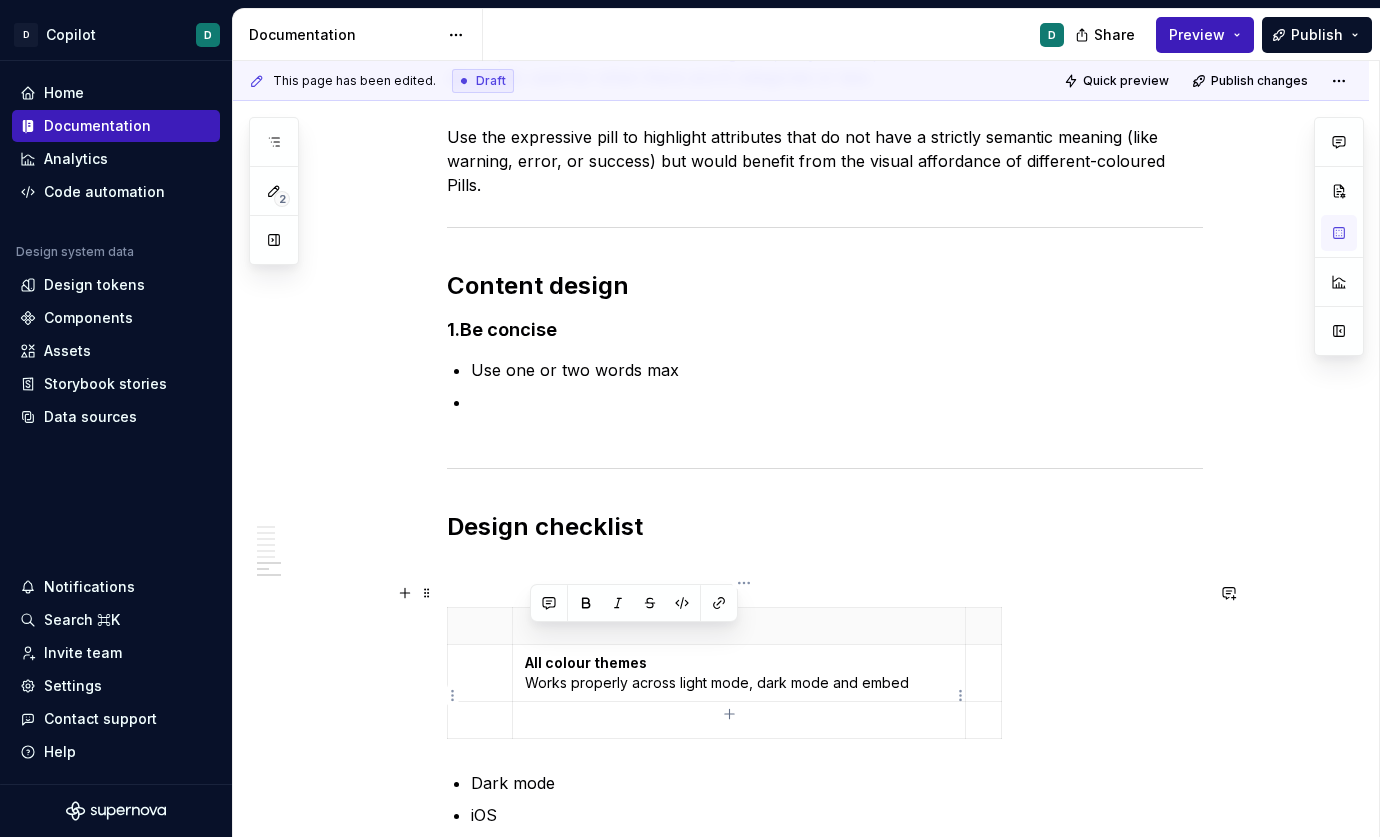 click at bounding box center (739, 720) 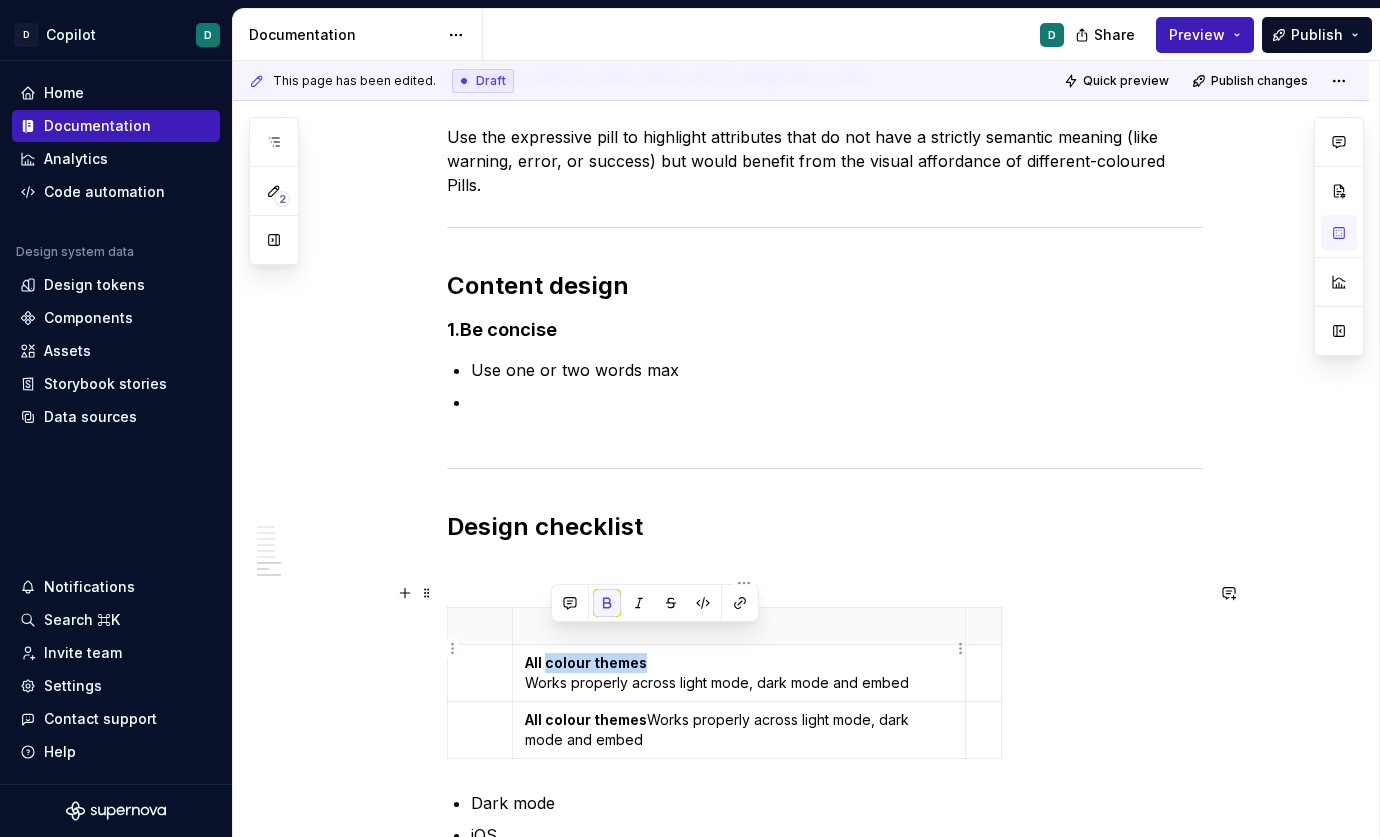 drag, startPoint x: 653, startPoint y: 641, endPoint x: 553, endPoint y: 641, distance: 100 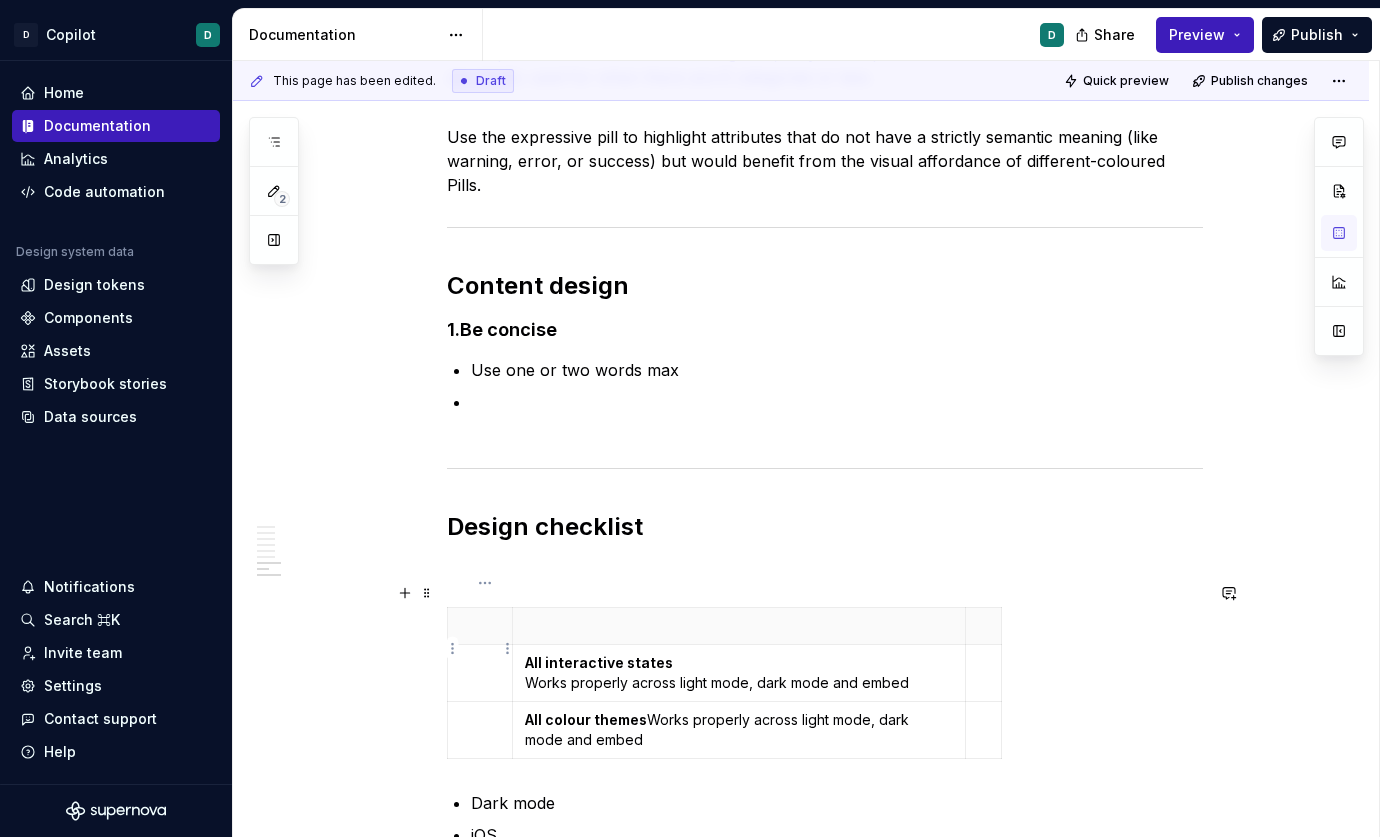 click at bounding box center [480, 663] 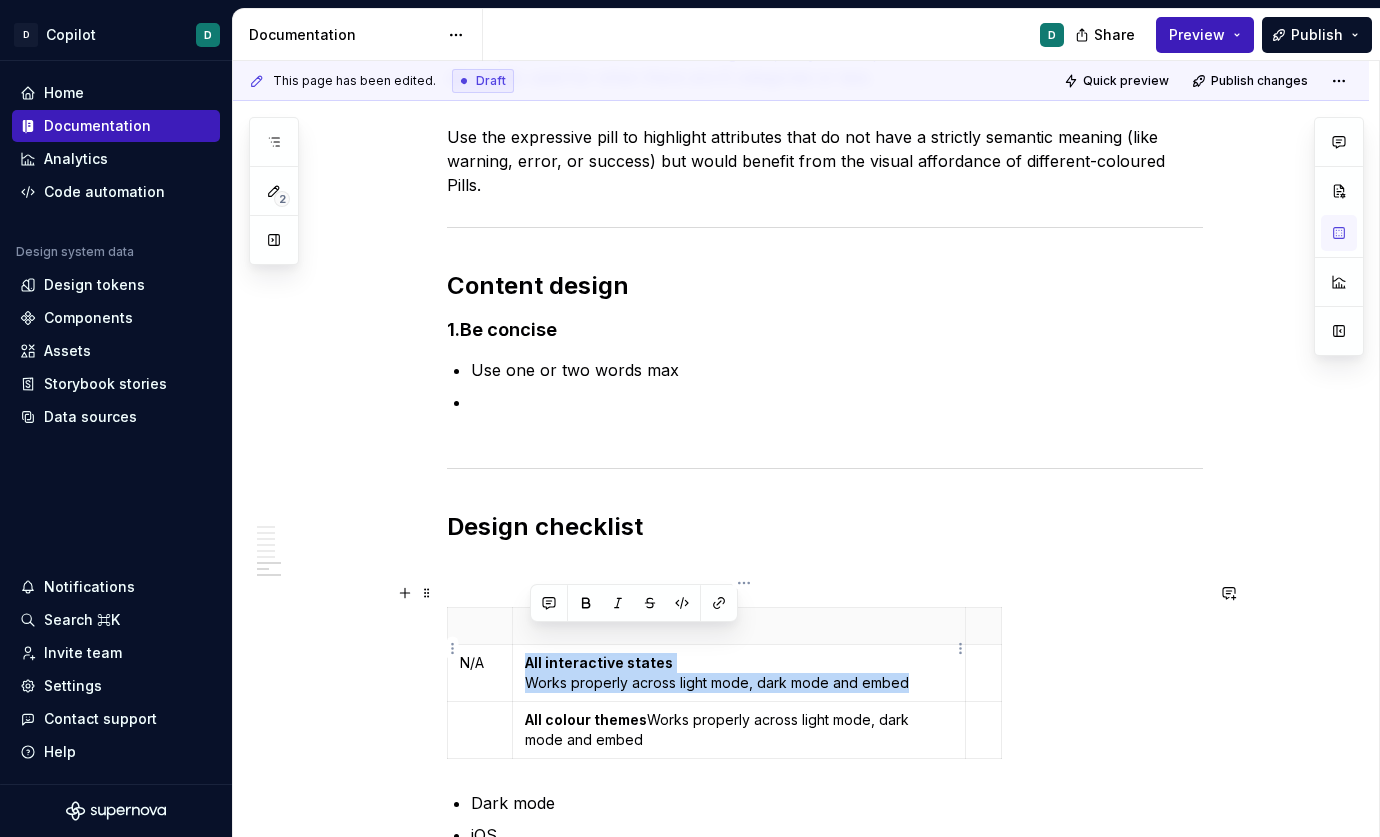 drag, startPoint x: 922, startPoint y: 655, endPoint x: 533, endPoint y: 641, distance: 389.25186 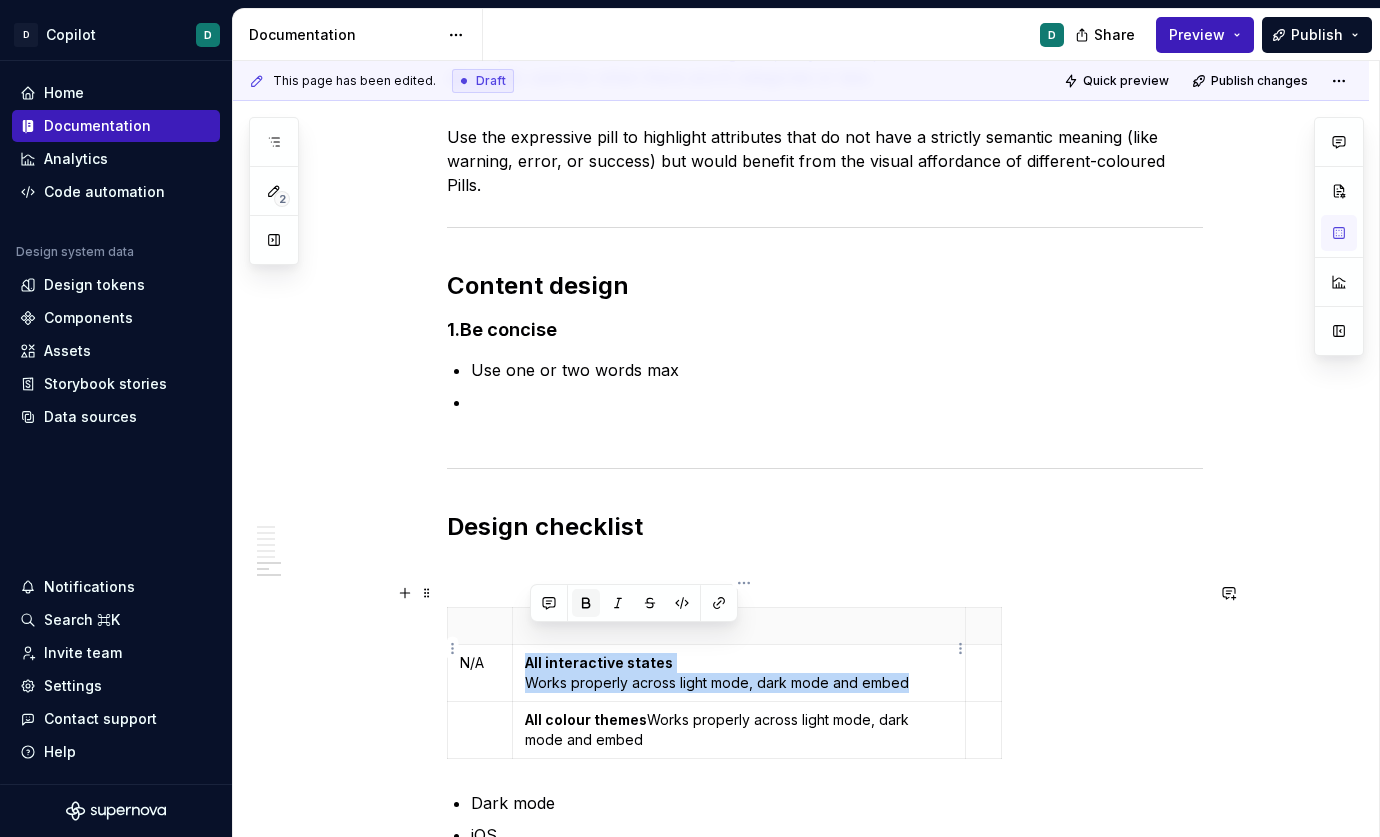 click at bounding box center (586, 603) 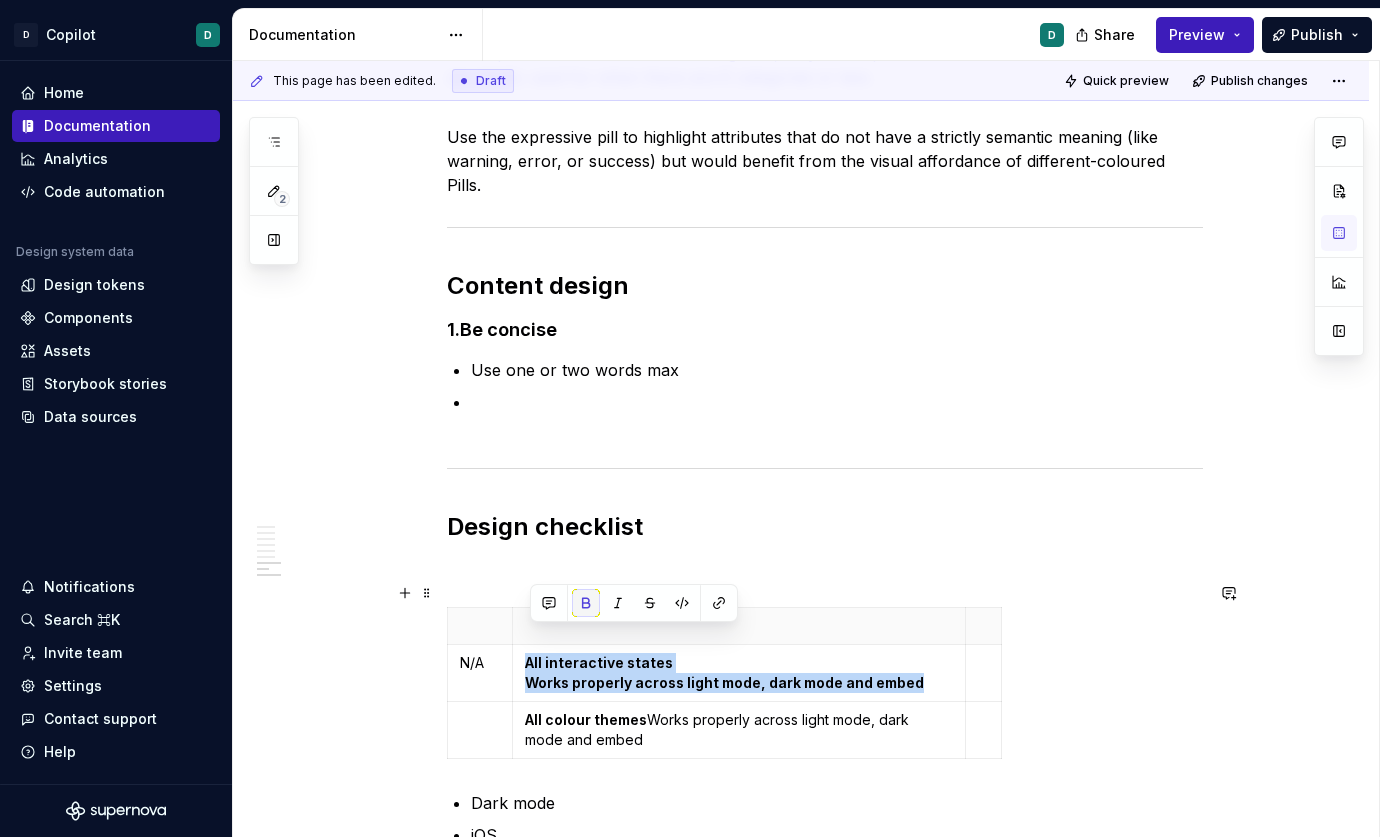 click at bounding box center [586, 603] 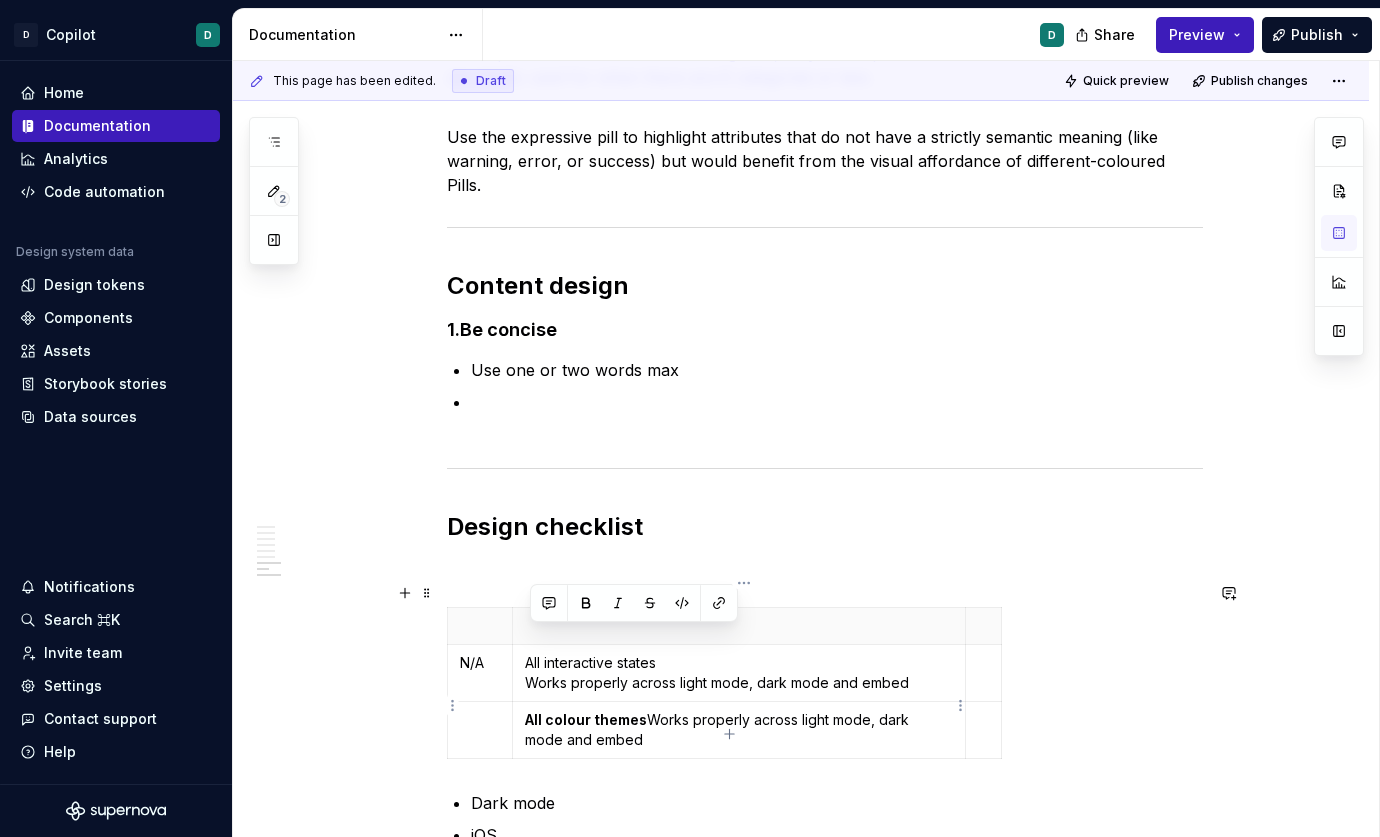 click on "All colour themes Works properly across light mode, dark mode and embed" at bounding box center [739, 730] 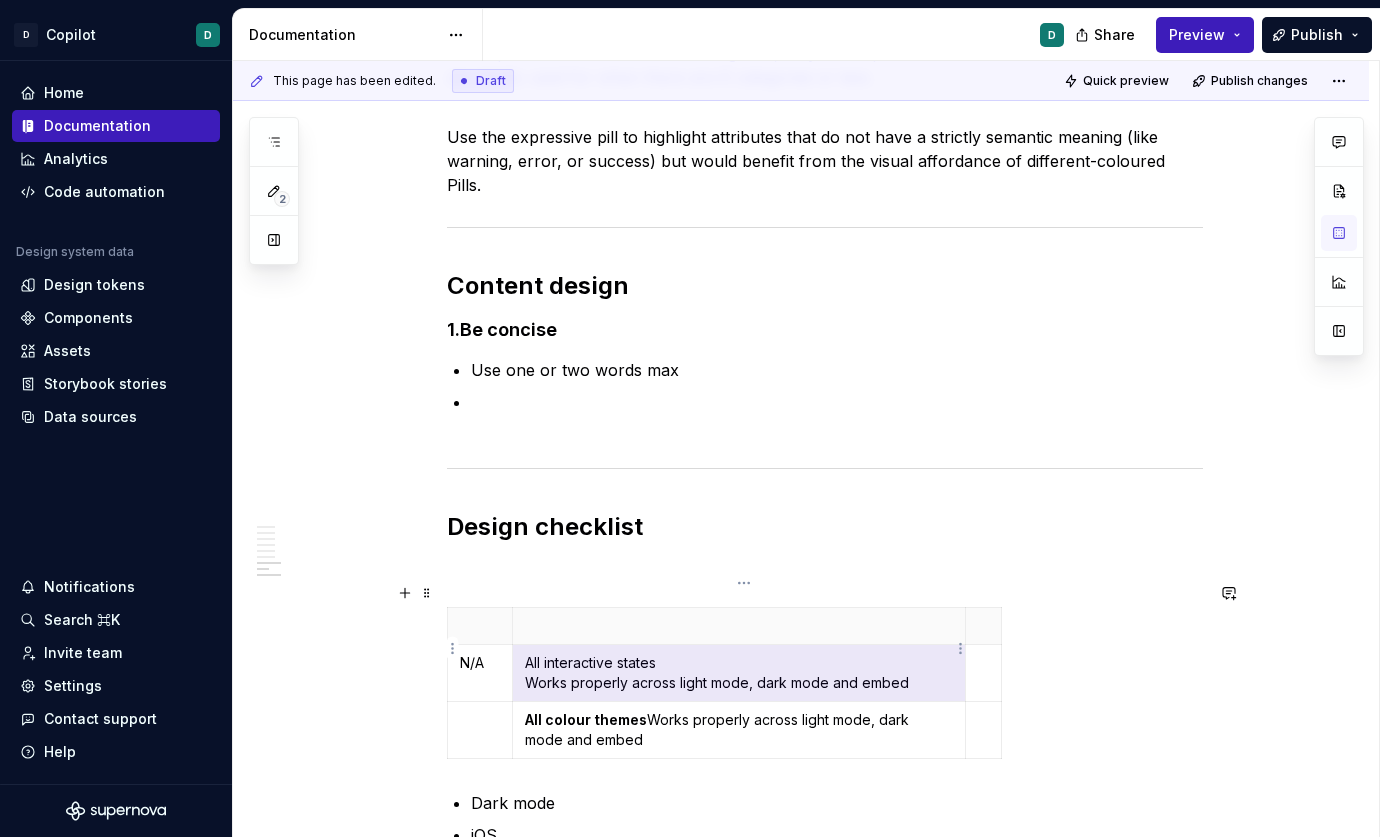 drag, startPoint x: 666, startPoint y: 636, endPoint x: 559, endPoint y: 632, distance: 107.07474 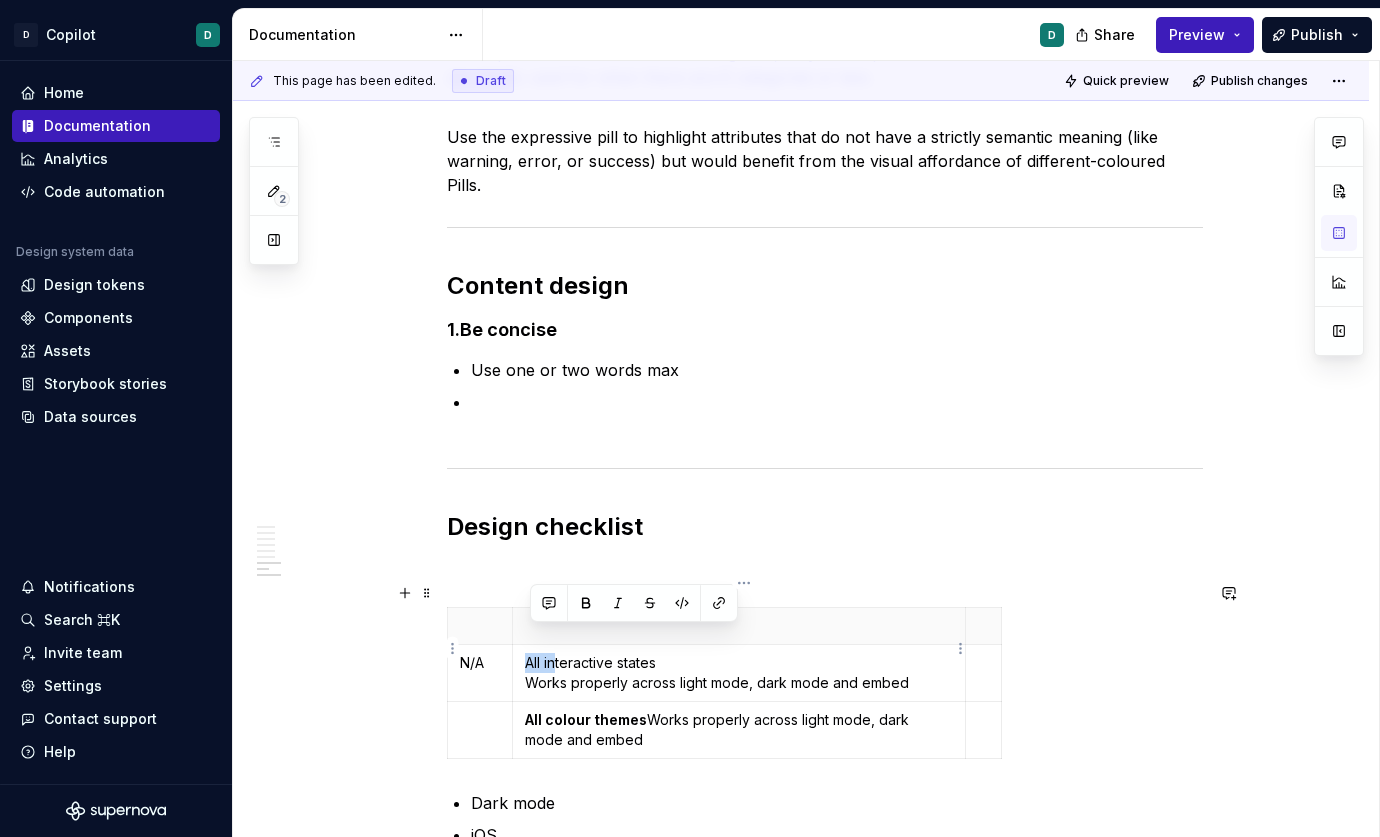 click on "All interactive states Works properly across light mode, dark mode and embed" at bounding box center (739, 673) 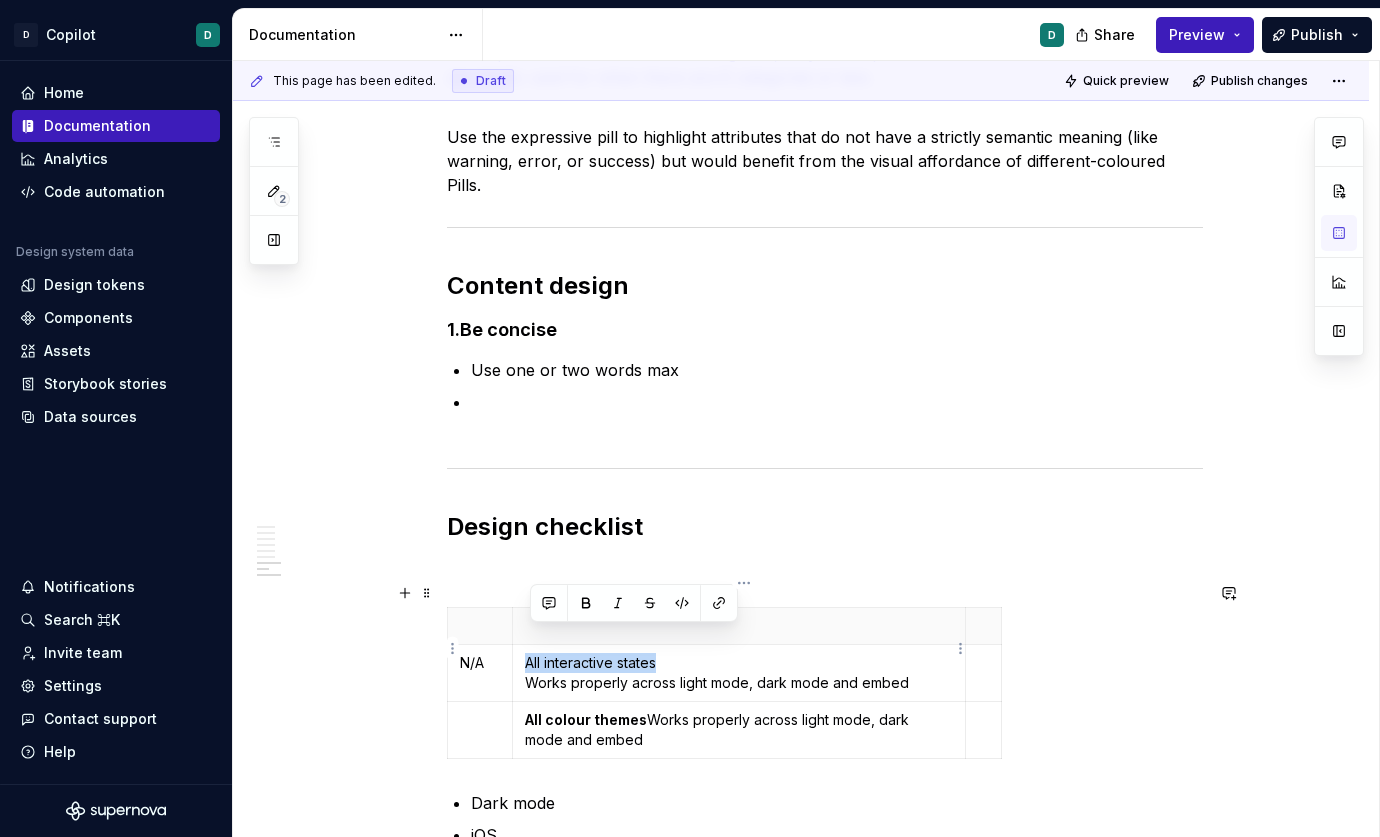 drag, startPoint x: 686, startPoint y: 631, endPoint x: 530, endPoint y: 639, distance: 156.20499 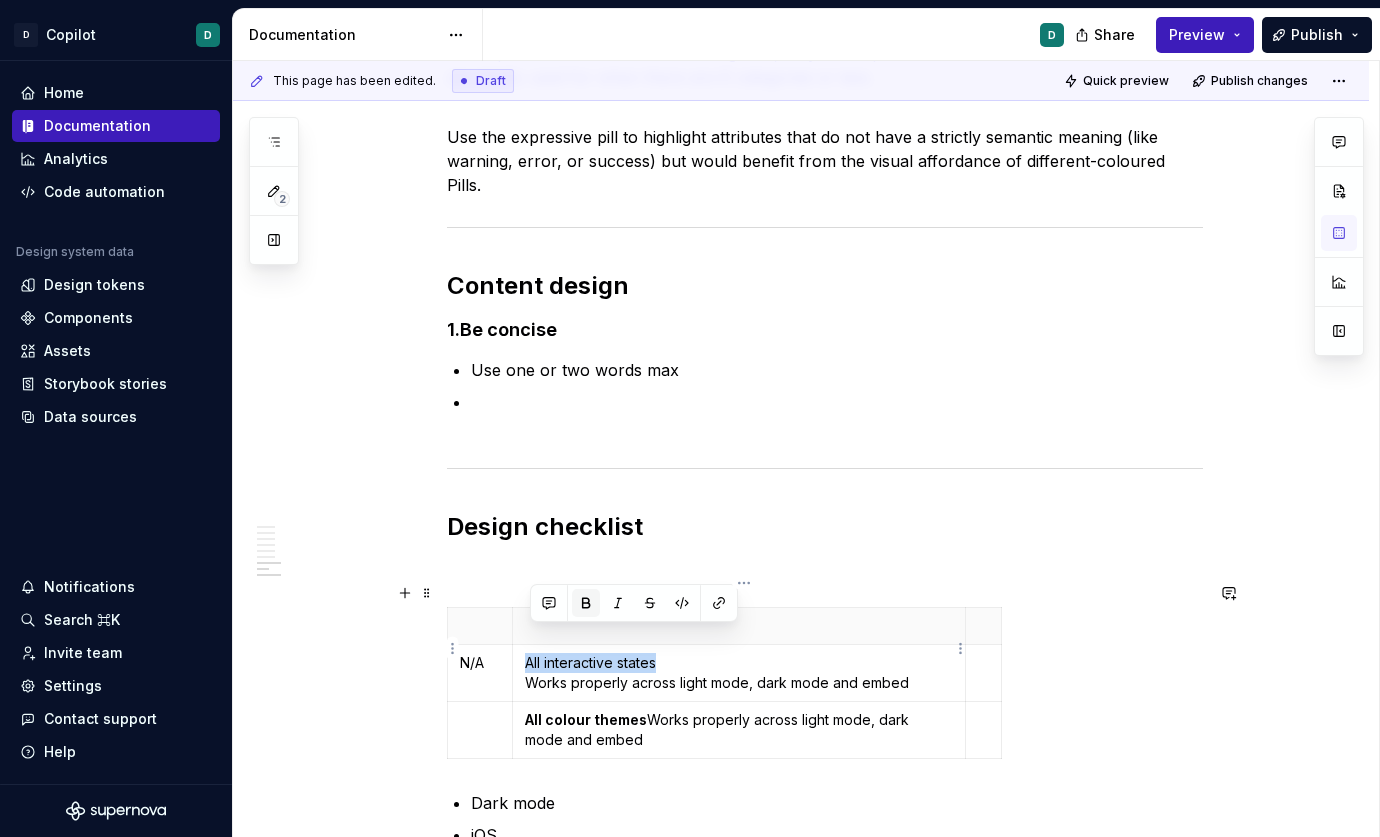 click at bounding box center [586, 603] 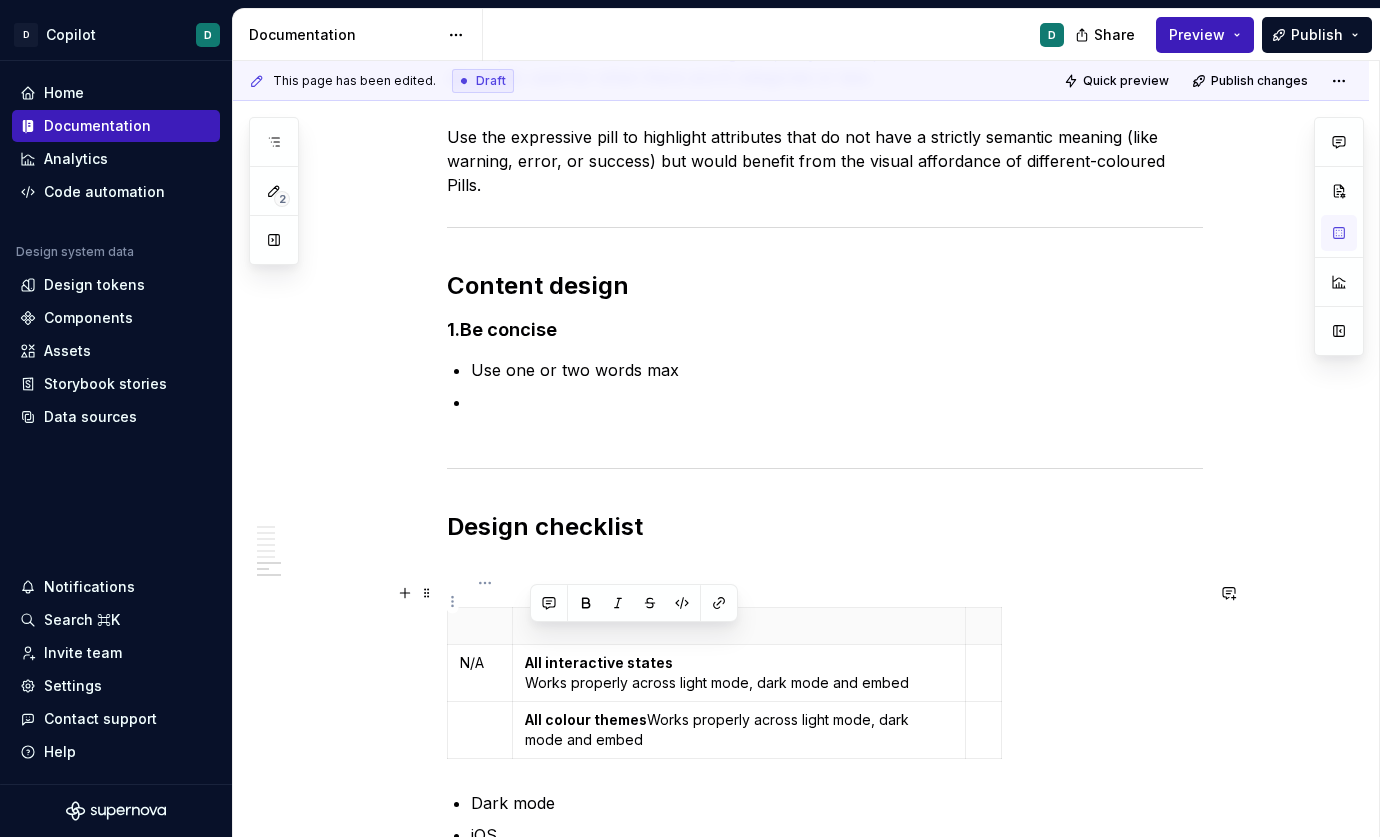 click at bounding box center (480, 625) 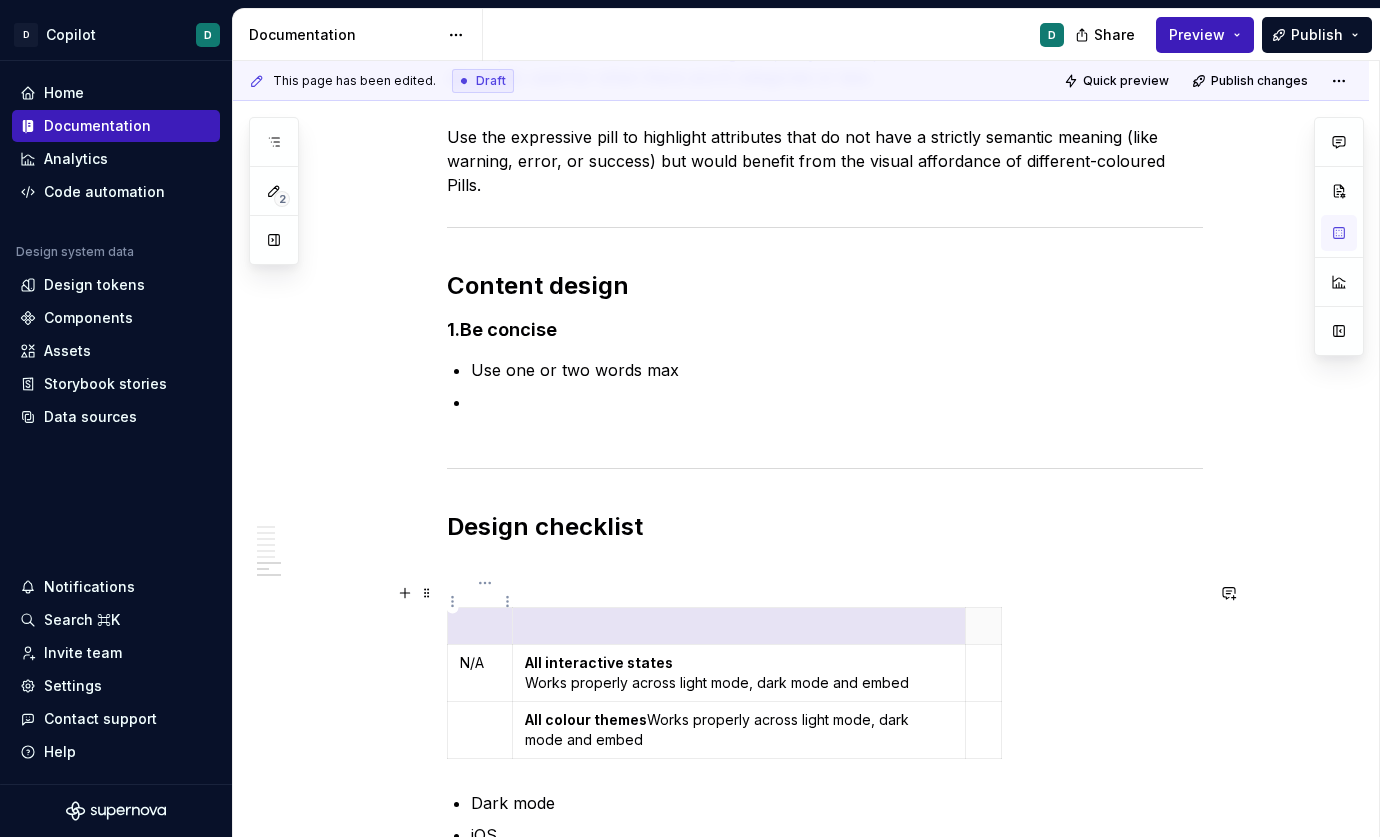 drag, startPoint x: 565, startPoint y: 603, endPoint x: 466, endPoint y: 603, distance: 99 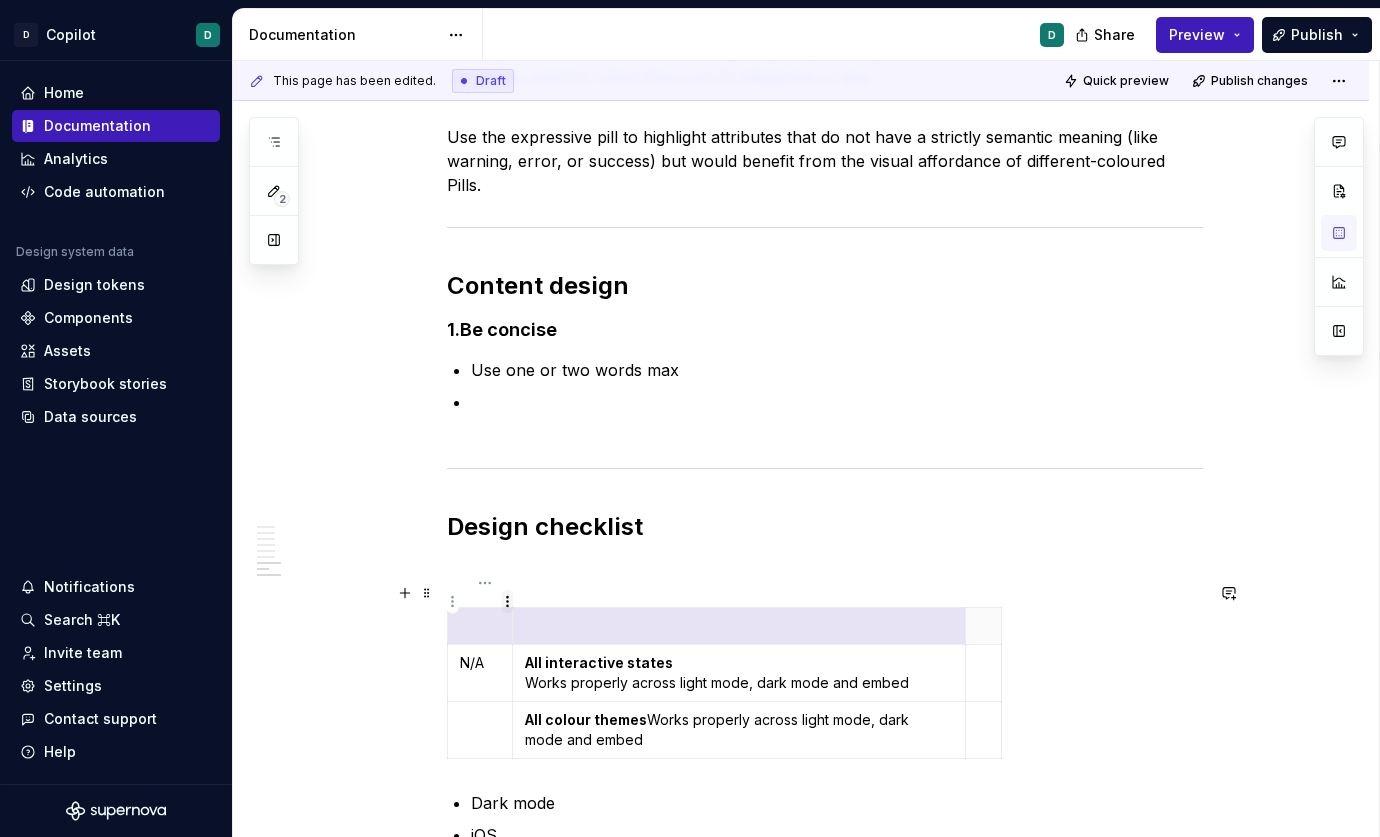 click on "D Copilot D Home Documentation Analytics Code automation Design system data Design tokens Components Assets Storybook stories Data sources Notifications Search ⌘K Invite team Settings Contact support Help Documentation D Share Preview Publish 2 Pages Add
Accessibility guide for tree Page tree.
Navigate the tree with the arrow keys. Common tree hotkeys apply. Further keybindings are available:
enter to execute primary action on focused item
f2 to start renaming the focused item
escape to abort renaming an item
control+d to start dragging selected items
Welcome to Copilot Copilot Design system Mission and roadmap Copilot updates Newsletter Foundations Foundations overview Design principles Colour palette Core colours Colour palette Dark mode Responsive page width Tokens About tokens Tokens Components Components overview Avatar Breadcrumbs Button [draft] Bulk manage (floaty boi) Error message banner Pill Usage D Accessibility Code Toasts 3" at bounding box center [690, 418] 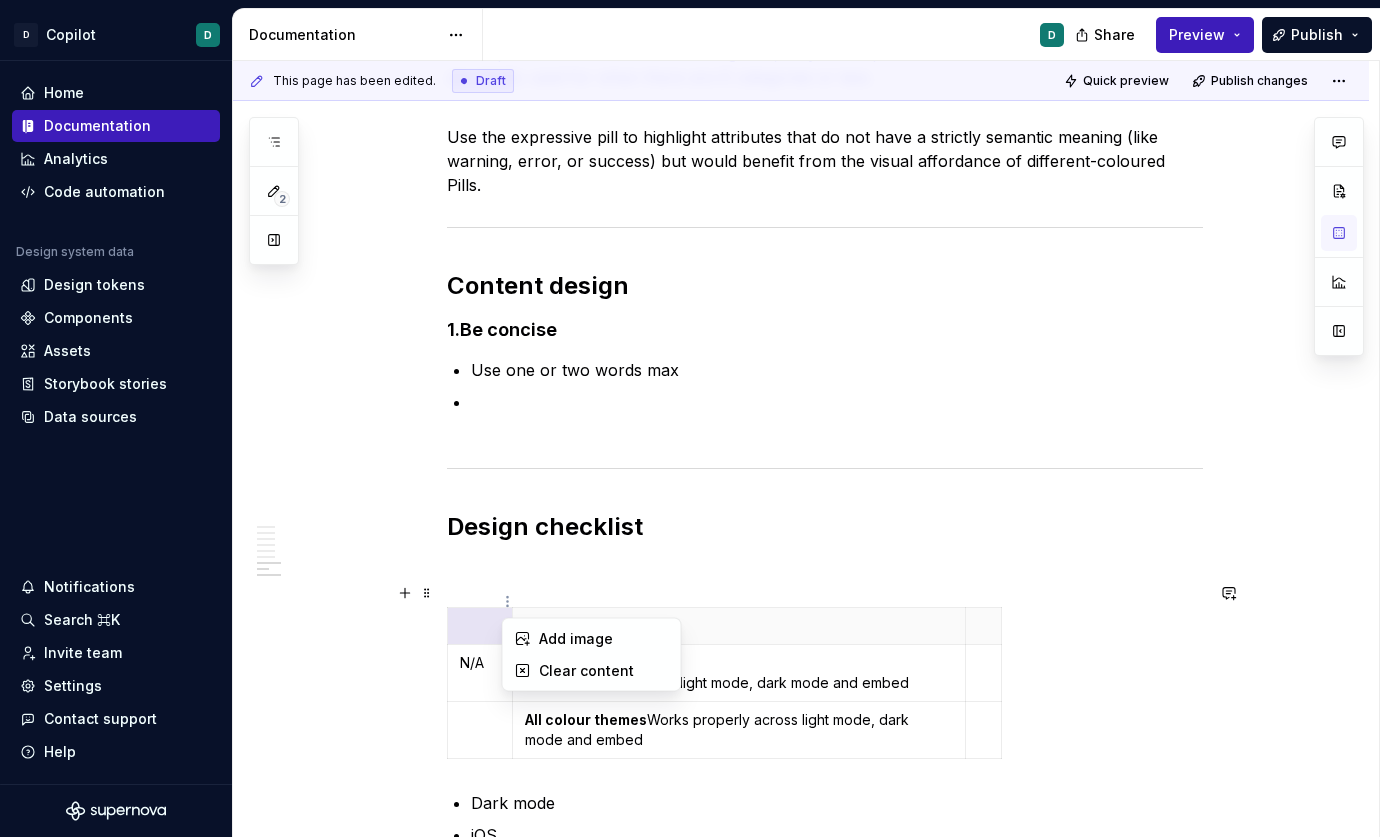 click on "D Copilot D Home Documentation Analytics Code automation Design system data Design tokens Components Assets Storybook stories Data sources Notifications Search ⌘K Invite team Settings Contact support Help Documentation D Share Preview Publish 2 Pages Add
Accessibility guide for tree Page tree.
Navigate the tree with the arrow keys. Common tree hotkeys apply. Further keybindings are available:
enter to execute primary action on focused item
f2 to start renaming the focused item
escape to abort renaming an item
control+d to start dragging selected items
Welcome to Copilot Copilot Design system Mission and roadmap Copilot updates Newsletter Foundations Foundations overview Design principles Colour palette Core colours Colour palette Dark mode Responsive page width Tokens About tokens Tokens Components Components overview Avatar Breadcrumbs Button [draft] Bulk manage (floaty boi) Error message banner Pill Usage D Accessibility Code Toasts 3" at bounding box center (690, 418) 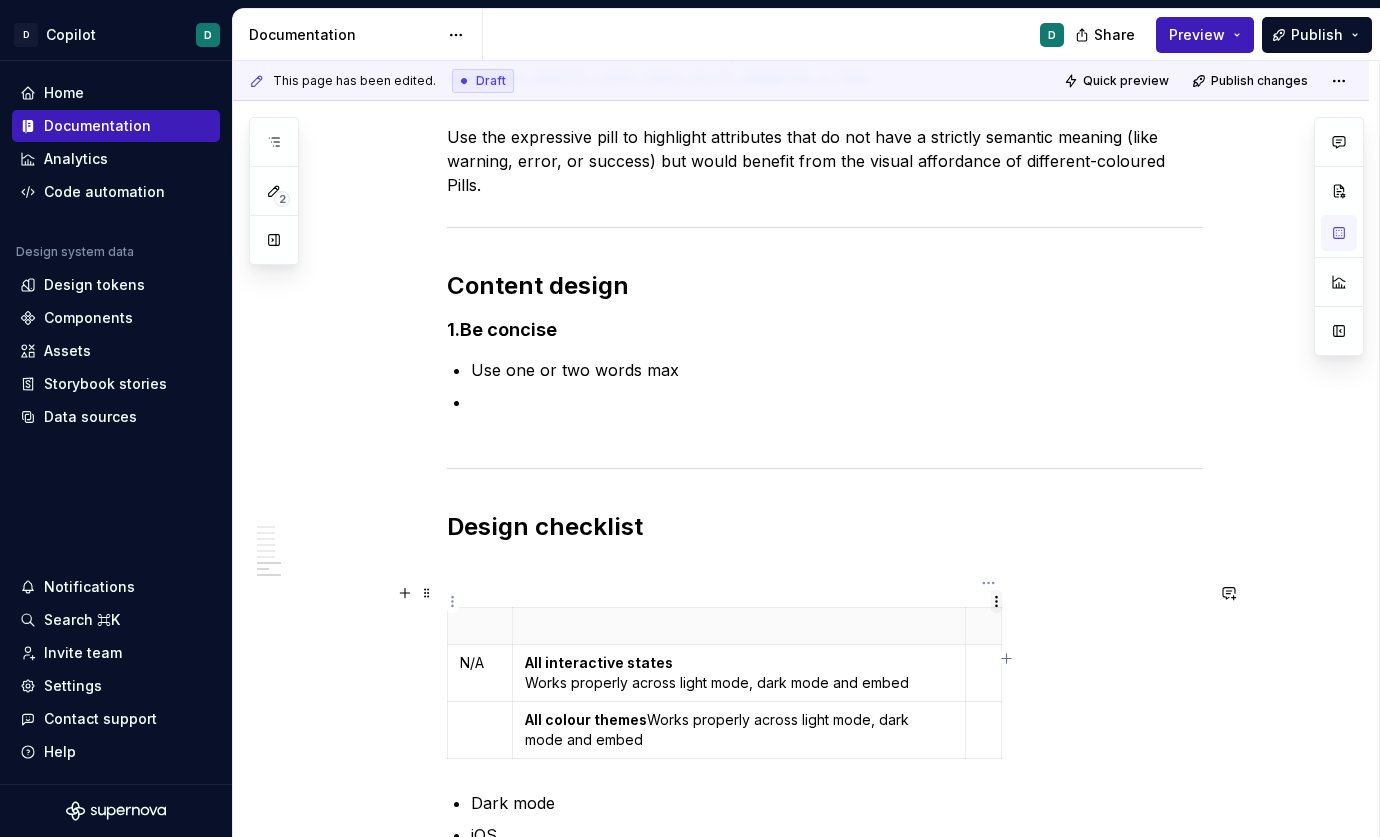 click on "D Copilot D Home Documentation Analytics Code automation Design system data Design tokens Components Assets Storybook stories Data sources Notifications Search ⌘K Invite team Settings Contact support Help Documentation D Share Preview Publish 2 Pages Add
Accessibility guide for tree Page tree.
Navigate the tree with the arrow keys. Common tree hotkeys apply. Further keybindings are available:
enter to execute primary action on focused item
f2 to start renaming the focused item
escape to abort renaming an item
control+d to start dragging selected items
Welcome to Copilot Copilot Design system Mission and roadmap Copilot updates Newsletter Foundations Foundations overview Design principles Colour palette Core colours Colour palette Dark mode Responsive page width Tokens About tokens Tokens Components Components overview Avatar Breadcrumbs Button [draft] Bulk manage (floaty boi) Error message banner Pill Usage D Accessibility Code Toasts 3" at bounding box center [690, 418] 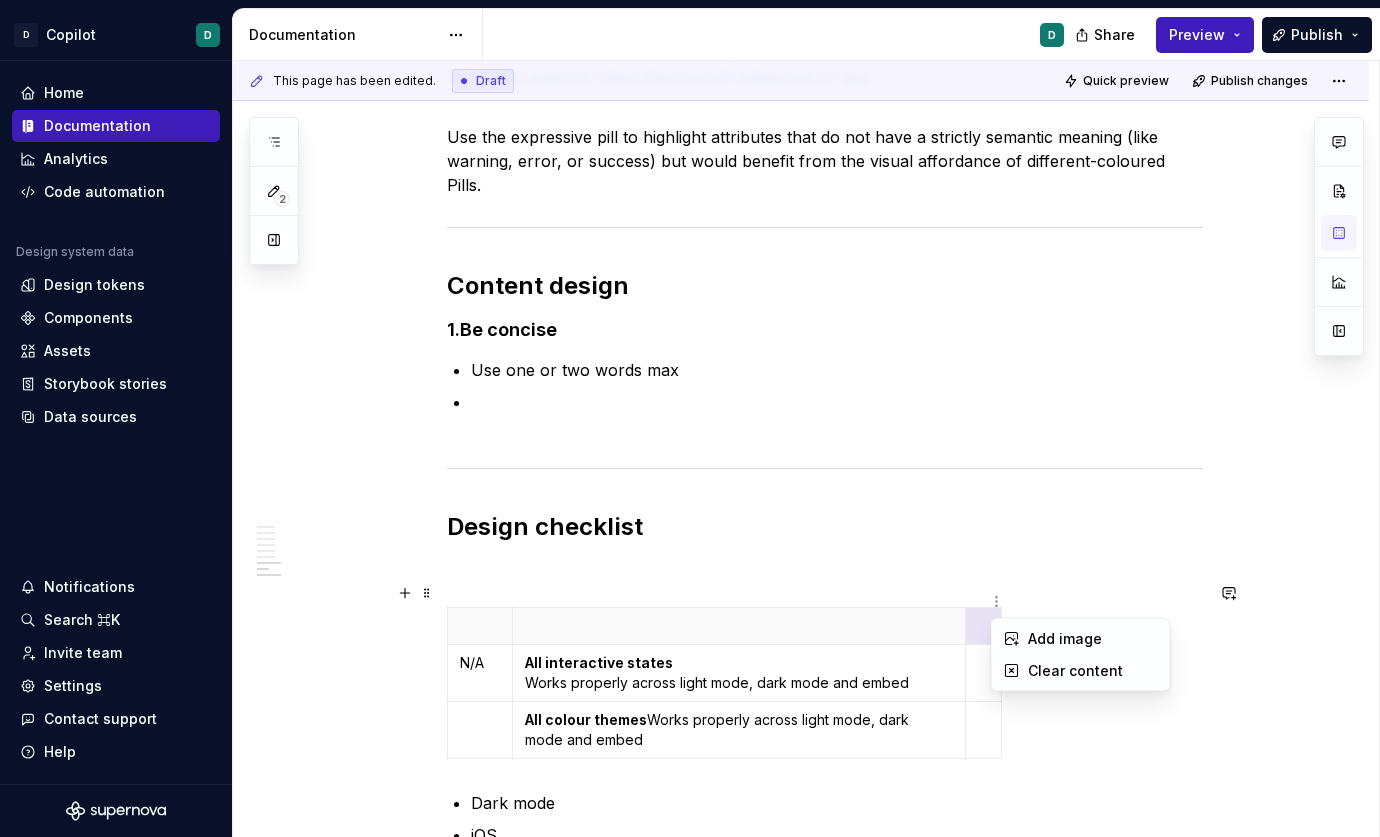 click on "D Copilot D Home Documentation Analytics Code automation Design system data Design tokens Components Assets Storybook stories Data sources Notifications Search ⌘K Invite team Settings Contact support Help Documentation D Share Preview Publish 2 Pages Add
Accessibility guide for tree Page tree.
Navigate the tree with the arrow keys. Common tree hotkeys apply. Further keybindings are available:
enter to execute primary action on focused item
f2 to start renaming the focused item
escape to abort renaming an item
control+d to start dragging selected items
Welcome to Copilot Copilot Design system Mission and roadmap Copilot updates Newsletter Foundations Foundations overview Design principles Colour palette Core colours Colour palette Dark mode Responsive page width Tokens About tokens Tokens Components Components overview Avatar Breadcrumbs Button [draft] Bulk manage (floaty boi) Error message banner Pill Usage D Accessibility Code Toasts 3" at bounding box center (690, 418) 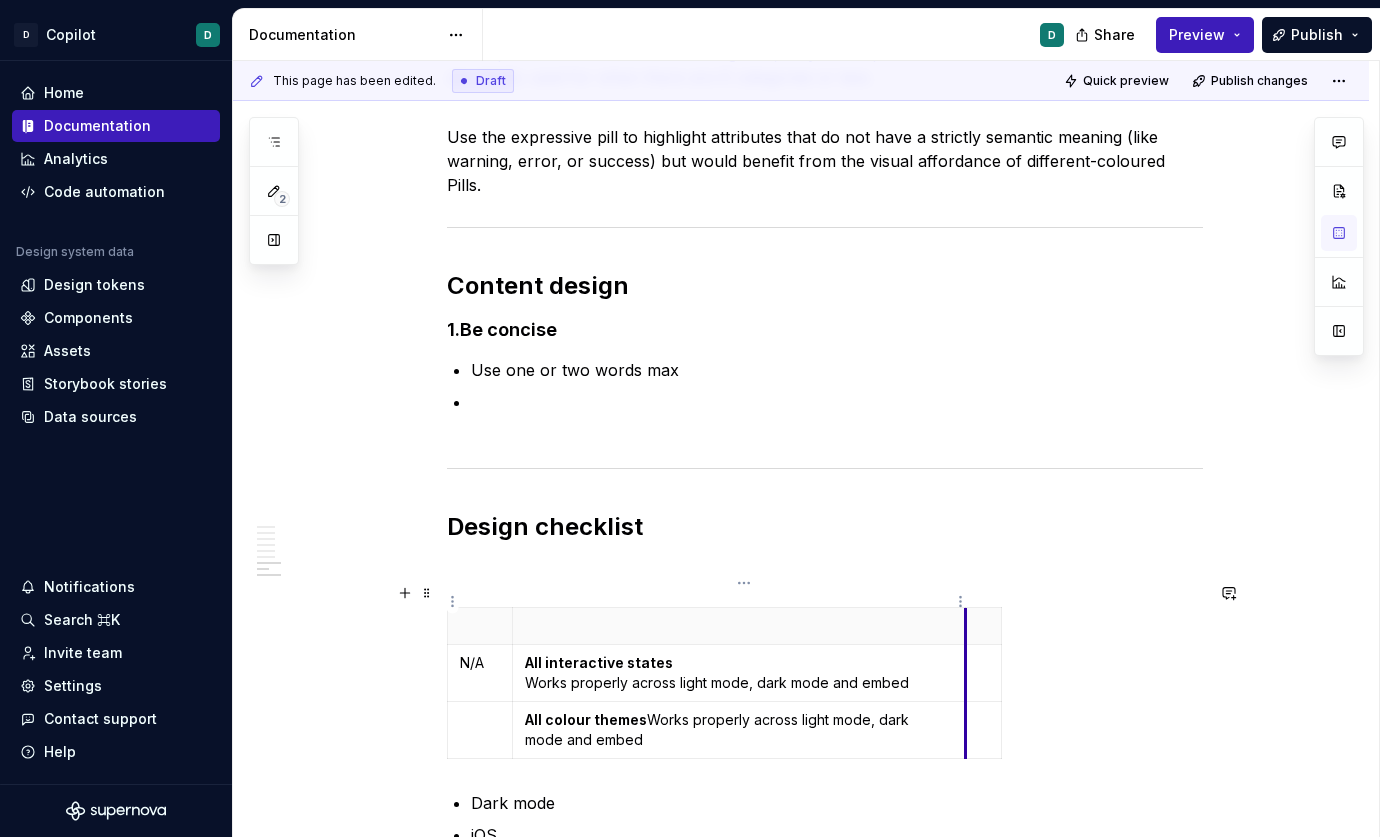 drag, startPoint x: 969, startPoint y: 612, endPoint x: 1001, endPoint y: 612, distance: 32 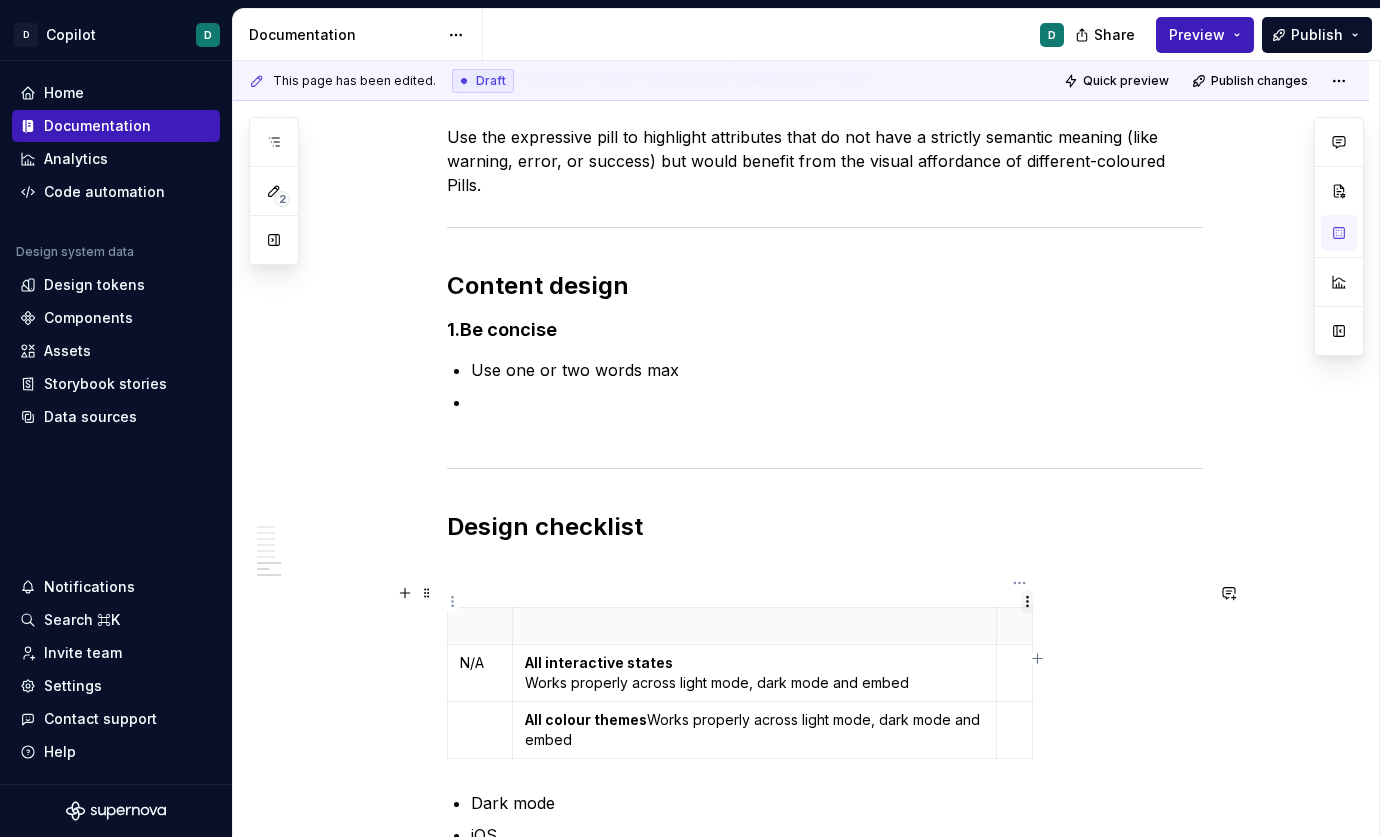 click on "D Copilot D Home Documentation Analytics Code automation Design system data Design tokens Components Assets Storybook stories Data sources Notifications Search ⌘K Invite team Settings Contact support Help Documentation D Share Preview Publish 2 Pages Add
Accessibility guide for tree Page tree.
Navigate the tree with the arrow keys. Common tree hotkeys apply. Further keybindings are available:
enter to execute primary action on focused item
f2 to start renaming the focused item
escape to abort renaming an item
control+d to start dragging selected items
Welcome to Copilot Copilot Design system Mission and roadmap Copilot updates Newsletter Foundations Foundations overview Design principles Colour palette Core colours Colour palette Dark mode Responsive page width Tokens About tokens Tokens Components Components overview Avatar Breadcrumbs Button [draft] Bulk manage (floaty boi) Error message banner Pill Usage D Accessibility Code Toasts 3" at bounding box center [690, 418] 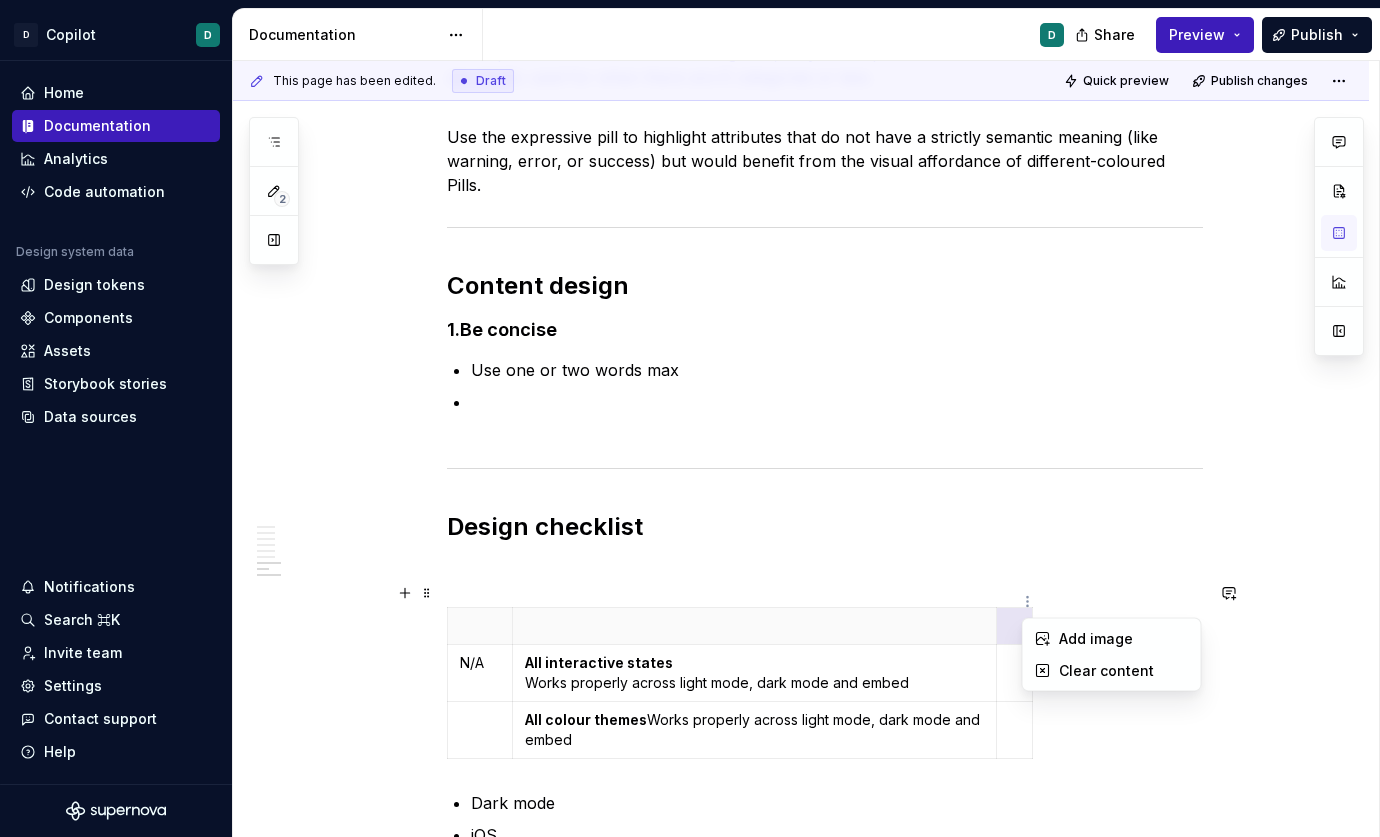 click on "D Copilot D Home Documentation Analytics Code automation Design system data Design tokens Components Assets Storybook stories Data sources Notifications Search ⌘K Invite team Settings Contact support Help Documentation D Share Preview Publish 2 Pages Add
Accessibility guide for tree Page tree.
Navigate the tree with the arrow keys. Common tree hotkeys apply. Further keybindings are available:
enter to execute primary action on focused item
f2 to start renaming the focused item
escape to abort renaming an item
control+d to start dragging selected items
Welcome to Copilot Copilot Design system Mission and roadmap Copilot updates Newsletter Foundations Foundations overview Design principles Colour palette Core colours Colour palette Dark mode Responsive page width Tokens About tokens Tokens Components Components overview Avatar Breadcrumbs Button [draft] Bulk manage (floaty boi) Error message banner Pill Usage D Accessibility Code Toasts 3" at bounding box center [690, 418] 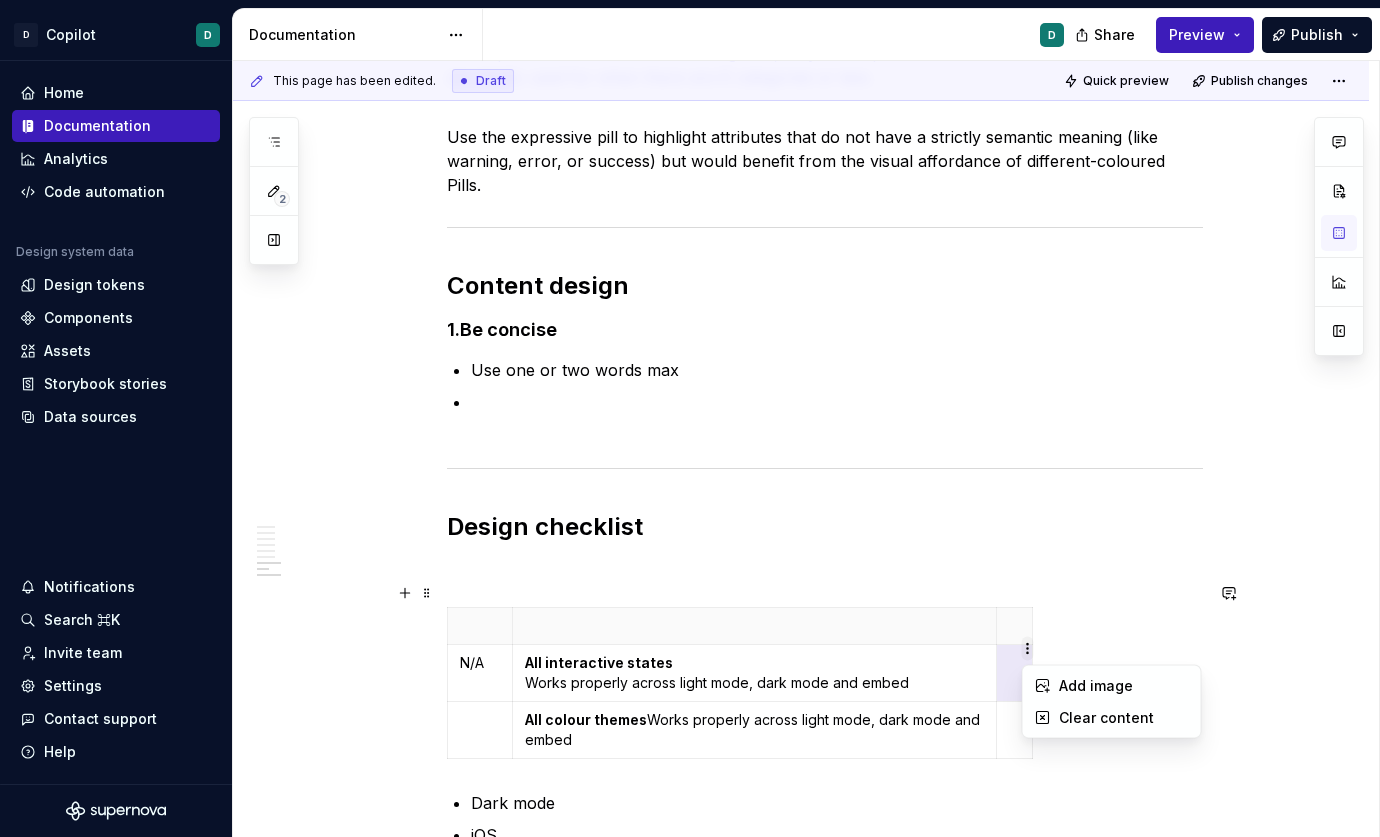 click on "D Copilot D Home Documentation Analytics Code automation Design system data Design tokens Components Assets Storybook stories Data sources Notifications Search ⌘K Invite team Settings Contact support Help Documentation D Share Preview Publish 2 Pages Add
Accessibility guide for tree Page tree.
Navigate the tree with the arrow keys. Common tree hotkeys apply. Further keybindings are available:
enter to execute primary action on focused item
f2 to start renaming the focused item
escape to abort renaming an item
control+d to start dragging selected items
Welcome to Copilot Copilot Design system Mission and roadmap Copilot updates Newsletter Foundations Foundations overview Design principles Colour palette Core colours Colour palette Dark mode Responsive page width Tokens About tokens Tokens Components Components overview Avatar Breadcrumbs Button [draft] Bulk manage (floaty boi) Error message banner Pill Usage D Accessibility Code Toasts 3" at bounding box center [690, 418] 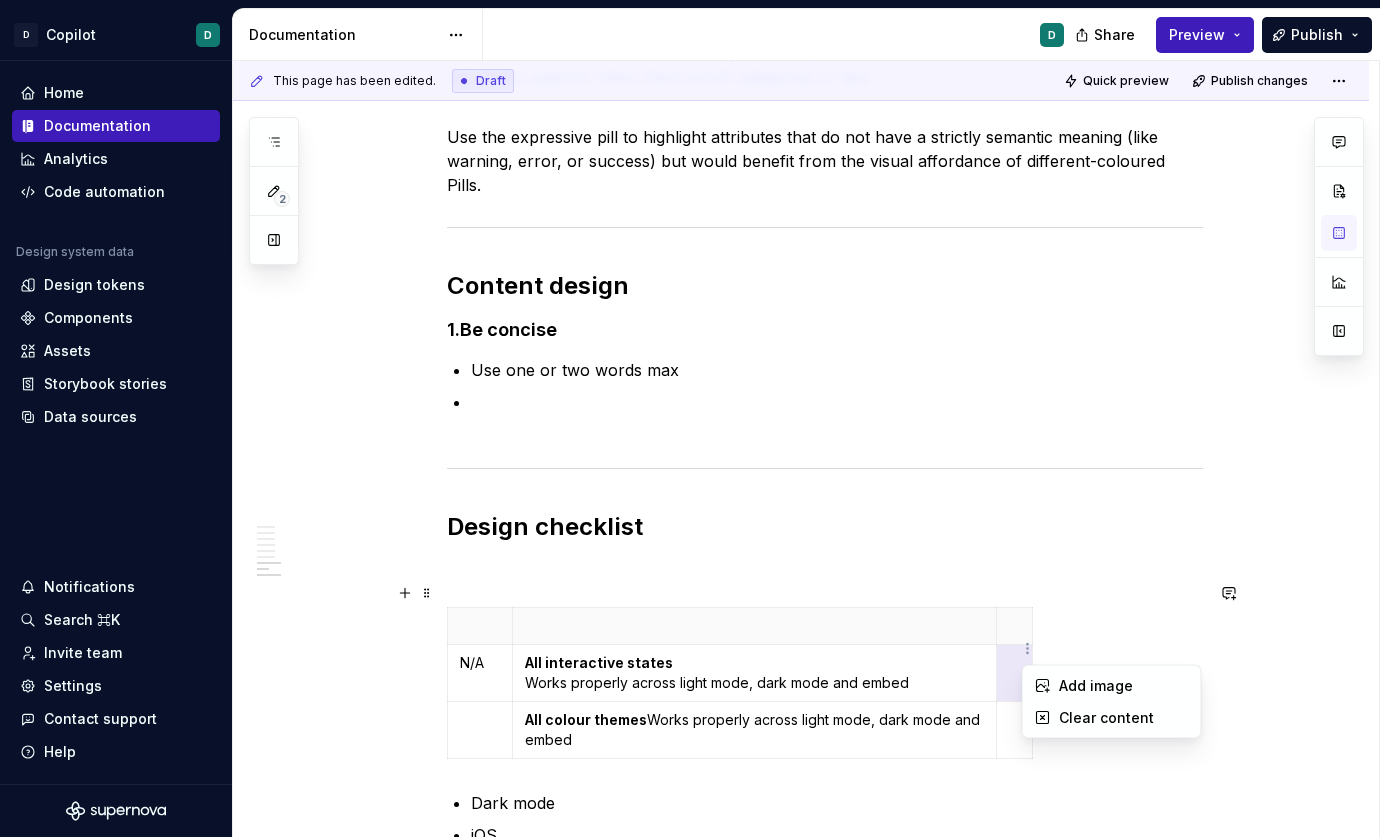 click on "D Copilot D Home Documentation Analytics Code automation Design system data Design tokens Components Assets Storybook stories Data sources Notifications Search ⌘K Invite team Settings Contact support Help Documentation D Share Preview Publish 2 Pages Add
Accessibility guide for tree Page tree.
Navigate the tree with the arrow keys. Common tree hotkeys apply. Further keybindings are available:
enter to execute primary action on focused item
f2 to start renaming the focused item
escape to abort renaming an item
control+d to start dragging selected items
Welcome to Copilot Copilot Design system Mission and roadmap Copilot updates Newsletter Foundations Foundations overview Design principles Colour palette Core colours Colour palette Dark mode Responsive page width Tokens About tokens Tokens Components Components overview Avatar Breadcrumbs Button [draft] Bulk manage (floaty boi) Error message banner Pill Usage D Accessibility Code Toasts 3" at bounding box center [690, 418] 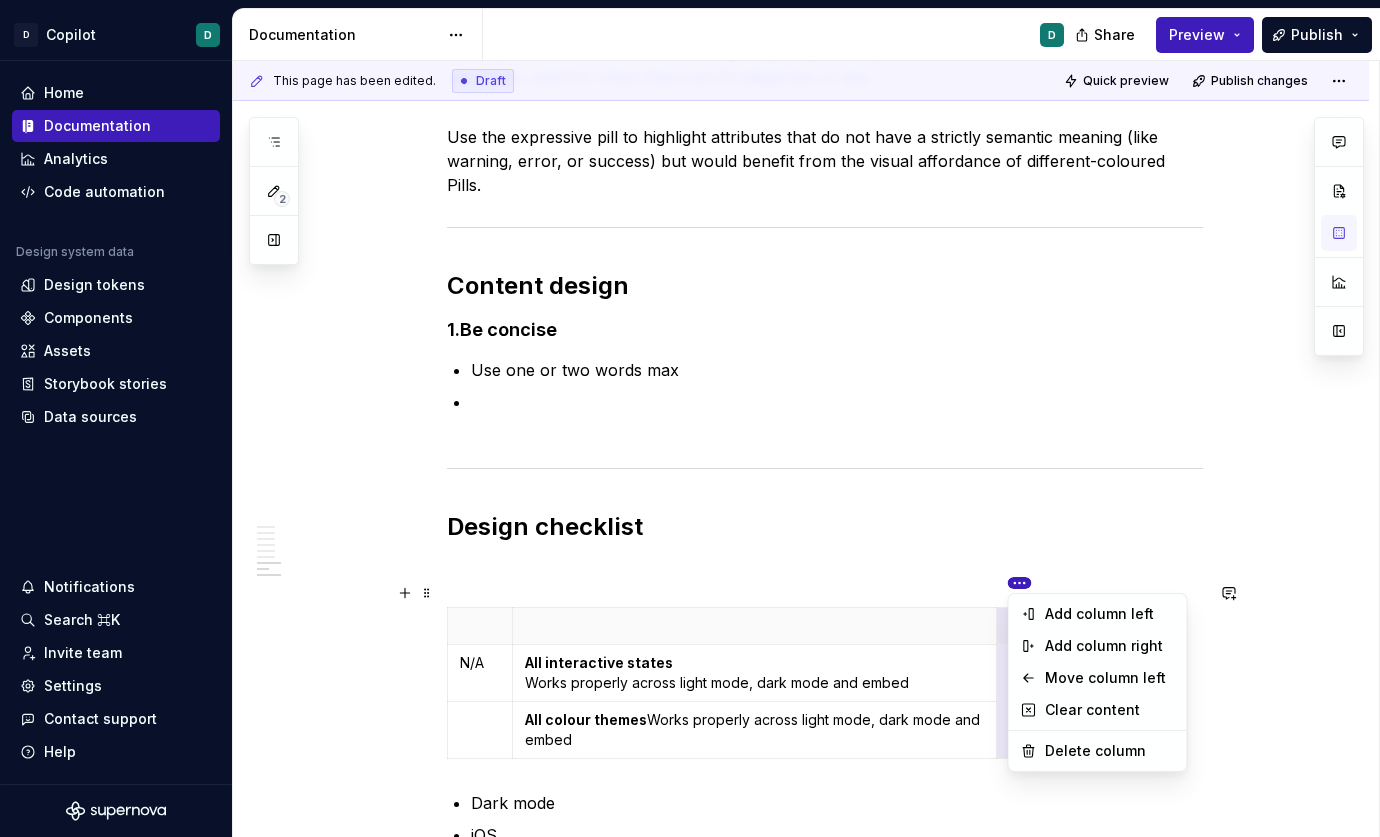 click on "D Copilot D Home Documentation Analytics Code automation Design system data Design tokens Components Assets Storybook stories Data sources Notifications Search ⌘K Invite team Settings Contact support Help Documentation D Share Preview Publish 2 Pages Add
Accessibility guide for tree Page tree.
Navigate the tree with the arrow keys. Common tree hotkeys apply. Further keybindings are available:
enter to execute primary action on focused item
f2 to start renaming the focused item
escape to abort renaming an item
control+d to start dragging selected items
Welcome to Copilot Copilot Design system Mission and roadmap Copilot updates Newsletter Foundations Foundations overview Design principles Colour palette Core colours Colour palette Dark mode Responsive page width Tokens About tokens Tokens Components Components overview Avatar Breadcrumbs Button [draft] Bulk manage (floaty boi) Error message banner Pill Usage D Accessibility Code Toasts 3" at bounding box center (690, 418) 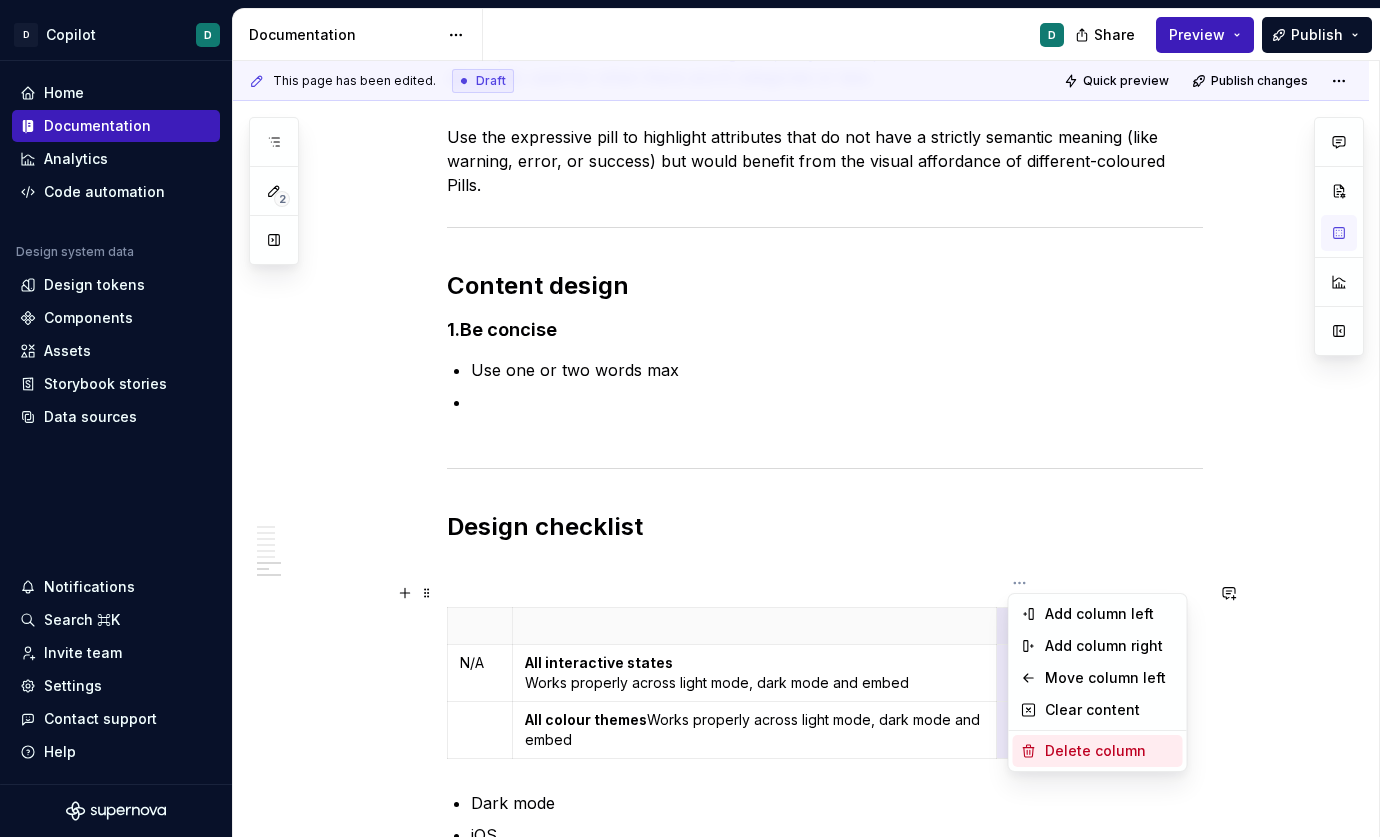 click on "Delete column" at bounding box center (1110, 751) 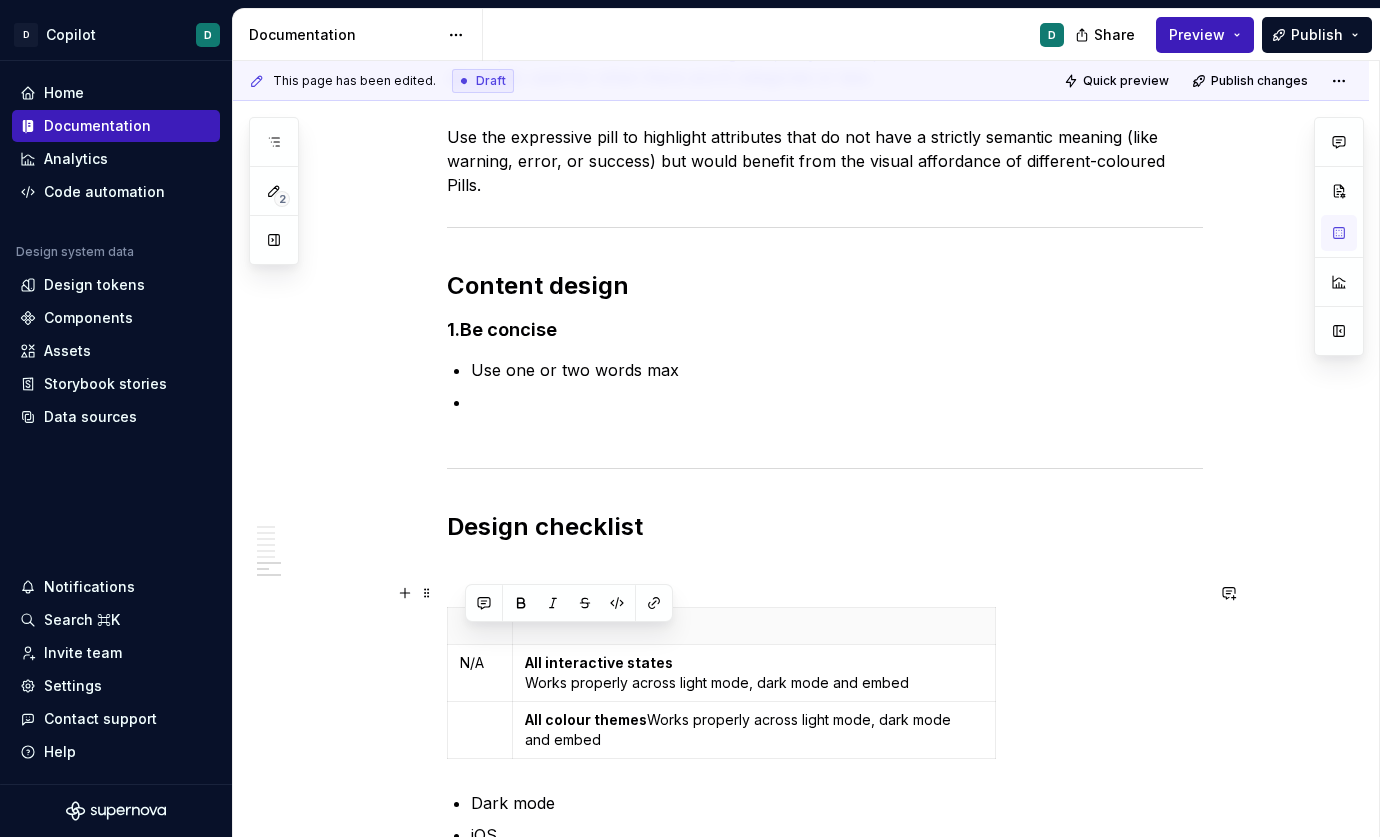 click on "Anatomy  Behaviour Pills are always  read-only , they’re not clickable or interactive. Types of pills Status pills Use status pills to represent the current state of something for example; a document’s approval status or an item’s availability. Status type Application Success Approved, complete, positive, new, purchased, licensed, published, active, live Informative Archived, deleted, paused, draft, not started, ended Danger Error, alert, rejected, failed Warning Pending Announcement pills Use announcement pills to surface information at a glance, without requiring action. These highlight key properties or temporary statuses — e.g. ‘Beta’, ‘New’, ‘Trial’ Do use the pink ‘New’ tags for new products and features.Use the teal ‘Beta’ tags for emerging products Don’t apply tooltips to pills as this implies they are interactive Expressive pills Content design 1.  Be concise Use one or two words max Design checklist N/A All interactive states All colour themes Dark mode iOS Android" at bounding box center [825, -735] 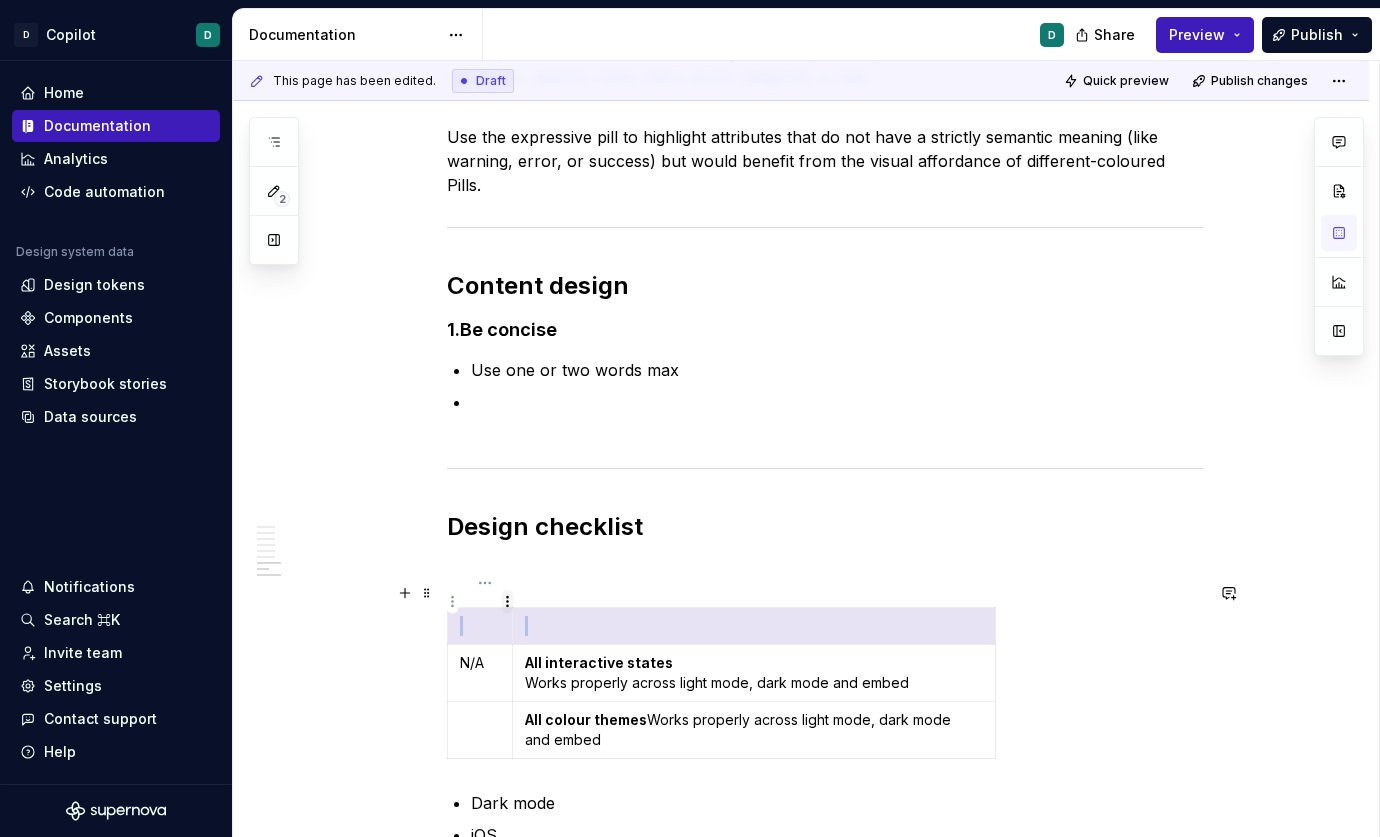 drag, startPoint x: 534, startPoint y: 606, endPoint x: 501, endPoint y: 606, distance: 33 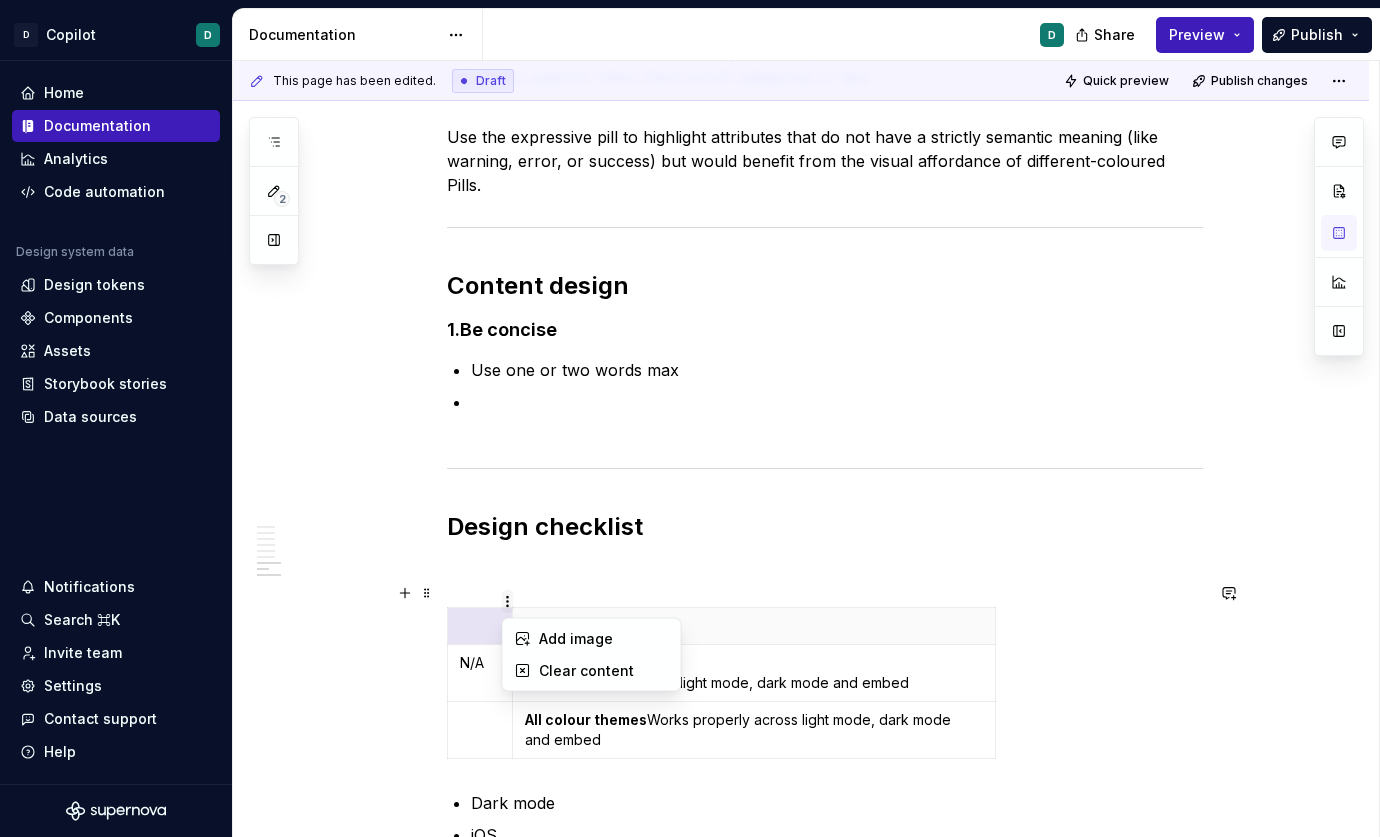 click on "D Copilot D Home Documentation Analytics Code automation Design system data Design tokens Components Assets Storybook stories Data sources Notifications Search ⌘K Invite team Settings Contact support Help Documentation D Share Preview Publish 2 Pages Add
Accessibility guide for tree Page tree.
Navigate the tree with the arrow keys. Common tree hotkeys apply. Further keybindings are available:
enter to execute primary action on focused item
f2 to start renaming the focused item
escape to abort renaming an item
control+d to start dragging selected items
Welcome to Copilot Copilot Design system Mission and roadmap Copilot updates Newsletter Foundations Foundations overview Design principles Colour palette Core colours Colour palette Dark mode Responsive page width Tokens About tokens Tokens Components Components overview Avatar Breadcrumbs Button [draft] Bulk manage (floaty boi) Error message banner Pill Usage D Accessibility Code Toasts 2" at bounding box center (690, 418) 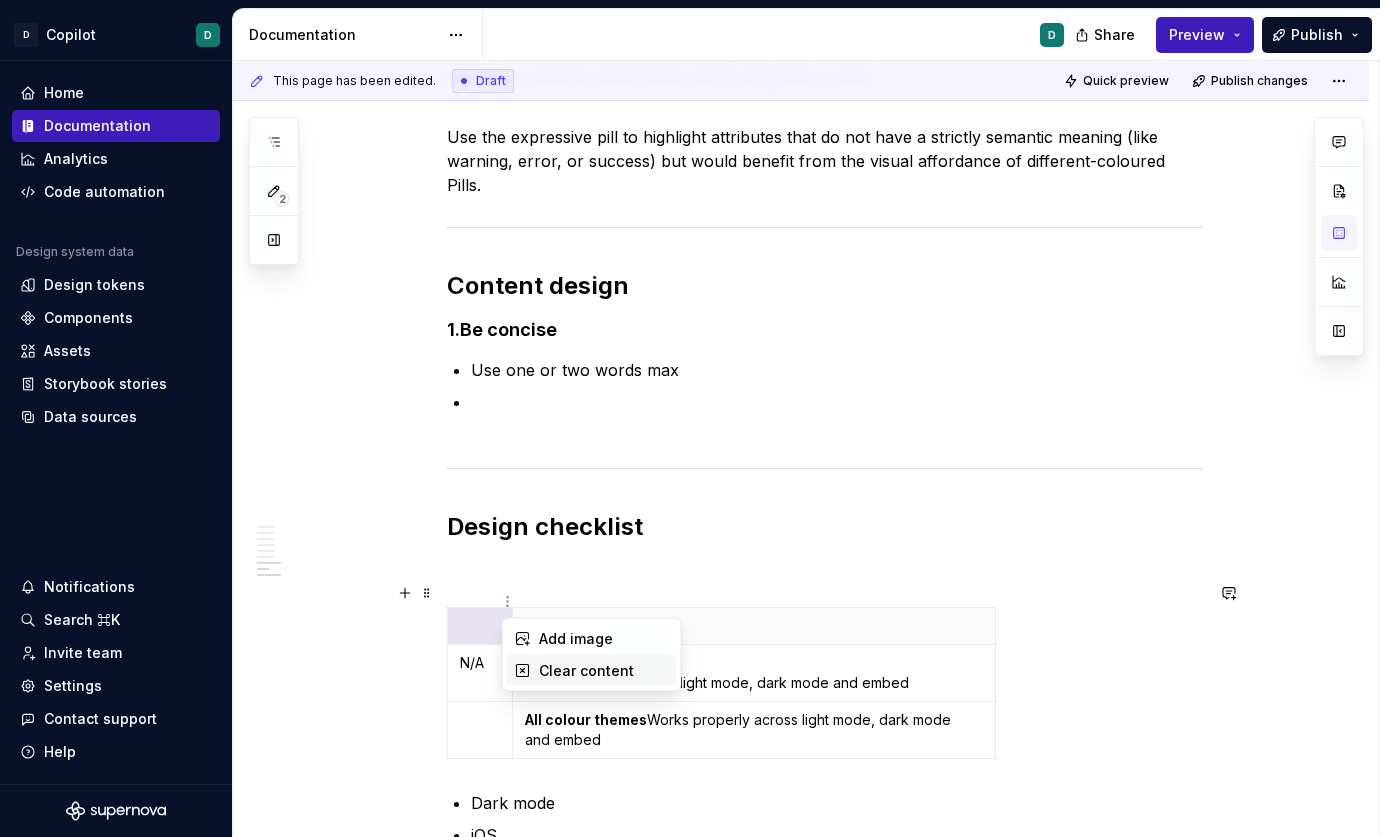 click on "Clear content" at bounding box center (604, 671) 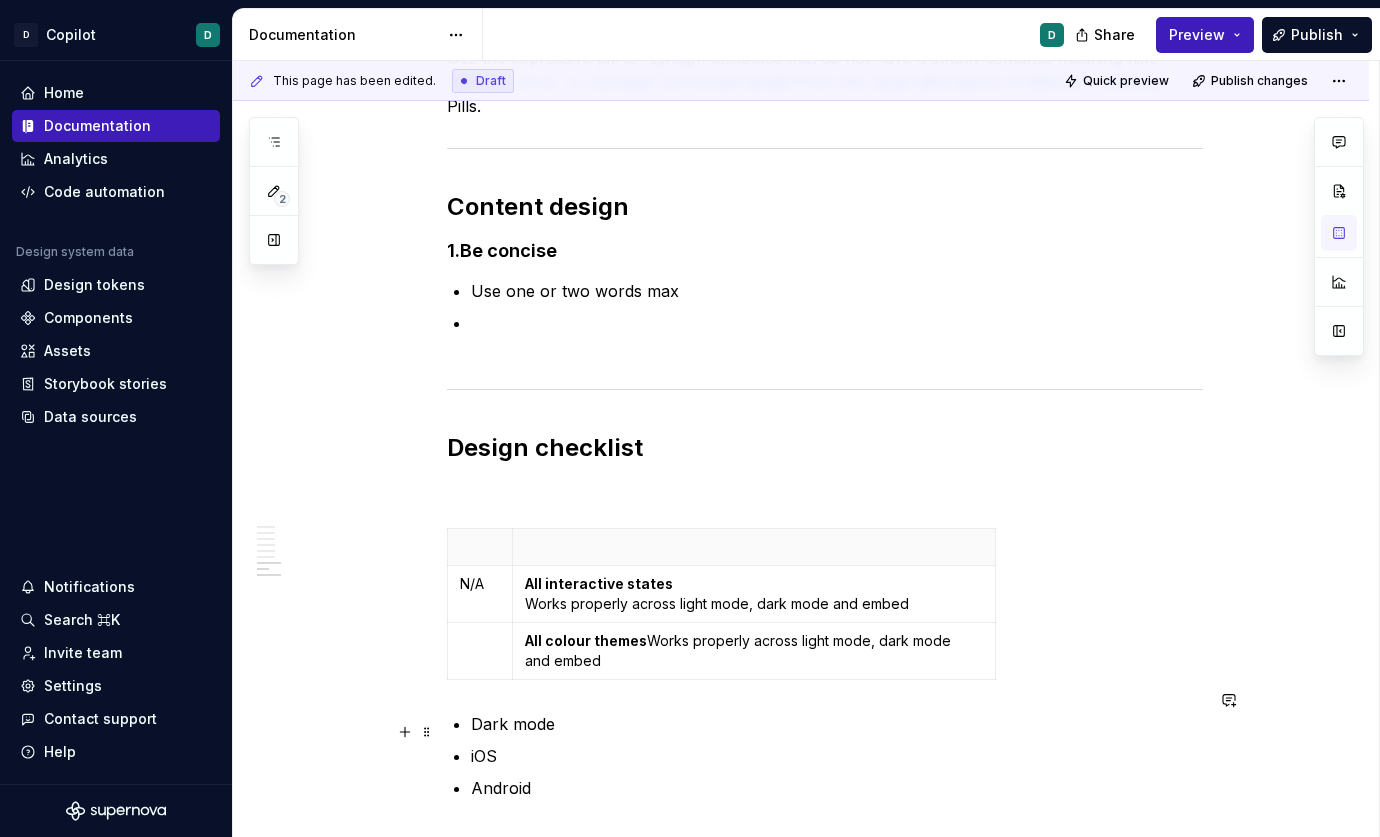 scroll, scrollTop: 2871, scrollLeft: 0, axis: vertical 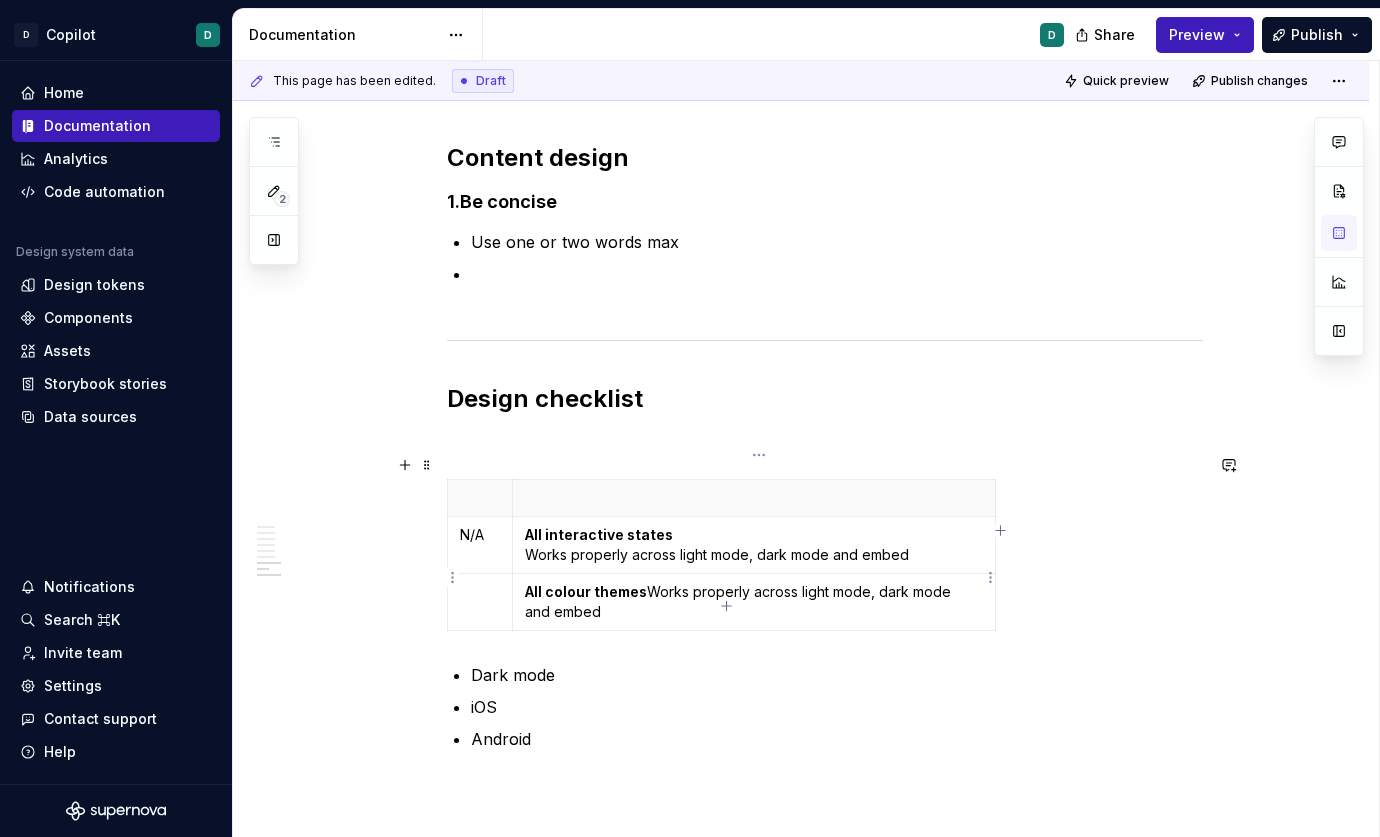 click on "All colour themes Works properly across light mode, dark mode and embed" at bounding box center (754, 602) 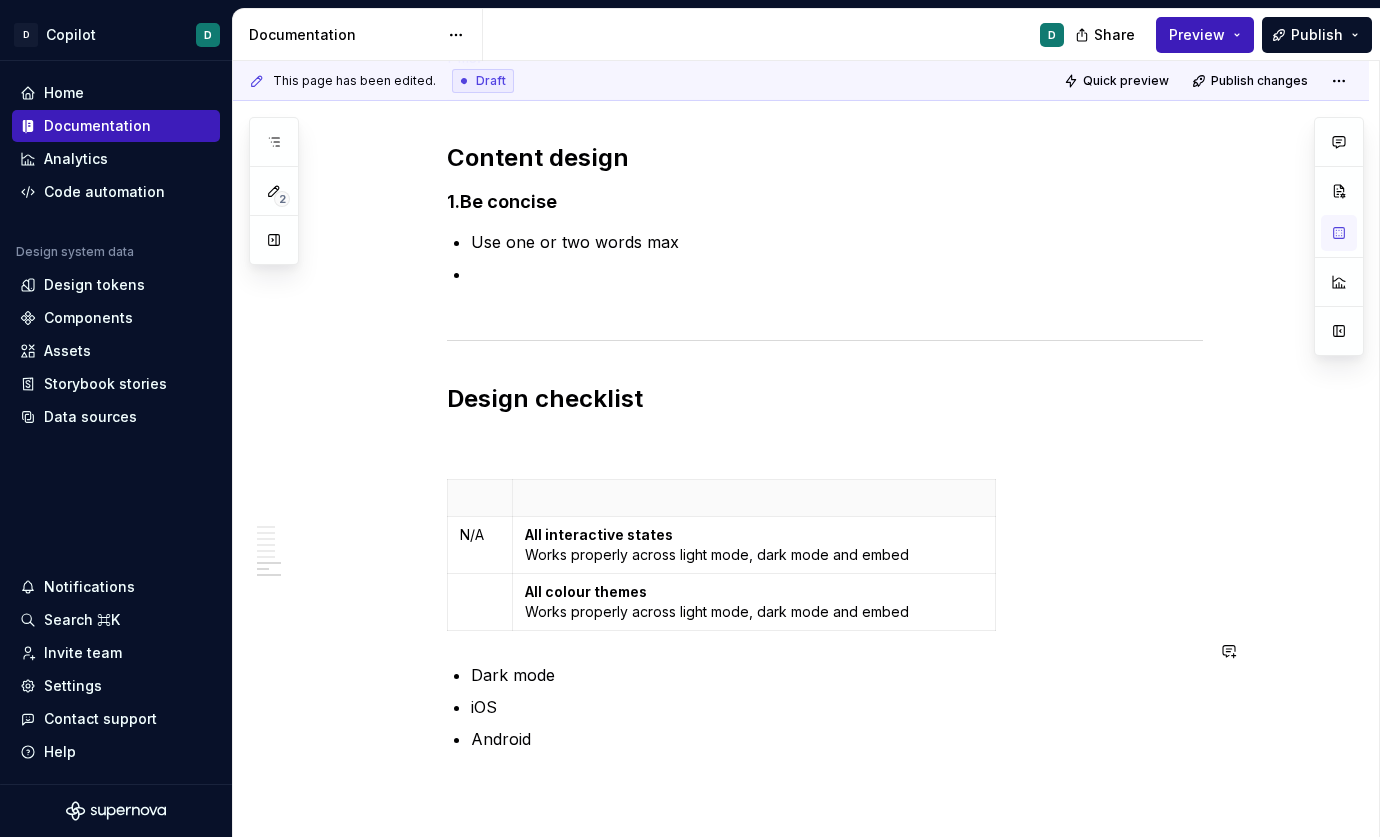 click on "Anatomy  Behaviour Pills are always  read-only , they’re not clickable or interactive. Types of pills Status pills Use status pills to represent the current state of something for example; a document’s approval status or an item’s availability. Status type Application Success Approved, complete, positive, new, purchased, licensed, published, active, live Informative Archived, deleted, paused, draft, not started, ended Danger Error, alert, rejected, failed Warning Pending Announcement pills Use announcement pills to surface information at a glance, without requiring action. These highlight key properties or temporary statuses — e.g. ‘Beta’, ‘New’, ‘Trial’ Do use the pink ‘New’ tags for new products and features.Use the teal ‘Beta’ tags for emerging products Don’t apply tooltips to pills as this implies they are interactive Expressive pills Content design 1.  Be concise Use one or two words max Design checklist N/A All interactive states All colour themes Dark mode iOS Android" at bounding box center [825, -851] 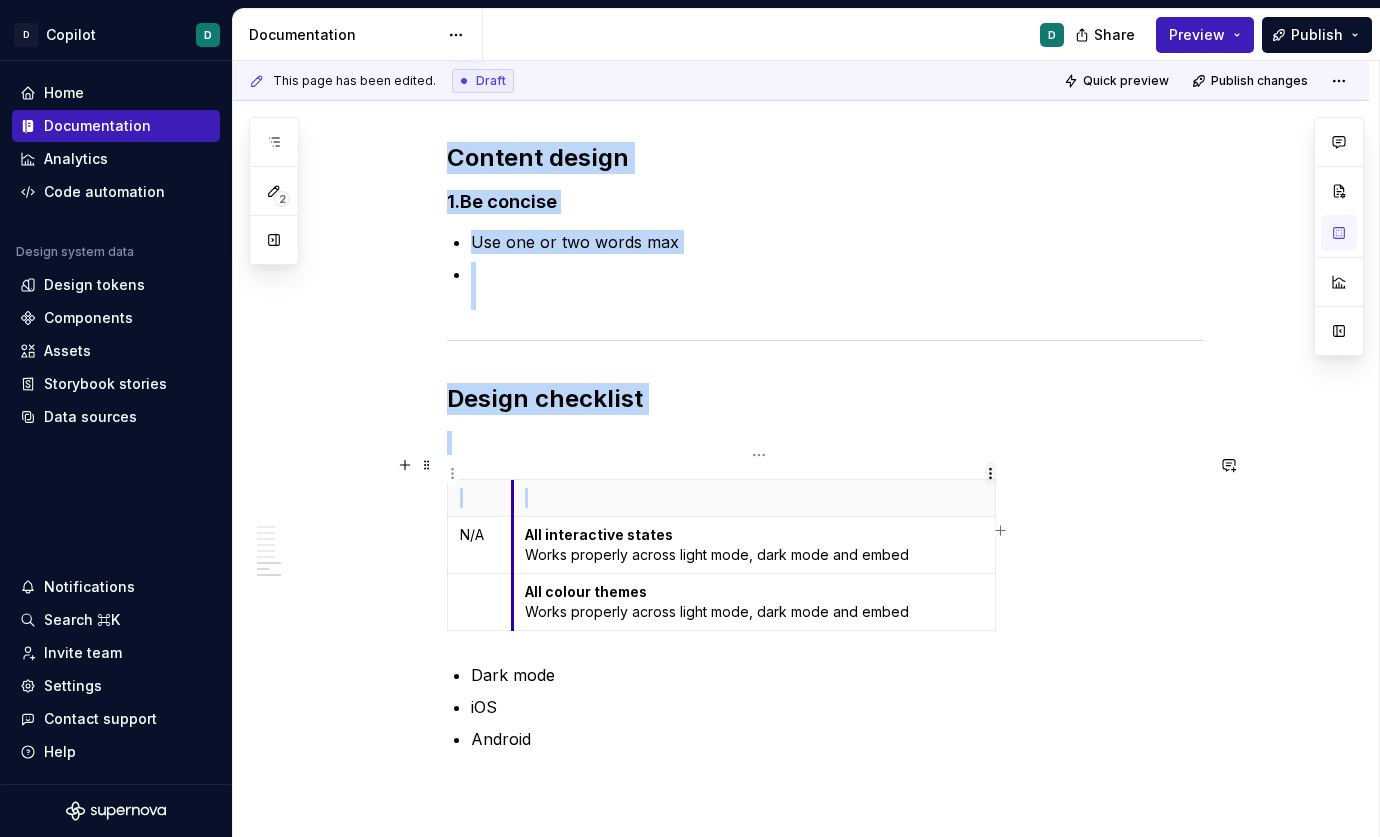drag, startPoint x: 529, startPoint y: 470, endPoint x: 511, endPoint y: 470, distance: 18 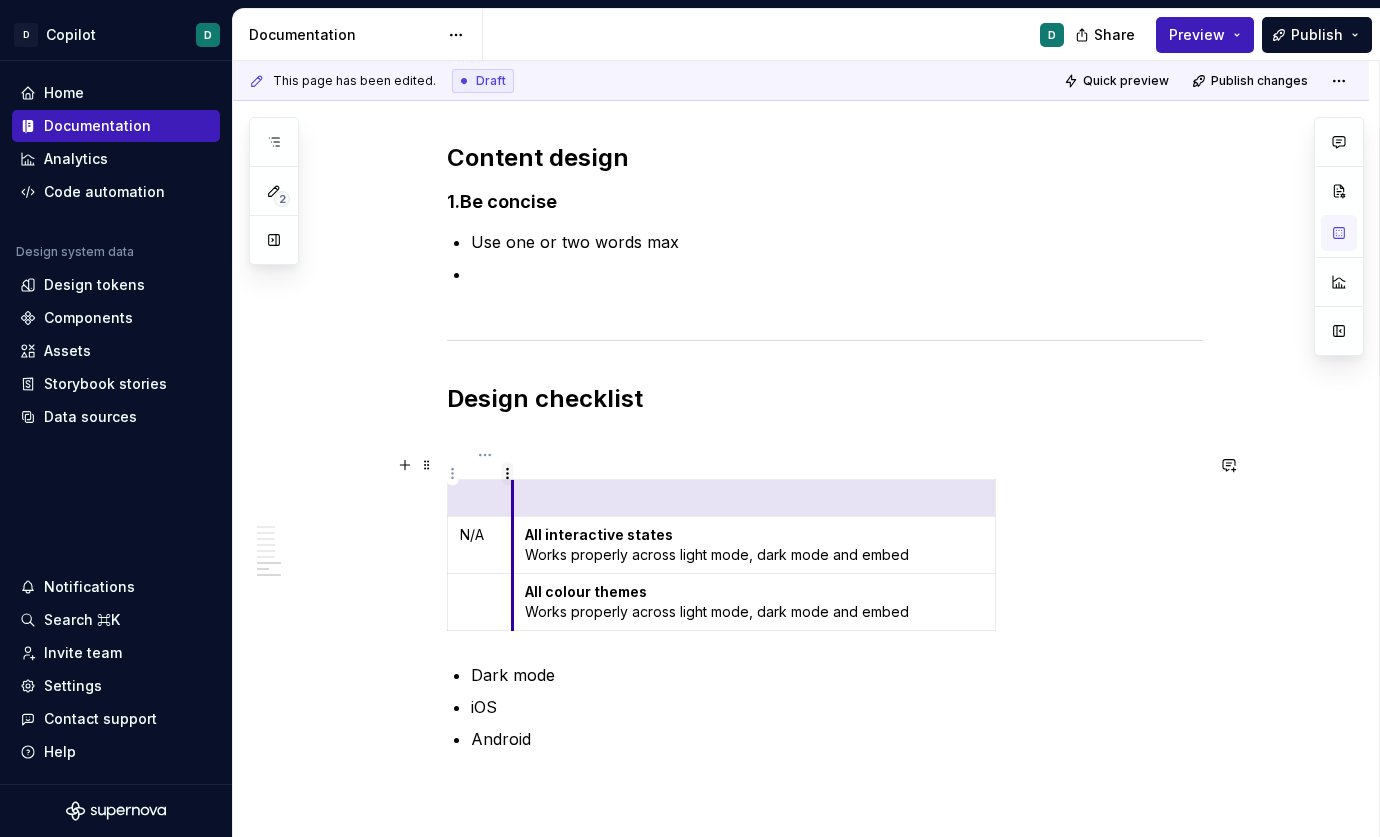 click on "D Copilot D Home Documentation Analytics Code automation Design system data Design tokens Components Assets Storybook stories Data sources Notifications Search ⌘K Invite team Settings Contact support Help Documentation D Share Preview Publish 2 Pages Add
Accessibility guide for tree Page tree.
Navigate the tree with the arrow keys. Common tree hotkeys apply. Further keybindings are available:
enter to execute primary action on focused item
f2 to start renaming the focused item
escape to abort renaming an item
control+d to start dragging selected items
Welcome to Copilot Copilot Design system Mission and roadmap Copilot updates Newsletter Foundations Foundations overview Design principles Colour palette Core colours Colour palette Dark mode Responsive page width Tokens About tokens Tokens Components Components overview Avatar Breadcrumbs Button [draft] Bulk manage (floaty boi) Error message banner Pill Usage D Accessibility Code Toasts 2" at bounding box center [690, 418] 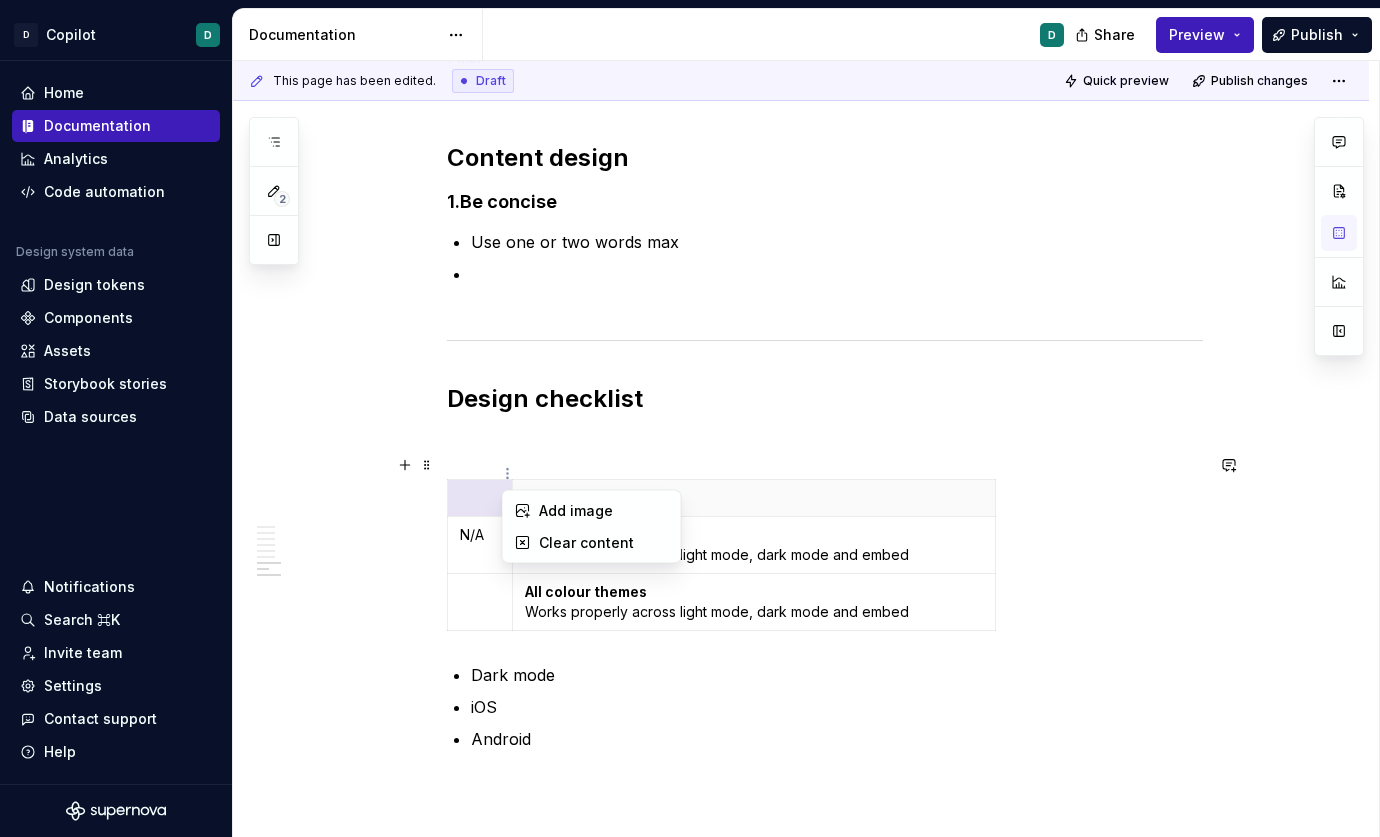 click on "D Copilot D Home Documentation Analytics Code automation Design system data Design tokens Components Assets Storybook stories Data sources Notifications Search ⌘K Invite team Settings Contact support Help Documentation D Share Preview Publish 2 Pages Add
Accessibility guide for tree Page tree.
Navigate the tree with the arrow keys. Common tree hotkeys apply. Further keybindings are available:
enter to execute primary action on focused item
f2 to start renaming the focused item
escape to abort renaming an item
control+d to start dragging selected items
Welcome to Copilot Copilot Design system Mission and roadmap Copilot updates Newsletter Foundations Foundations overview Design principles Colour palette Core colours Colour palette Dark mode Responsive page width Tokens About tokens Tokens Components Components overview Avatar Breadcrumbs Button [draft] Bulk manage (floaty boi) Error message banner Pill Usage D Accessibility Code Toasts 2" at bounding box center (690, 418) 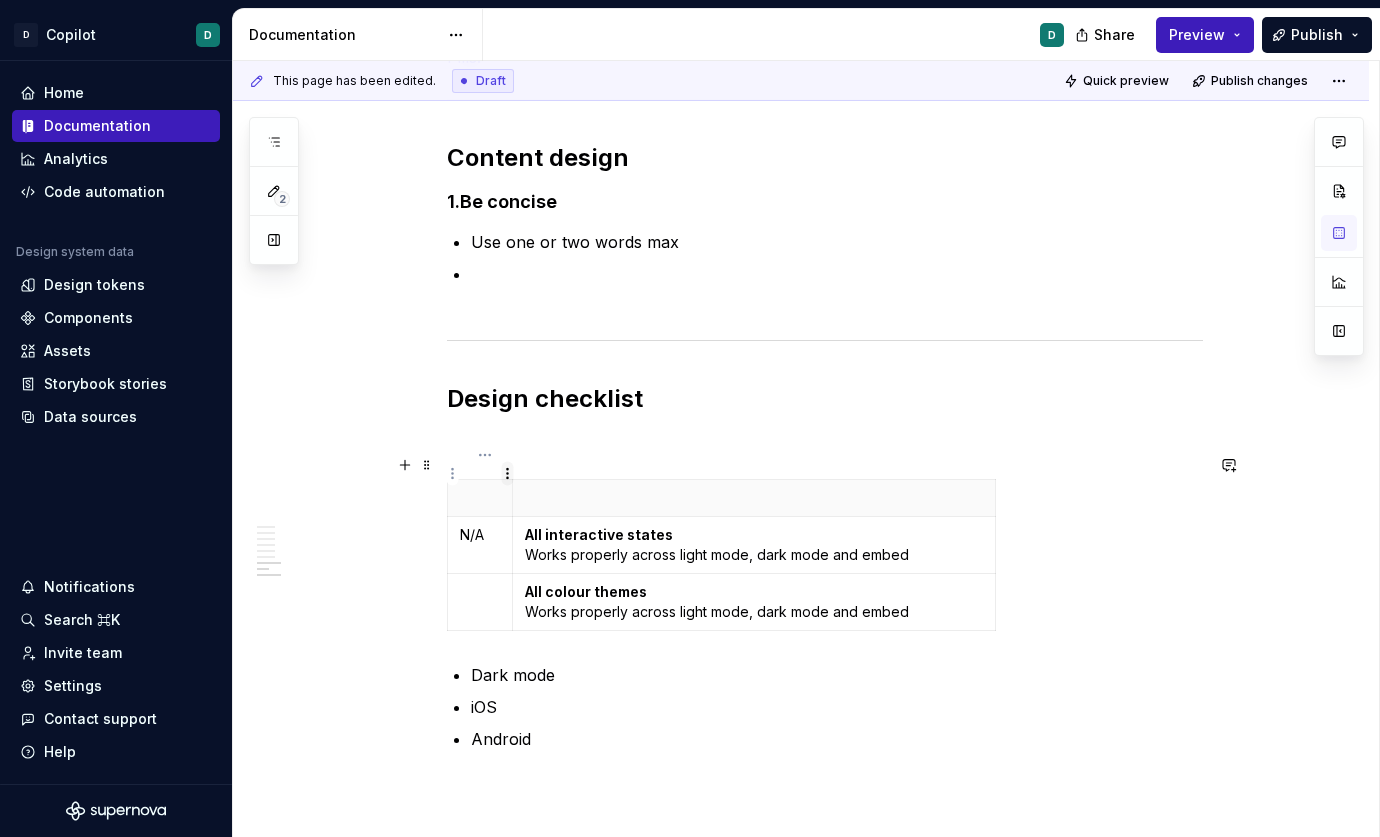 click on "D Copilot D Home Documentation Analytics Code automation Design system data Design tokens Components Assets Storybook stories Data sources Notifications Search ⌘K Invite team Settings Contact support Help Documentation D Share Preview Publish 2 Pages Add
Accessibility guide for tree Page tree.
Navigate the tree with the arrow keys. Common tree hotkeys apply. Further keybindings are available:
enter to execute primary action on focused item
f2 to start renaming the focused item
escape to abort renaming an item
control+d to start dragging selected items
Welcome to Copilot Copilot Design system Mission and roadmap Copilot updates Newsletter Foundations Foundations overview Design principles Colour palette Core colours Colour palette Dark mode Responsive page width Tokens About tokens Tokens Components Components overview Avatar Breadcrumbs Button [draft] Bulk manage (floaty boi) Error message banner Pill Usage D Accessibility Code Toasts 2" at bounding box center [690, 418] 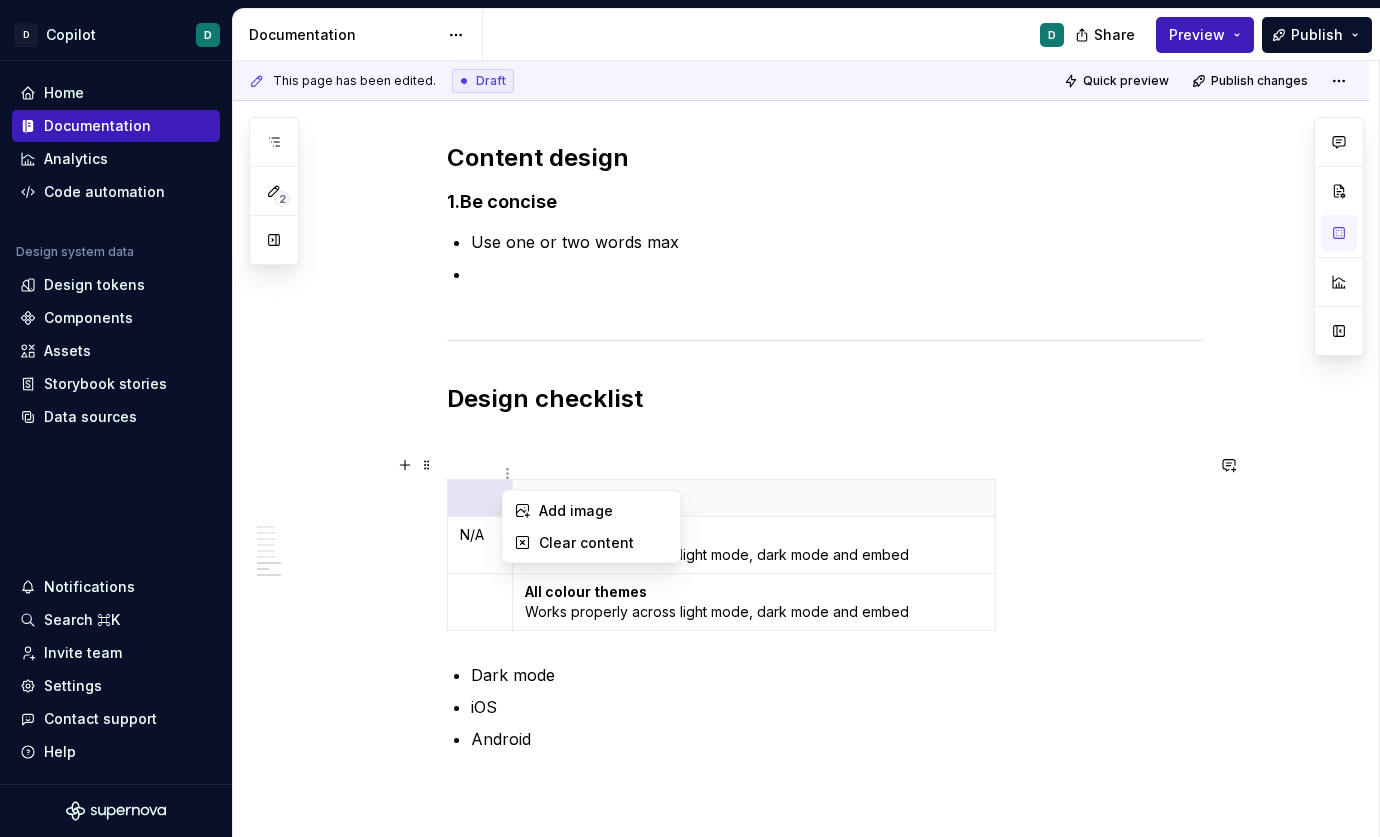 click on "D Copilot D Home Documentation Analytics Code automation Design system data Design tokens Components Assets Storybook stories Data sources Notifications Search ⌘K Invite team Settings Contact support Help Documentation D Share Preview Publish 2 Pages Add
Accessibility guide for tree Page tree.
Navigate the tree with the arrow keys. Common tree hotkeys apply. Further keybindings are available:
enter to execute primary action on focused item
f2 to start renaming the focused item
escape to abort renaming an item
control+d to start dragging selected items
Welcome to Copilot Copilot Design system Mission and roadmap Copilot updates Newsletter Foundations Foundations overview Design principles Colour palette Core colours Colour palette Dark mode Responsive page width Tokens About tokens Tokens Components Components overview Avatar Breadcrumbs Button [draft] Bulk manage (floaty boi) Error message banner Pill Usage D Accessibility Code Toasts 2" at bounding box center (690, 418) 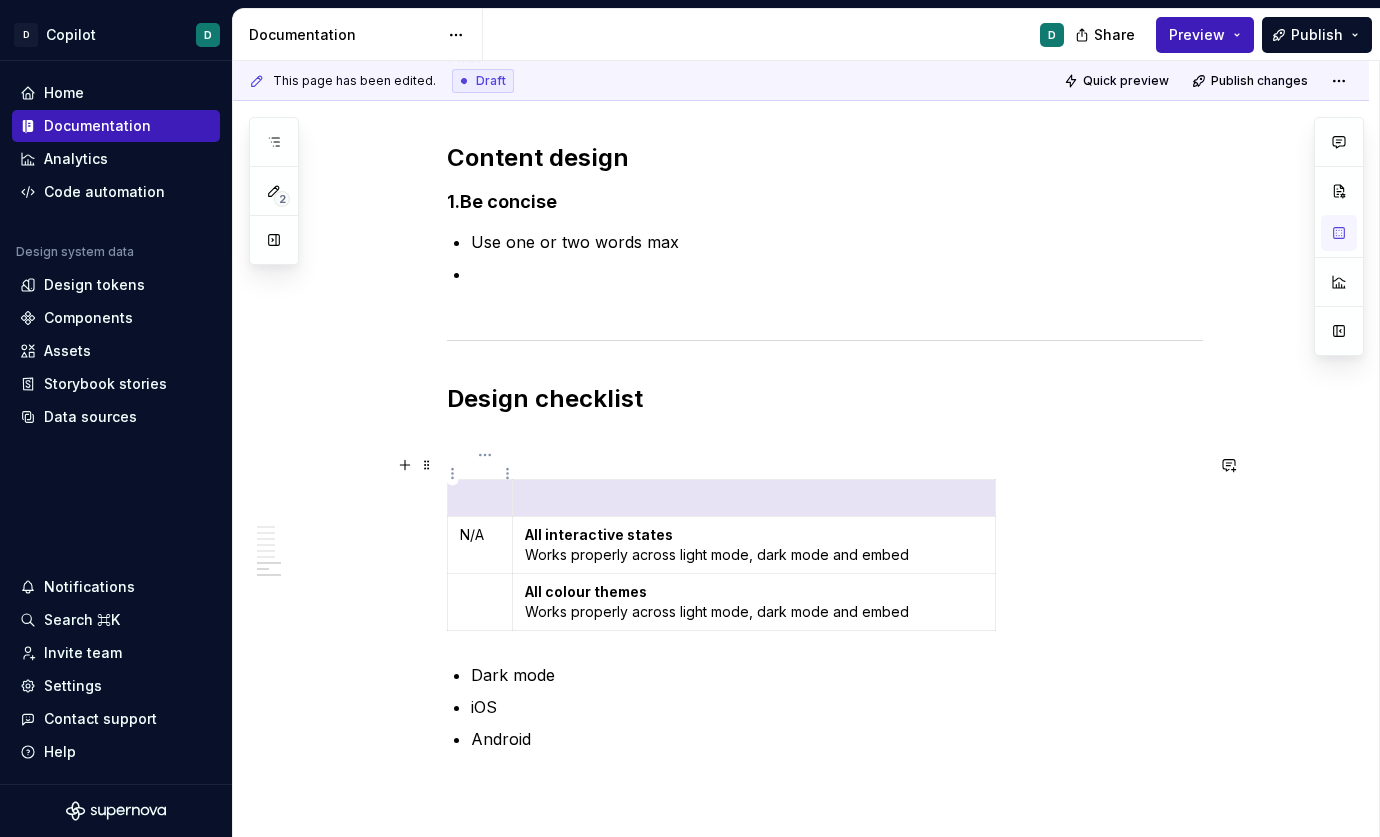 drag, startPoint x: 501, startPoint y: 484, endPoint x: 470, endPoint y: 484, distance: 31 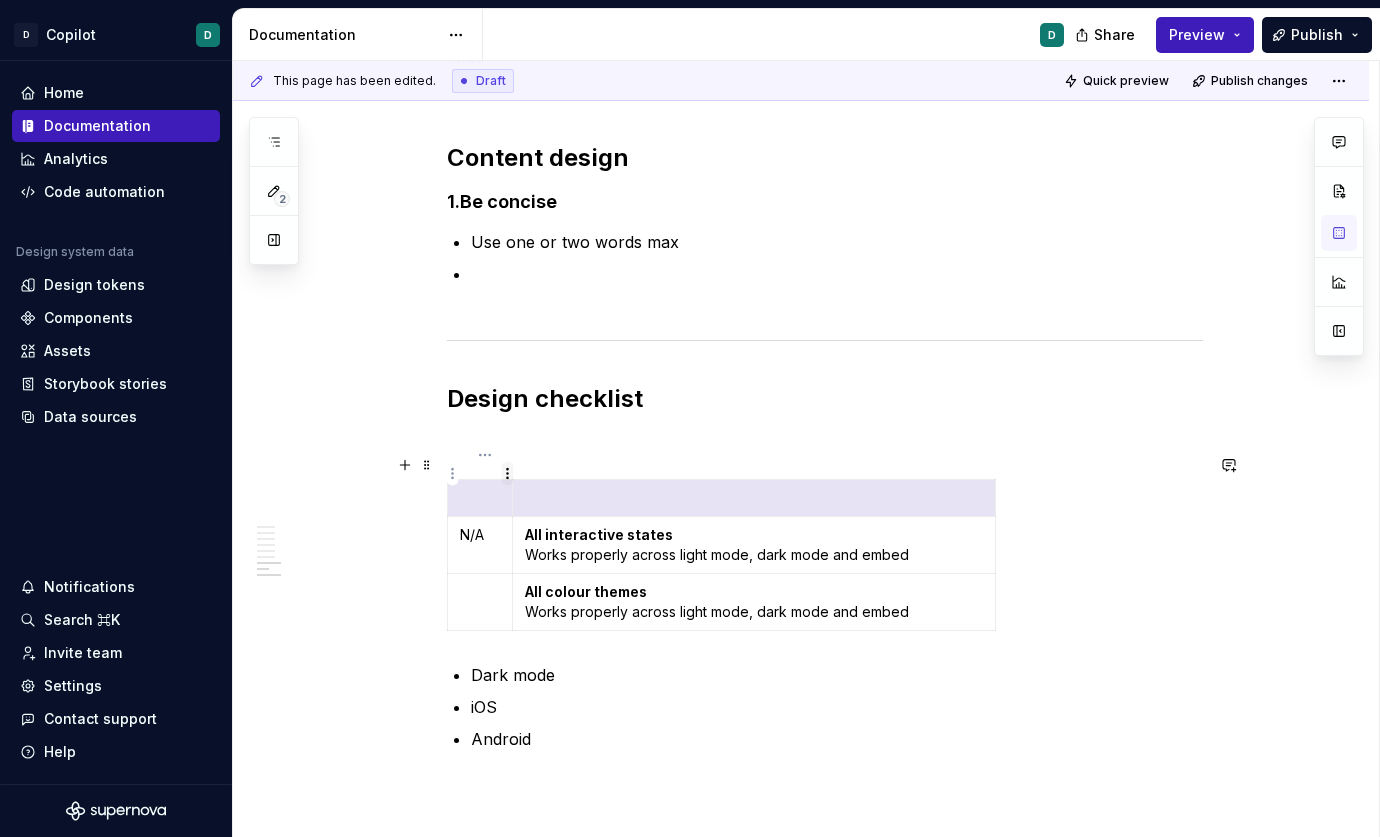 click on "D Copilot D Home Documentation Analytics Code automation Design system data Design tokens Components Assets Storybook stories Data sources Notifications Search ⌘K Invite team Settings Contact support Help Documentation D Share Preview Publish 2 Pages Add
Accessibility guide for tree Page tree.
Navigate the tree with the arrow keys. Common tree hotkeys apply. Further keybindings are available:
enter to execute primary action on focused item
f2 to start renaming the focused item
escape to abort renaming an item
control+d to start dragging selected items
Welcome to Copilot Copilot Design system Mission and roadmap Copilot updates Newsletter Foundations Foundations overview Design principles Colour palette Core colours Colour palette Dark mode Responsive page width Tokens About tokens Tokens Components Components overview Avatar Breadcrumbs Button [draft] Bulk manage (floaty boi) Error message banner Pill Usage D Accessibility Code Toasts 2" at bounding box center [690, 418] 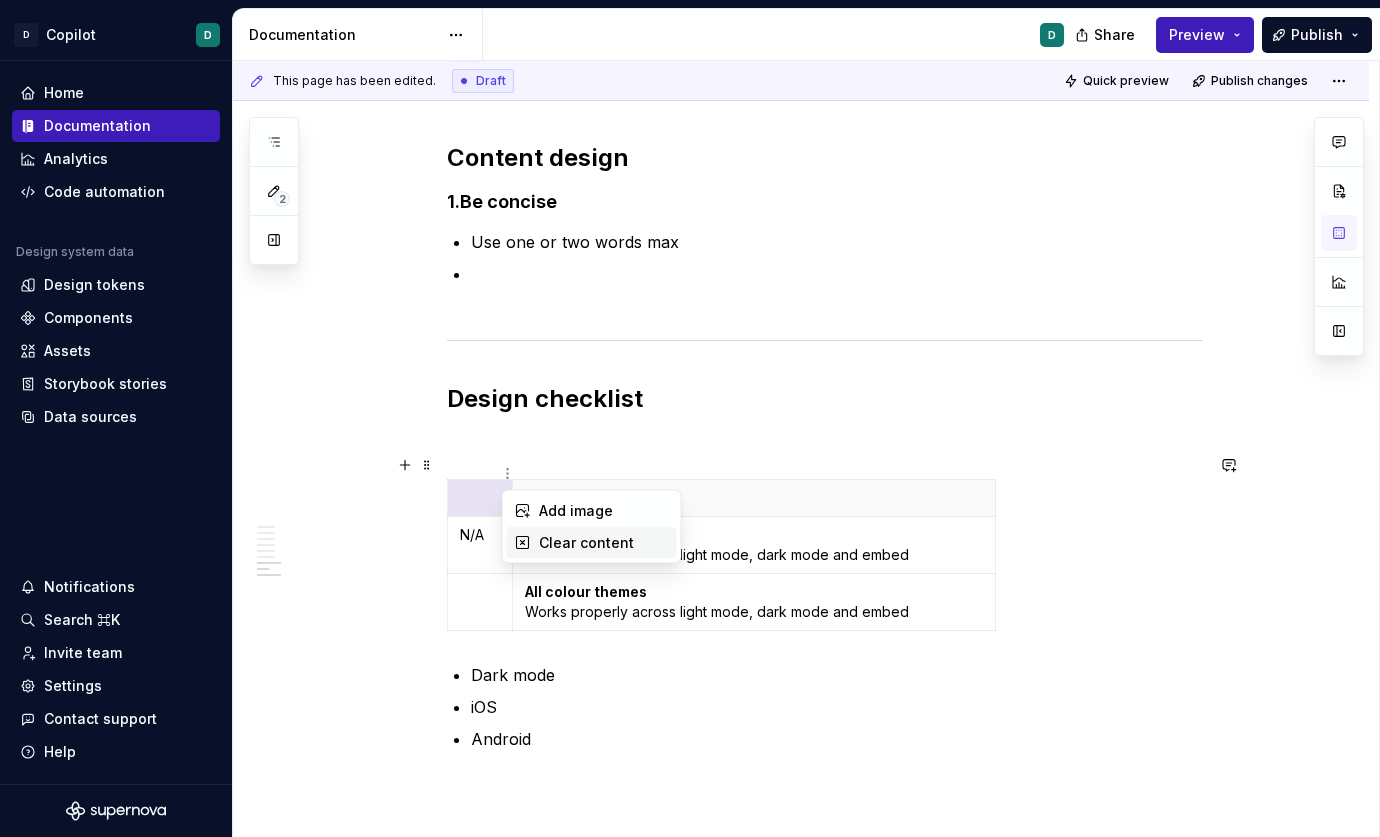 click on "Clear content" at bounding box center [604, 543] 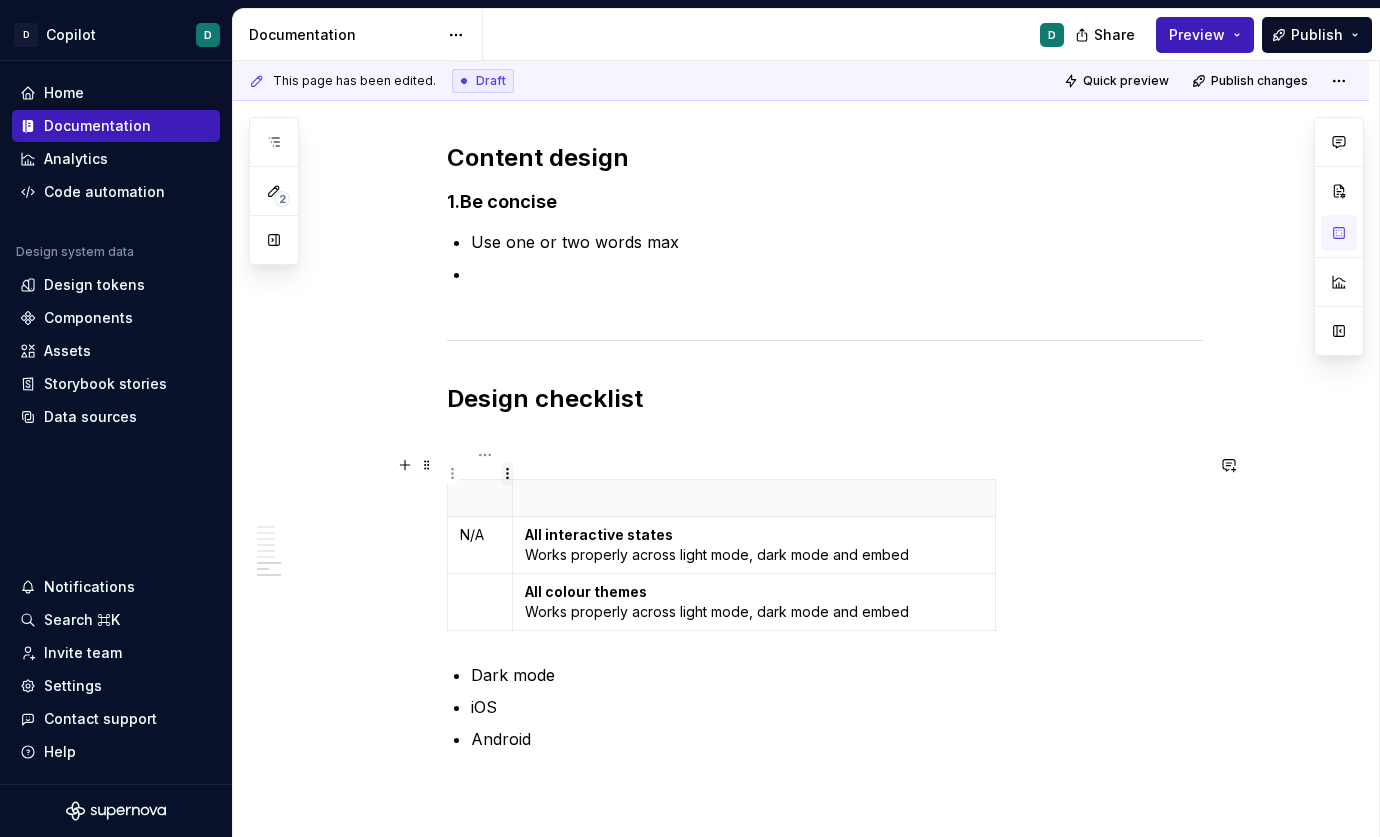 click on "D Copilot D Home Documentation Analytics Code automation Design system data Design tokens Components Assets Storybook stories Data sources Notifications Search ⌘K Invite team Settings Contact support Help Documentation D Share Preview Publish 2 Pages Add
Accessibility guide for tree Page tree.
Navigate the tree with the arrow keys. Common tree hotkeys apply. Further keybindings are available:
enter to execute primary action on focused item
f2 to start renaming the focused item
escape to abort renaming an item
control+d to start dragging selected items
Welcome to Copilot Copilot Design system Mission and roadmap Copilot updates Newsletter Foundations Foundations overview Design principles Colour palette Core colours Colour palette Dark mode Responsive page width Tokens About tokens Tokens Components Components overview Avatar Breadcrumbs Button [draft] Bulk manage (floaty boi) Error message banner Pill Usage D Accessibility Code Toasts 2" at bounding box center (690, 418) 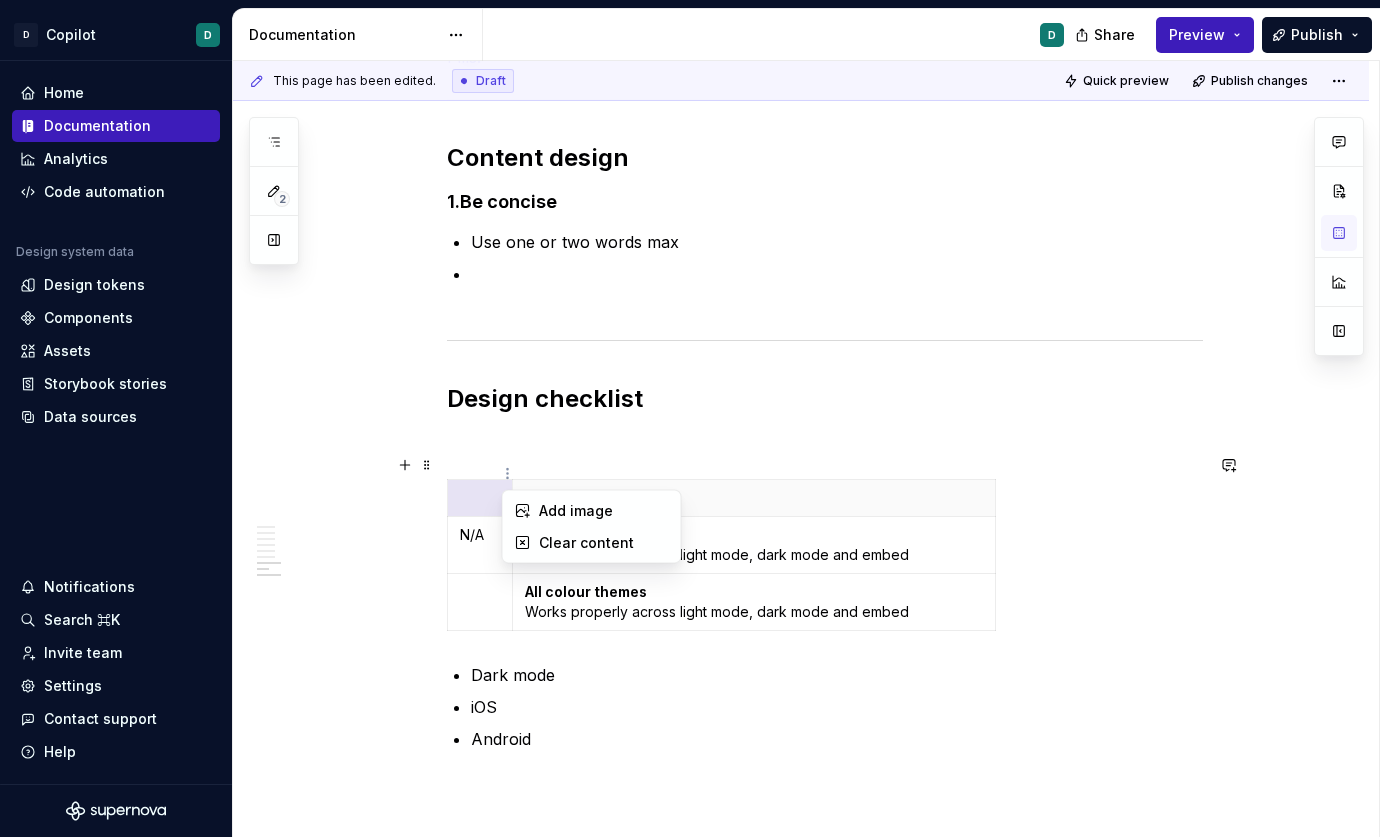 click on "D Copilot D Home Documentation Analytics Code automation Design system data Design tokens Components Assets Storybook stories Data sources Notifications Search ⌘K Invite team Settings Contact support Help Documentation D Share Preview Publish 2 Pages Add
Accessibility guide for tree Page tree.
Navigate the tree with the arrow keys. Common tree hotkeys apply. Further keybindings are available:
enter to execute primary action on focused item
f2 to start renaming the focused item
escape to abort renaming an item
control+d to start dragging selected items
Welcome to Copilot Copilot Design system Mission and roadmap Copilot updates Newsletter Foundations Foundations overview Design principles Colour palette Core colours Colour palette Dark mode Responsive page width Tokens About tokens Tokens Components Components overview Avatar Breadcrumbs Button [draft] Bulk manage (floaty boi) Error message banner Pill Usage D Accessibility Code Toasts 2" at bounding box center [690, 418] 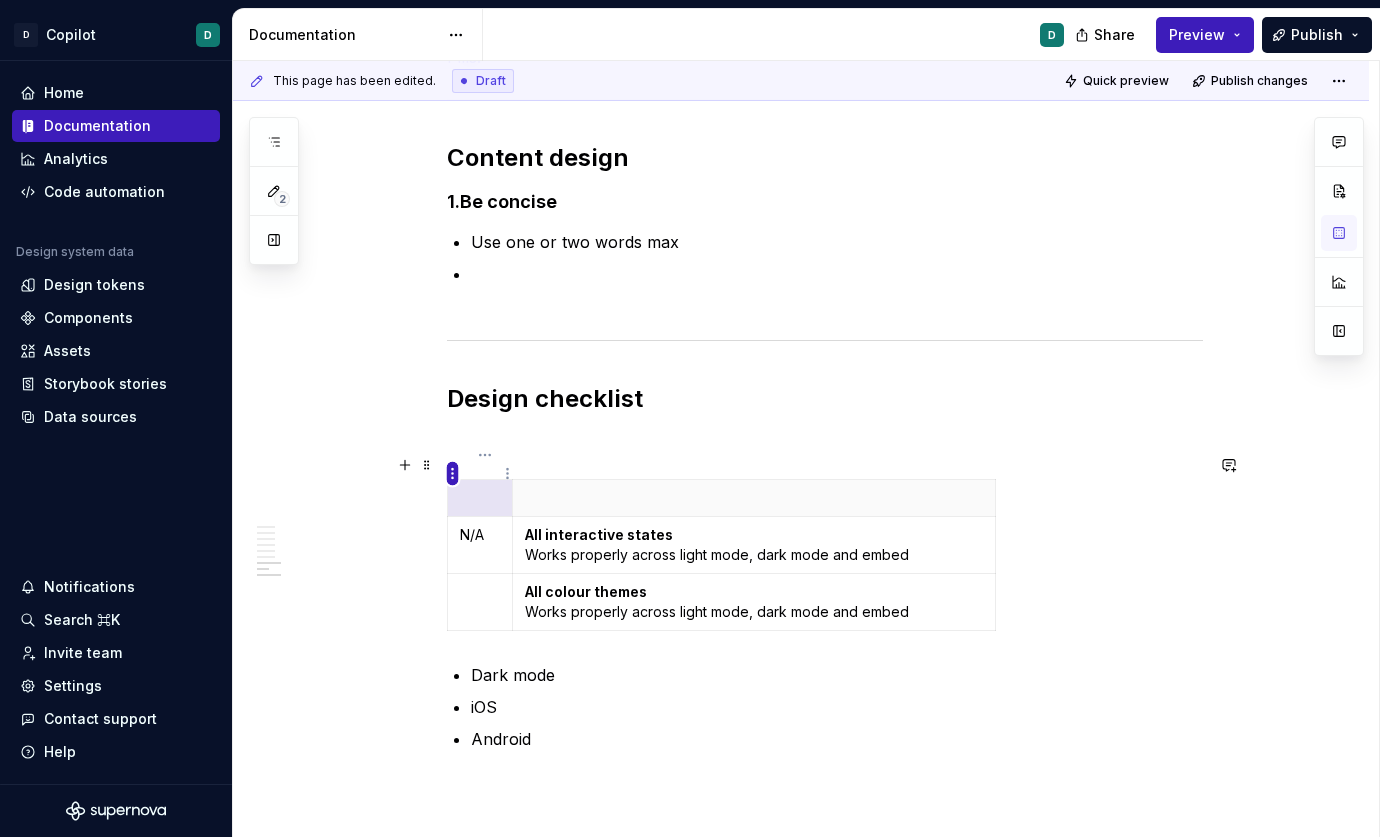 click on "D Copilot D Home Documentation Analytics Code automation Design system data Design tokens Components Assets Storybook stories Data sources Notifications Search ⌘K Invite team Settings Contact support Help Documentation D Share Preview Publish 2 Pages Add
Accessibility guide for tree Page tree.
Navigate the tree with the arrow keys. Common tree hotkeys apply. Further keybindings are available:
enter to execute primary action on focused item
f2 to start renaming the focused item
escape to abort renaming an item
control+d to start dragging selected items
Welcome to Copilot Copilot Design system Mission and roadmap Copilot updates Newsletter Foundations Foundations overview Design principles Colour palette Core colours Colour palette Dark mode Responsive page width Tokens About tokens Tokens Components Components overview Avatar Breadcrumbs Button [draft] Bulk manage (floaty boi) Error message banner Pill Usage D Accessibility Code Toasts 2" at bounding box center [690, 418] 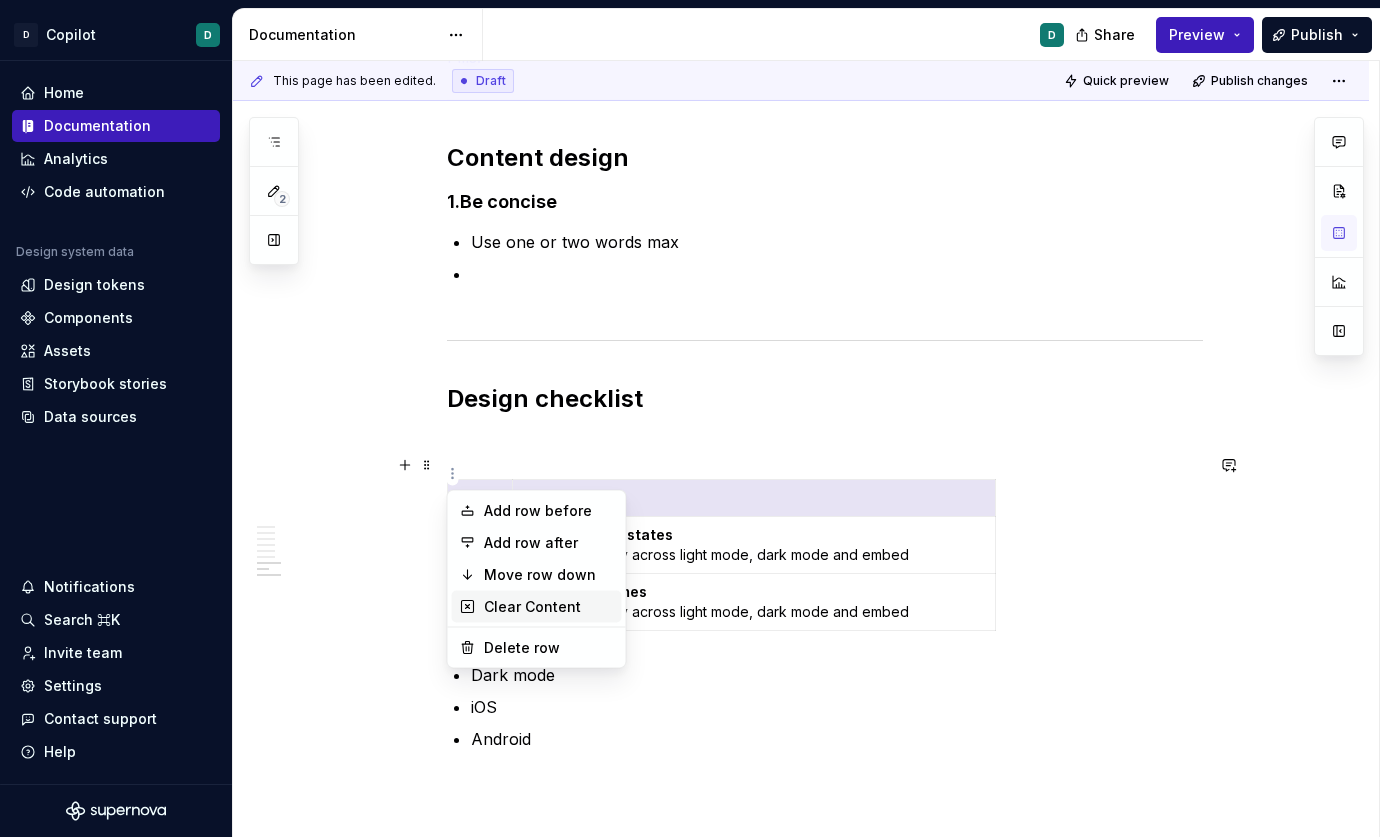 click on "Clear Content" at bounding box center (549, 607) 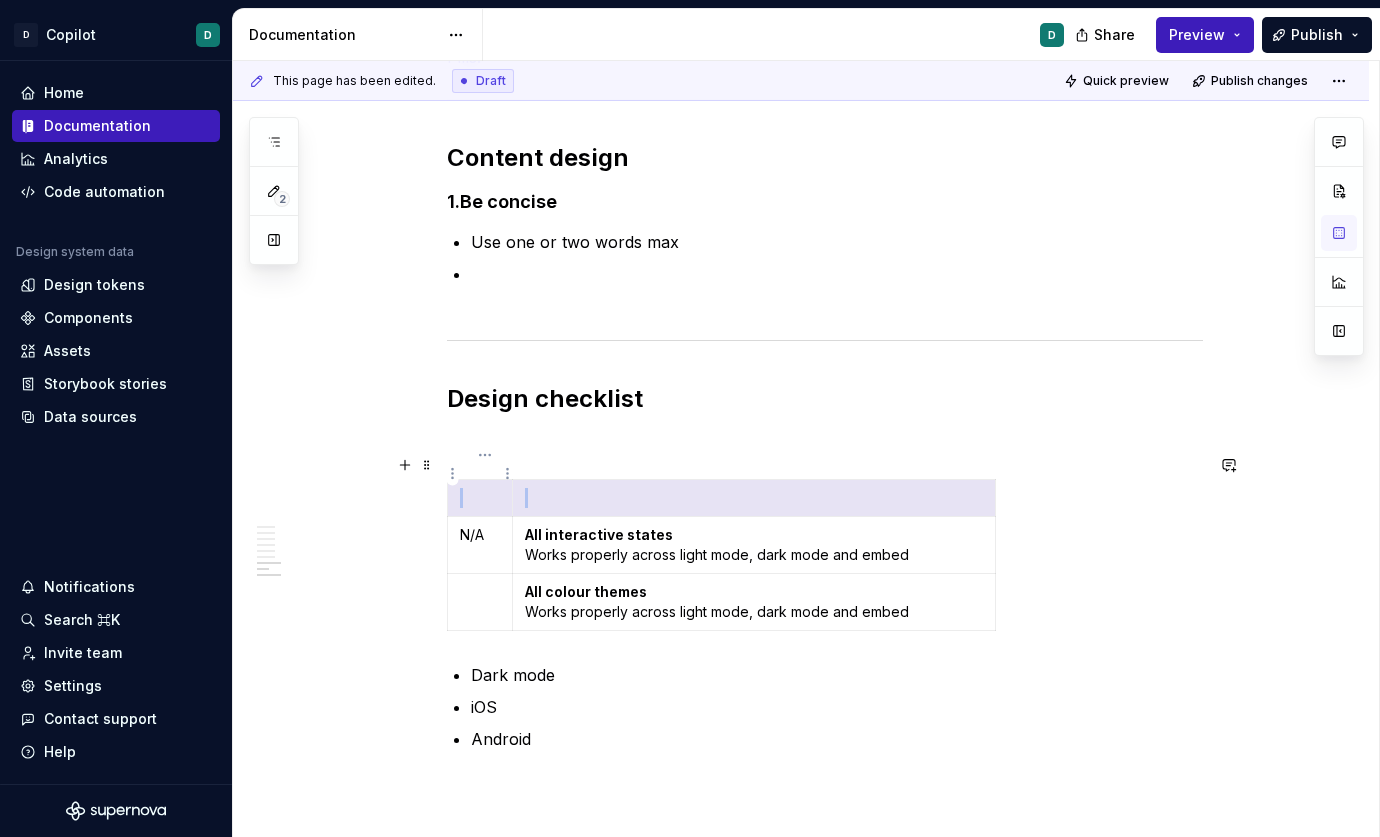 drag, startPoint x: 543, startPoint y: 472, endPoint x: 491, endPoint y: 472, distance: 52 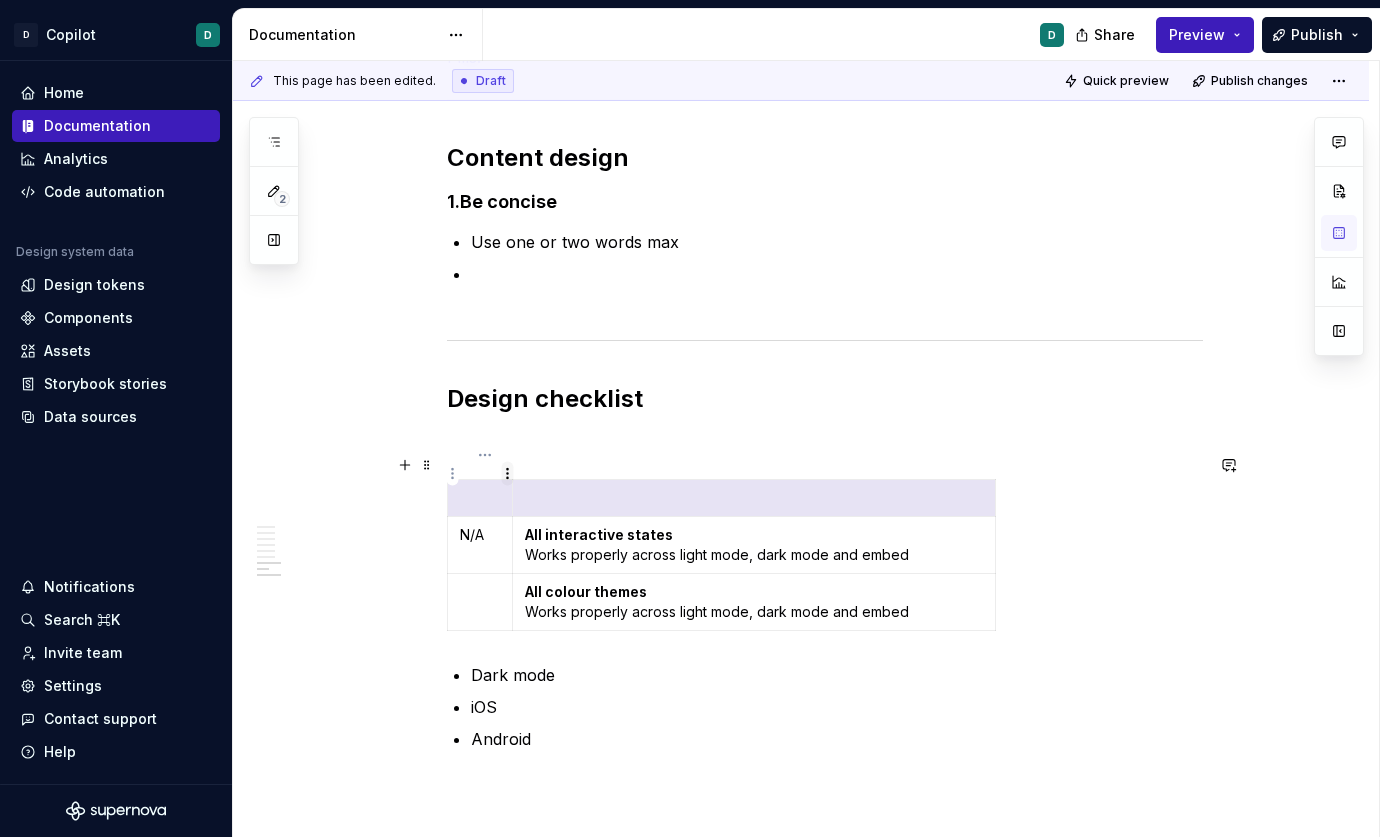 click on "D Copilot D Home Documentation Analytics Code automation Design system data Design tokens Components Assets Storybook stories Data sources Notifications Search ⌘K Invite team Settings Contact support Help Documentation D Share Preview Publish 2 Pages Add
Accessibility guide for tree Page tree.
Navigate the tree with the arrow keys. Common tree hotkeys apply. Further keybindings are available:
enter to execute primary action on focused item
f2 to start renaming the focused item
escape to abort renaming an item
control+d to start dragging selected items
Welcome to Copilot Copilot Design system Mission and roadmap Copilot updates Newsletter Foundations Foundations overview Design principles Colour palette Core colours Colour palette Dark mode Responsive page width Tokens About tokens Tokens Components Components overview Avatar Breadcrumbs Button [draft] Bulk manage (floaty boi) Error message banner Pill Usage D Accessibility Code Toasts 2" at bounding box center (690, 418) 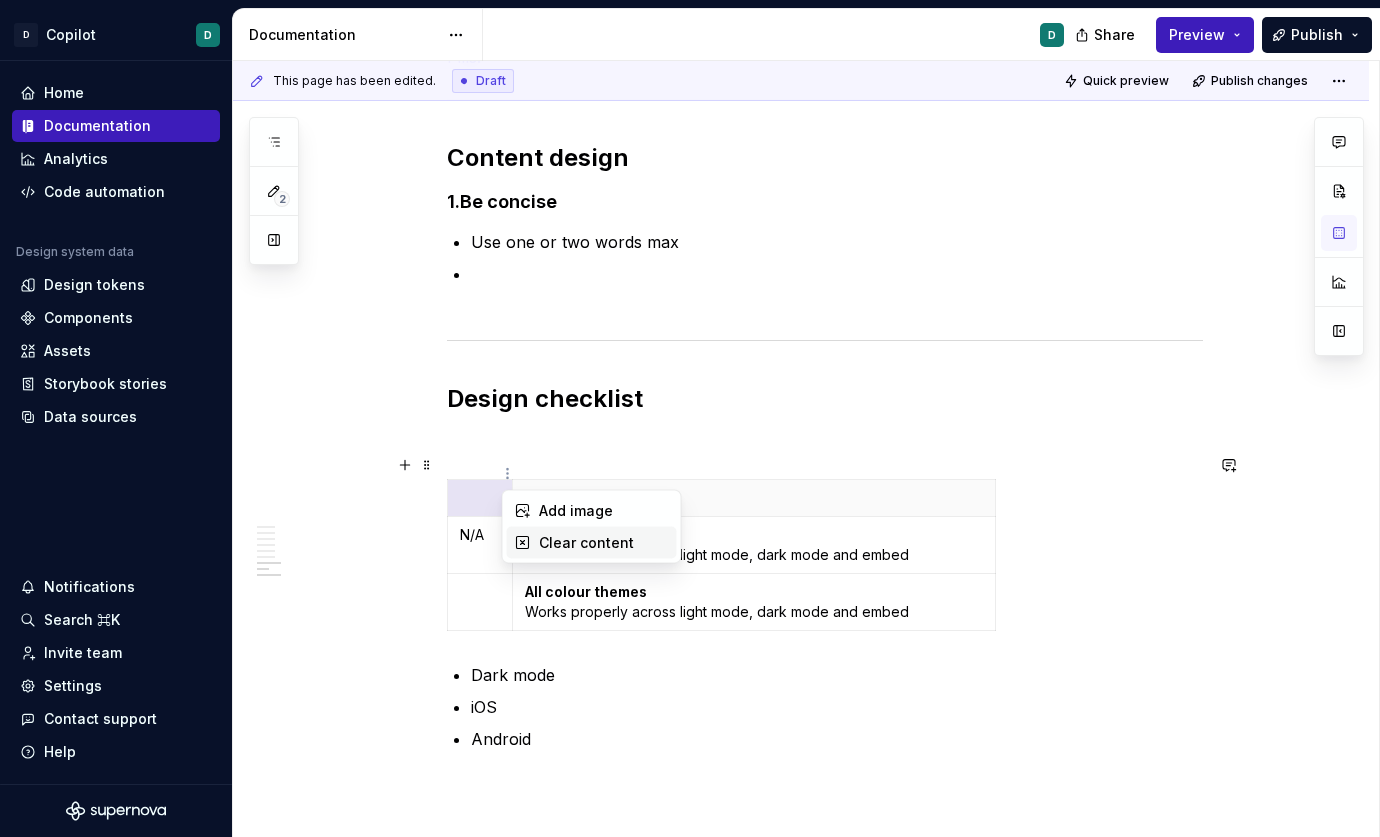 click on "Clear content" at bounding box center [604, 543] 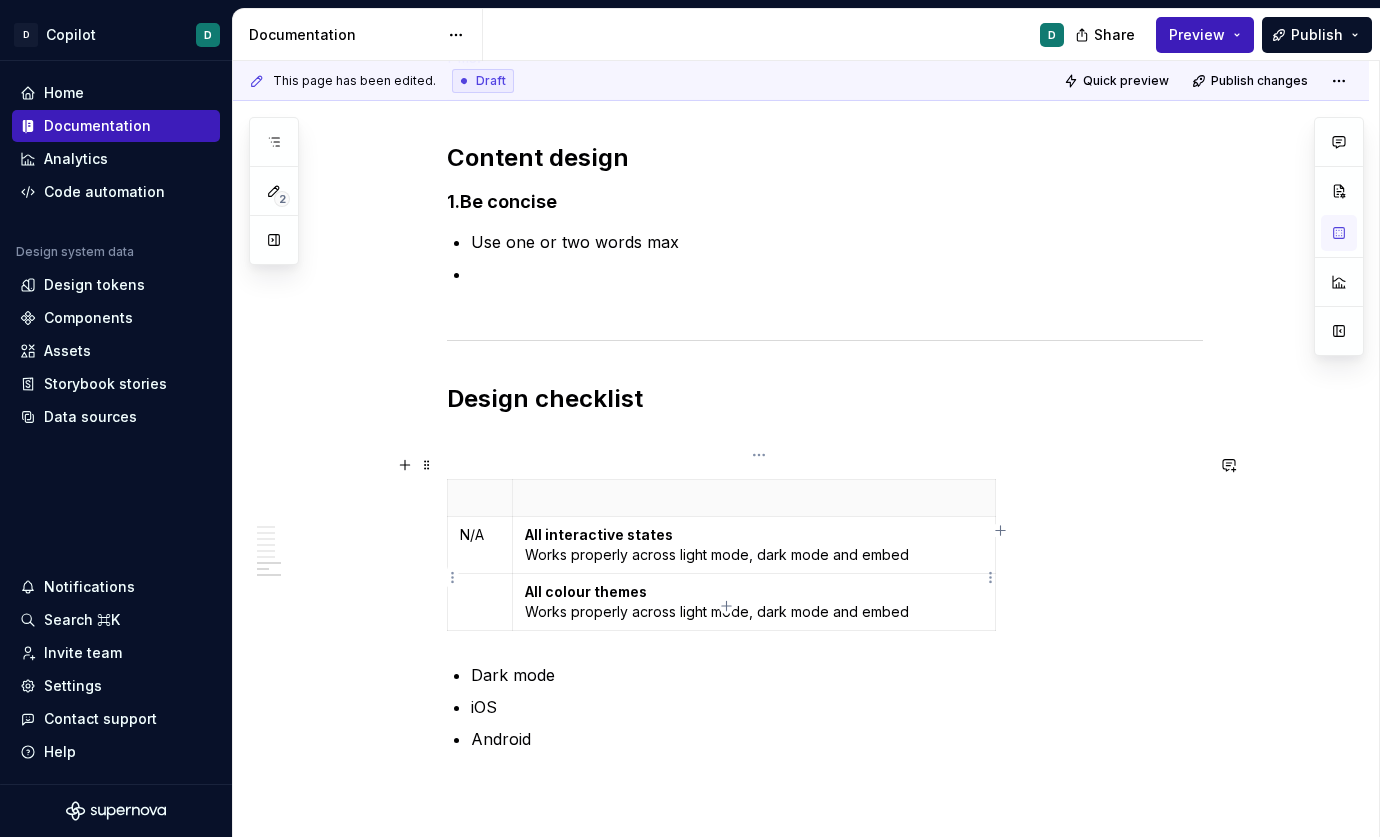 click on "All colour themes Works properly across light mode, dark mode and embed" at bounding box center [753, 601] 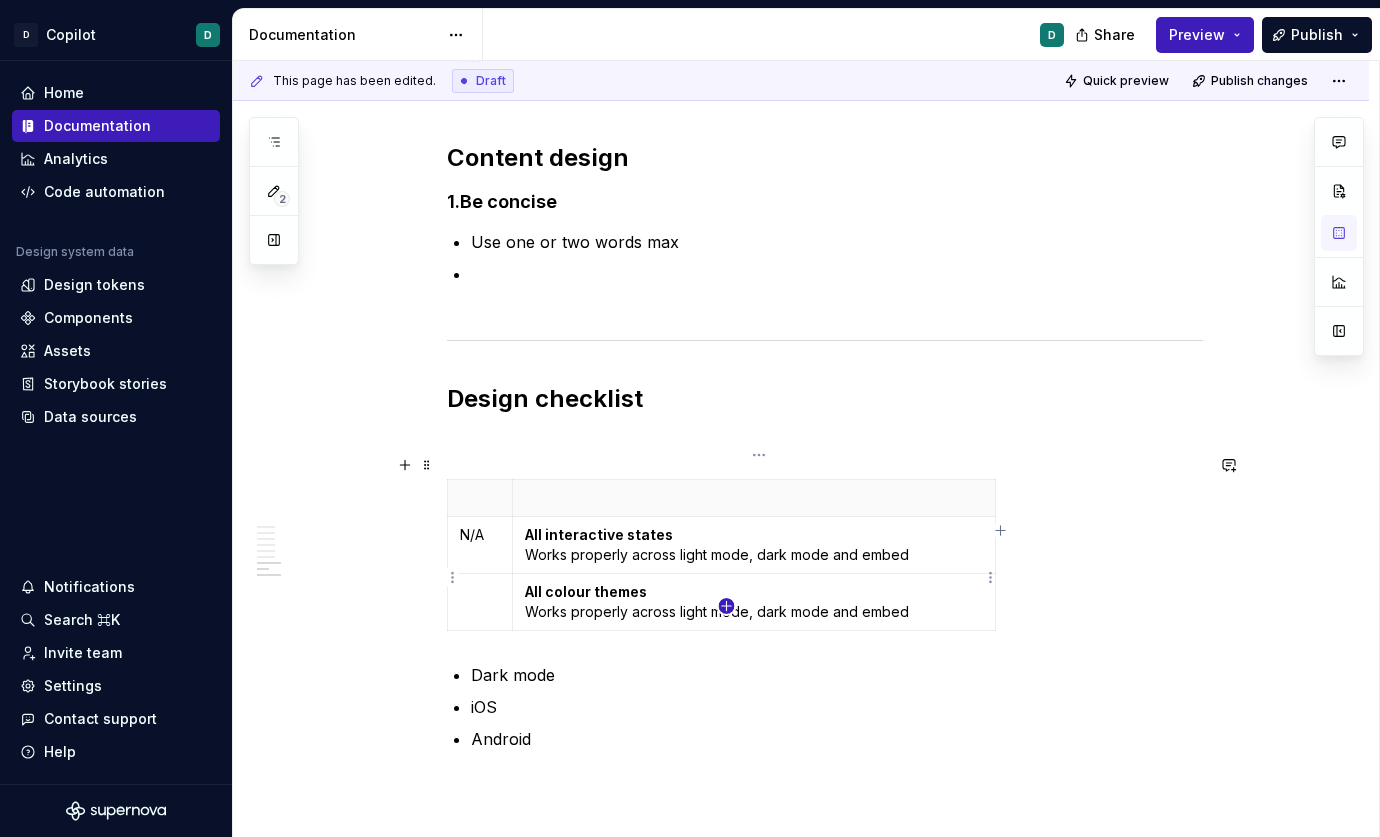 click 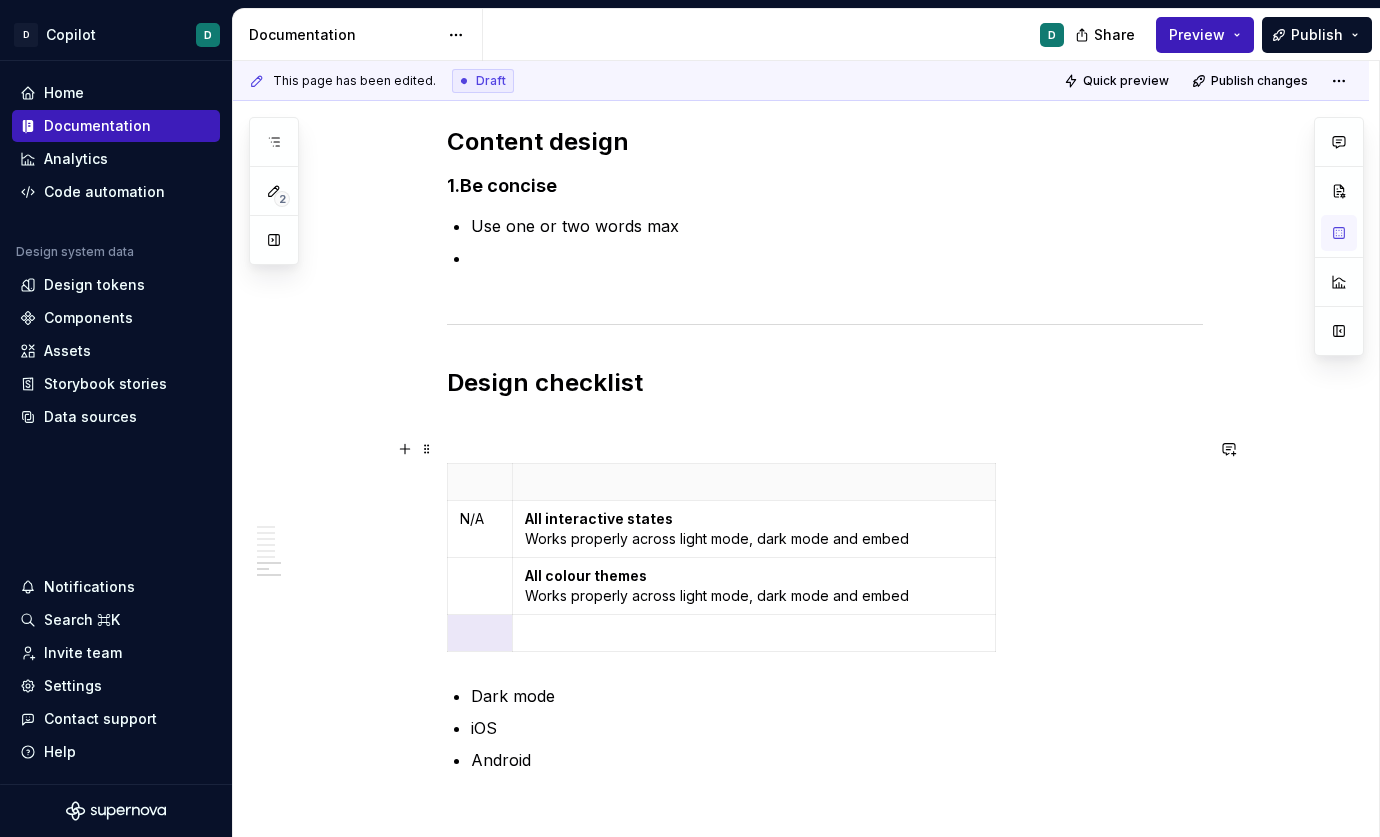 scroll, scrollTop: 2894, scrollLeft: 0, axis: vertical 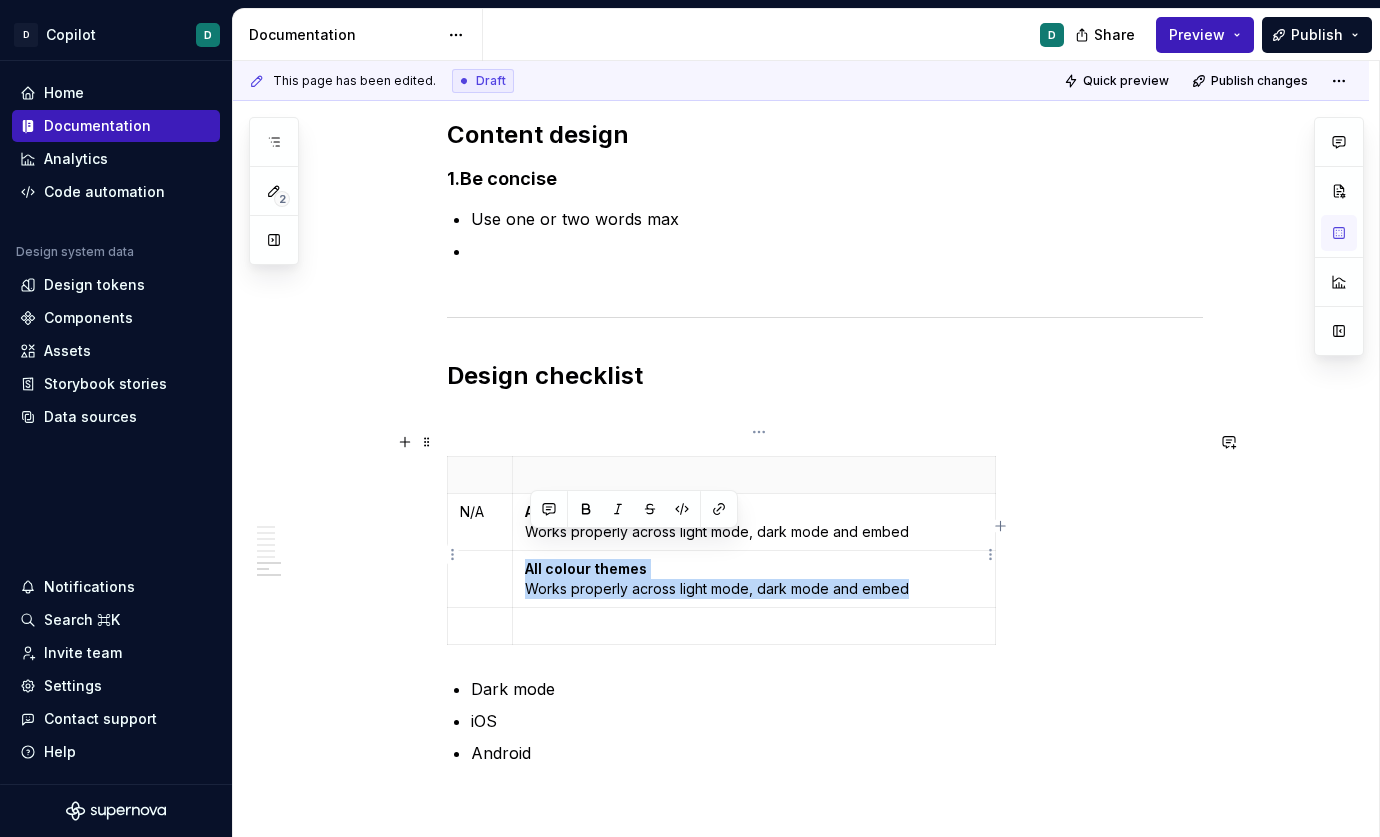 drag, startPoint x: 921, startPoint y: 566, endPoint x: 528, endPoint y: 550, distance: 393.32556 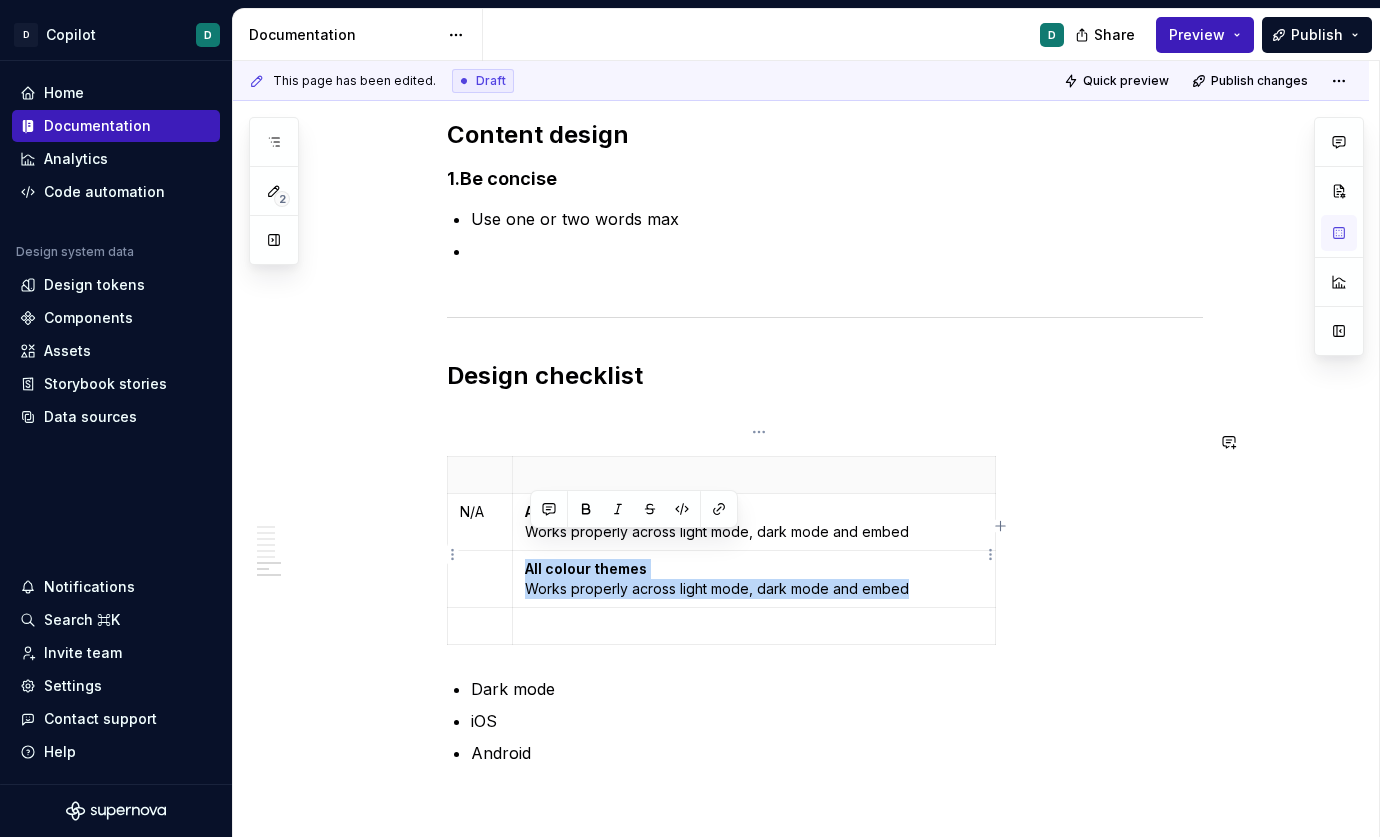 copy on "All colour themes Works properly across light mode, dark mode and embed" 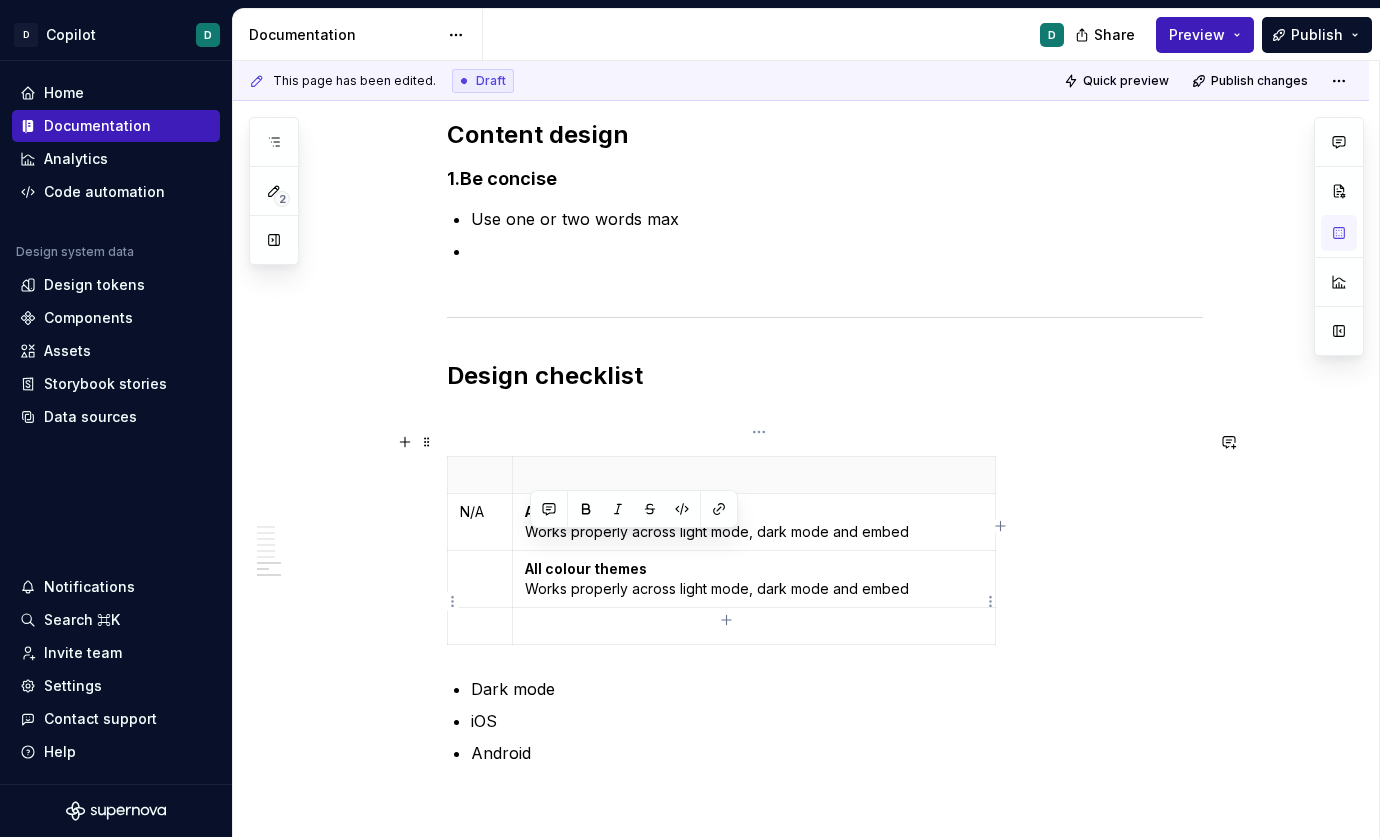 click at bounding box center [754, 626] 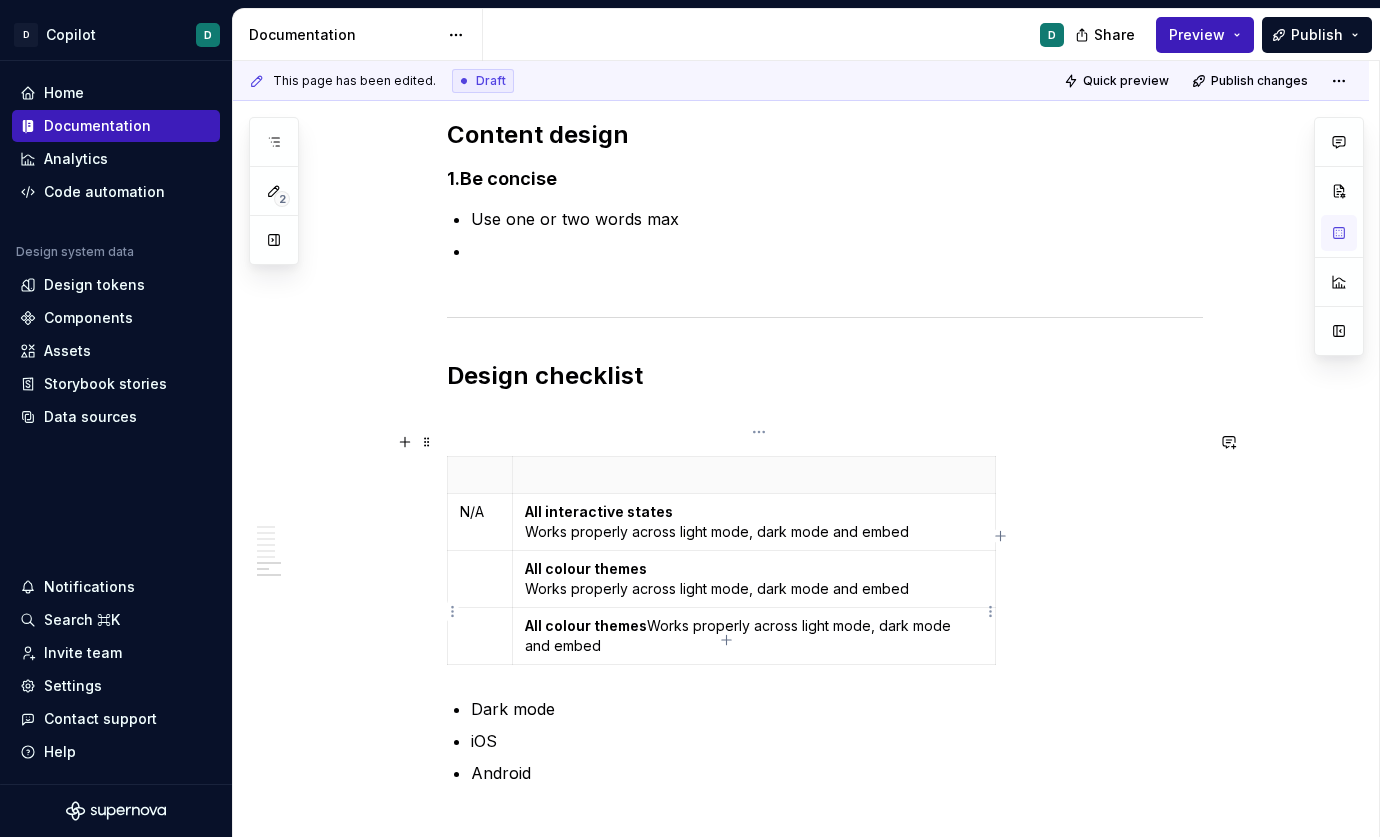 click on "All colour themes Works properly across light mode, dark mode and embed" at bounding box center [754, 636] 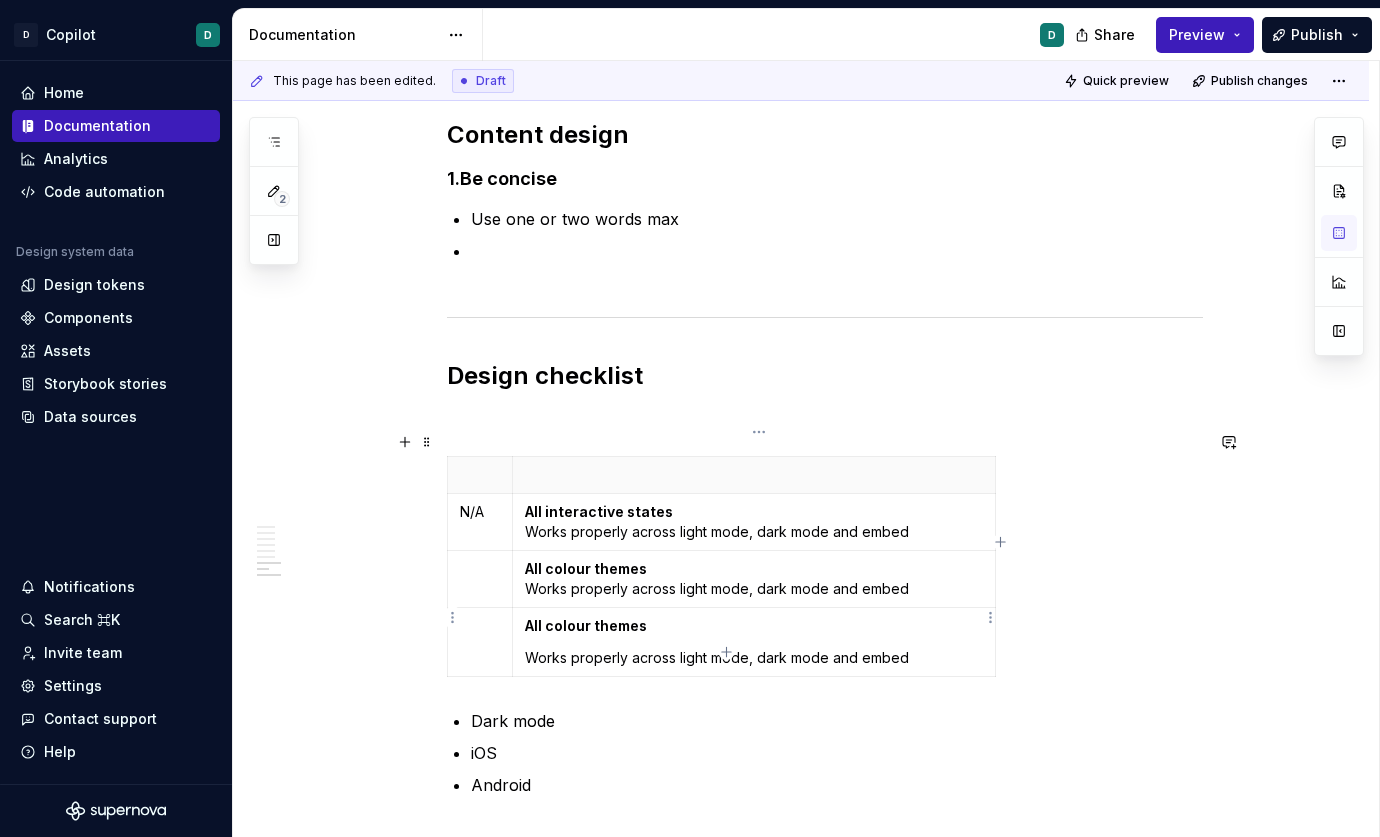 click on "All colour themes" at bounding box center (754, 626) 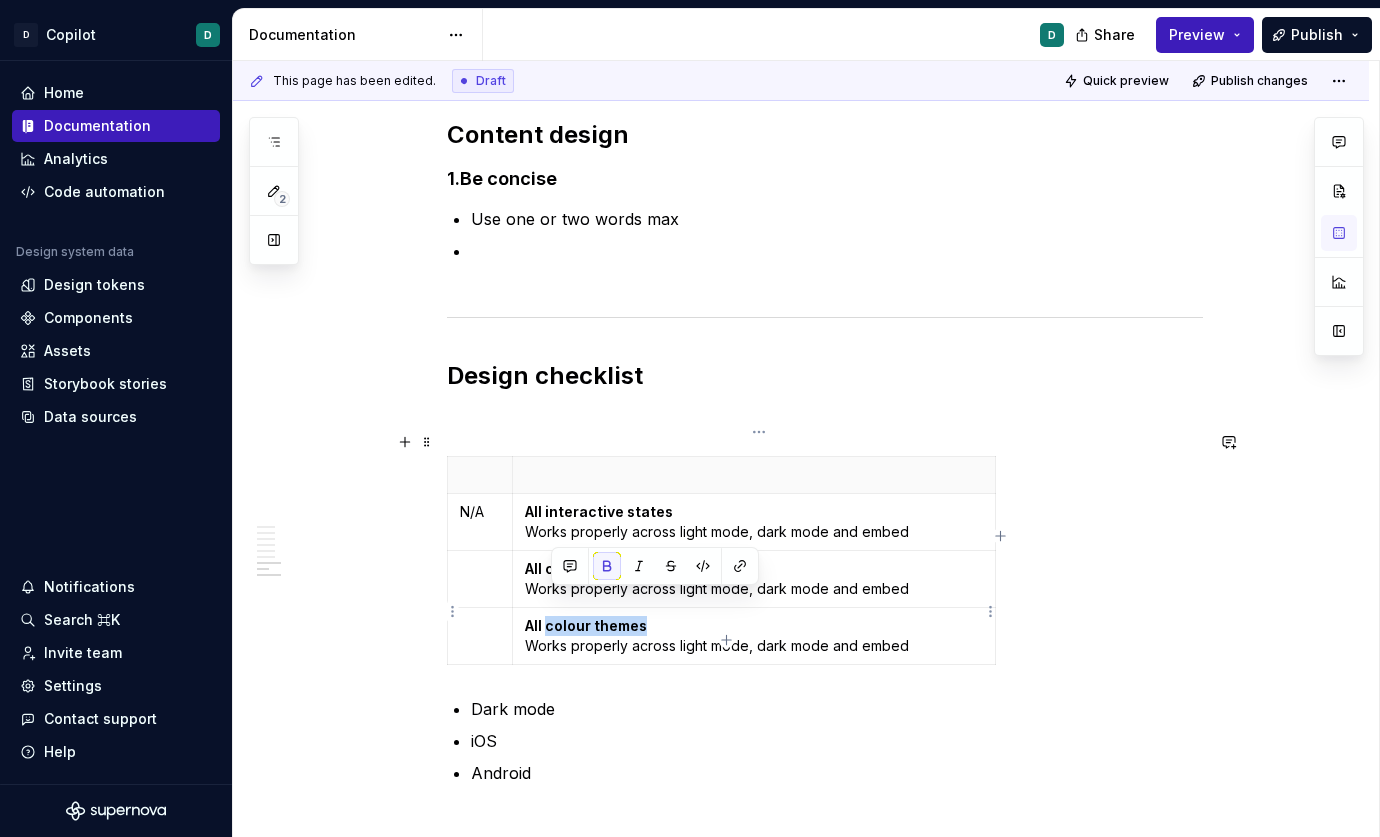 drag, startPoint x: 655, startPoint y: 605, endPoint x: 553, endPoint y: 608, distance: 102.044106 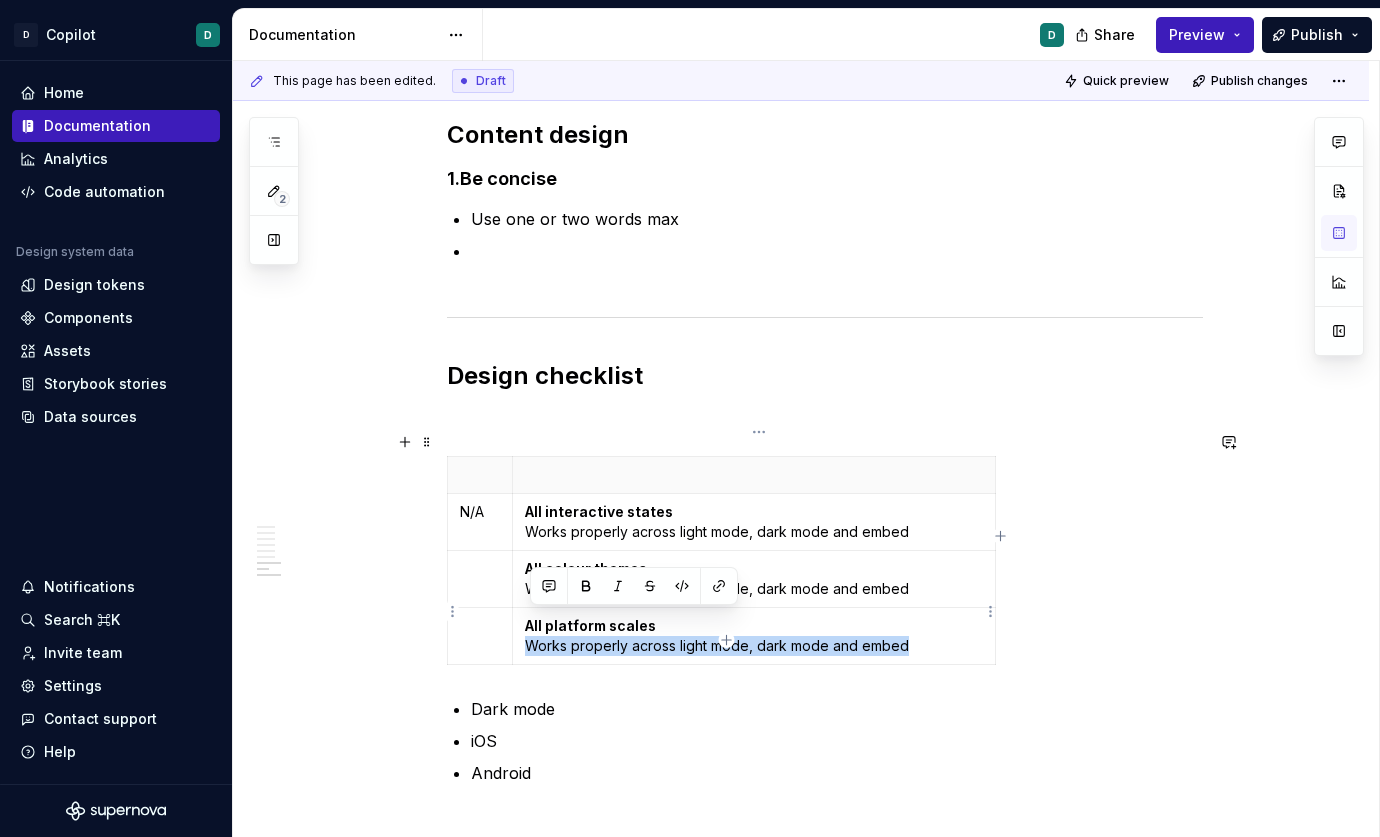 drag, startPoint x: 920, startPoint y: 624, endPoint x: 535, endPoint y: 630, distance: 385.04675 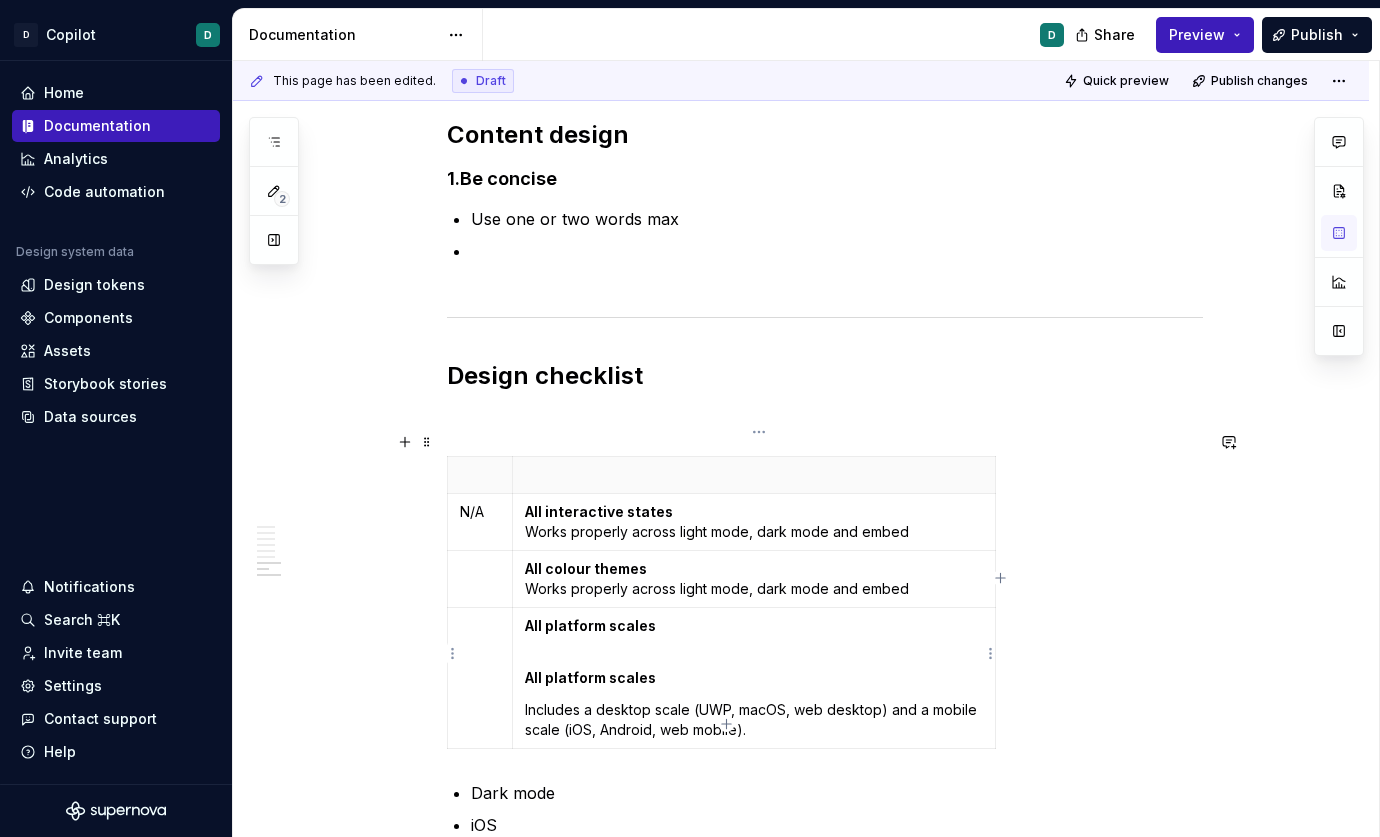 click on "All platform scales All platform scales Includes a desktop scale (UWP, macOS, web desktop) and a mobile scale (iOS, Android, web mobile)." at bounding box center [753, 677] 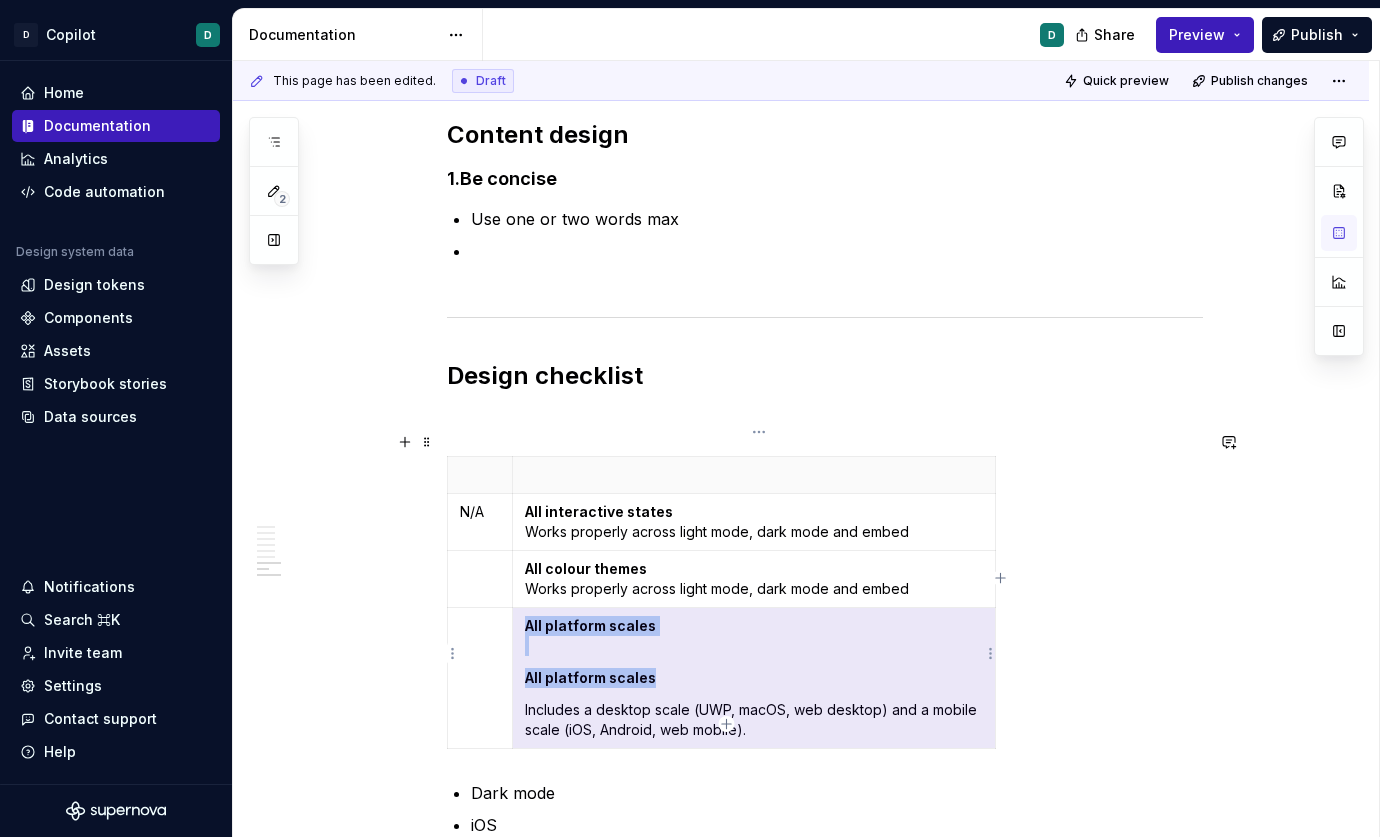 drag, startPoint x: 530, startPoint y: 688, endPoint x: 537, endPoint y: 667, distance: 22.135944 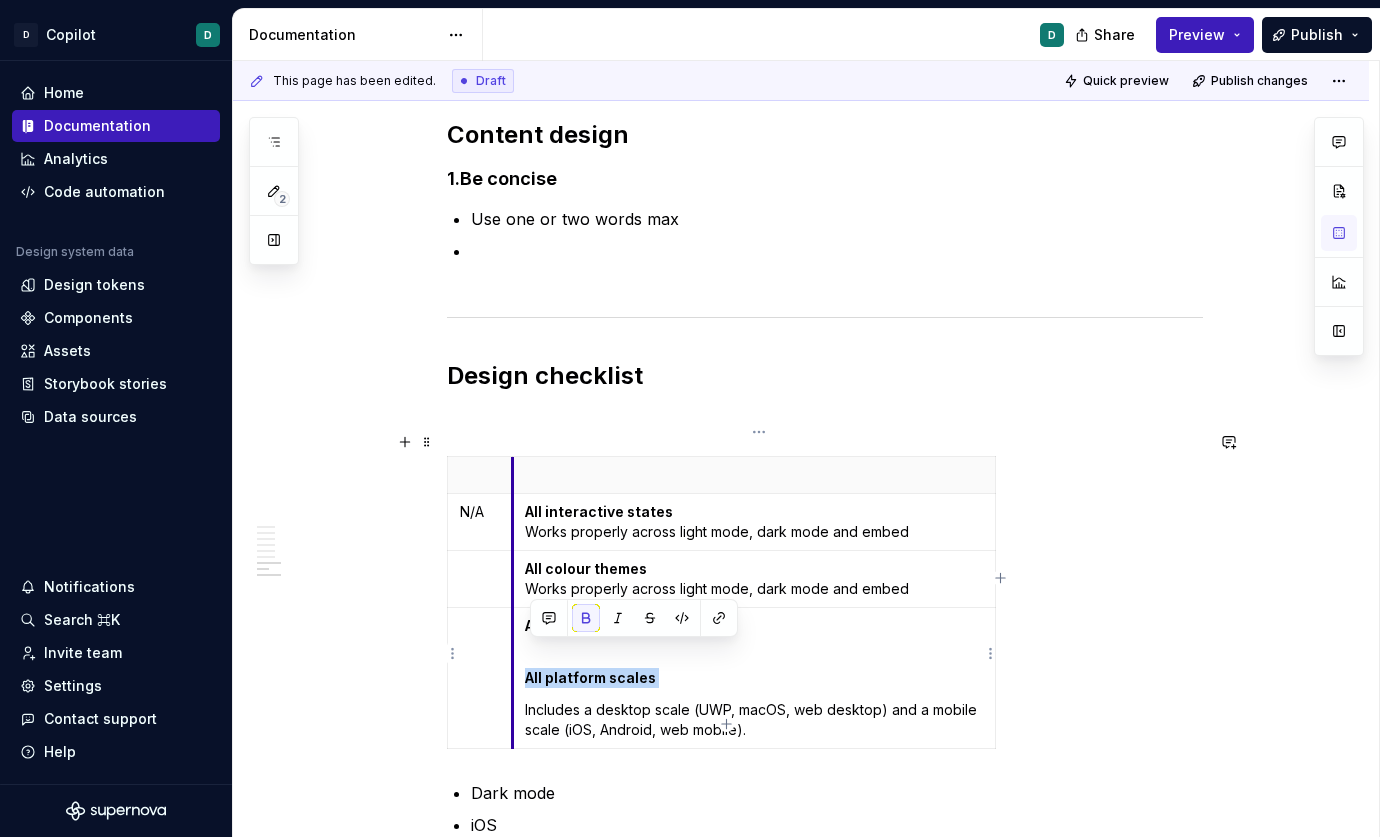drag, startPoint x: 528, startPoint y: 689, endPoint x: 519, endPoint y: 656, distance: 34.20526 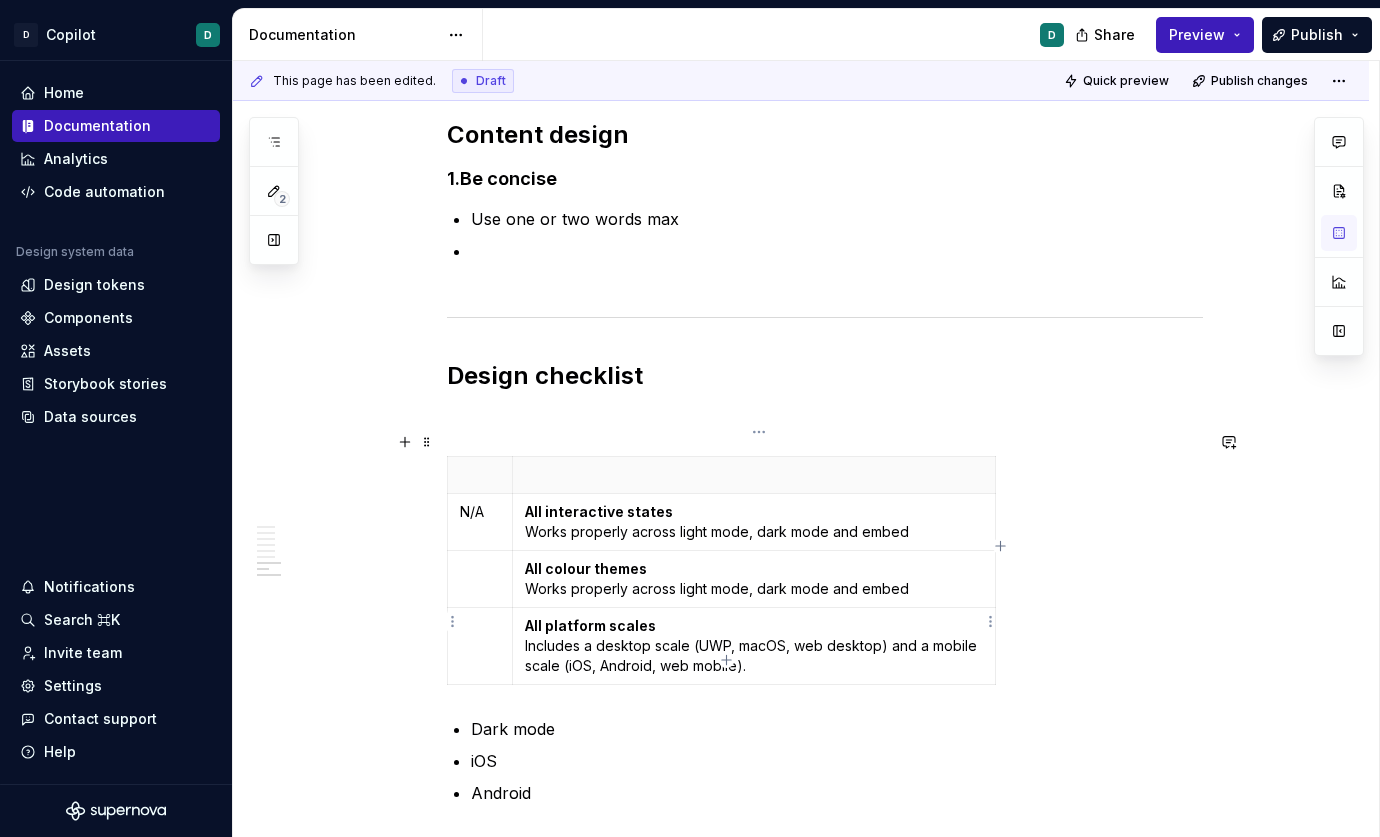 click on "All platform scales Includes a desktop scale (UWP, macOS, web desktop) and a mobile scale (iOS, Android, web mobile)." at bounding box center [754, 646] 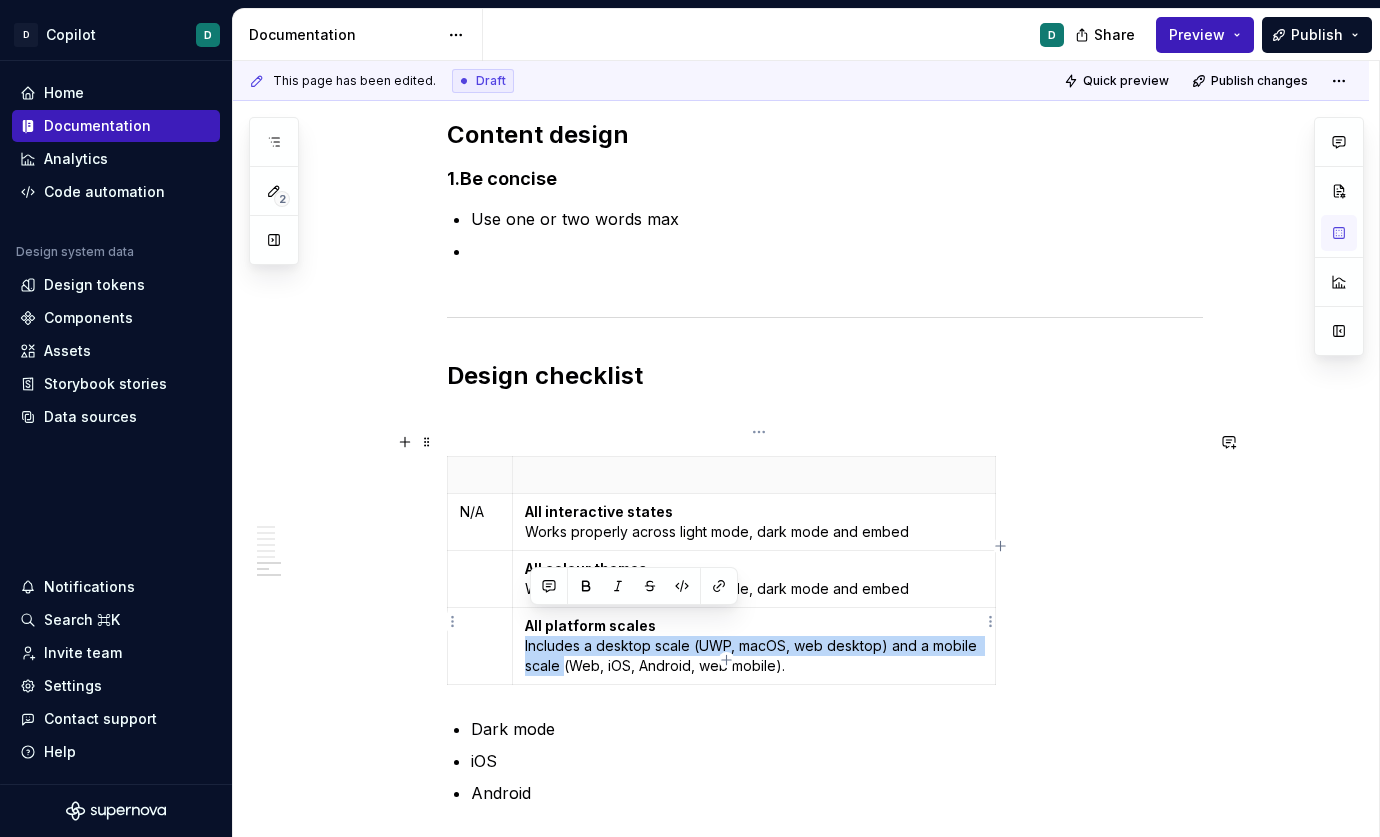 drag, startPoint x: 568, startPoint y: 645, endPoint x: 528, endPoint y: 626, distance: 44.28318 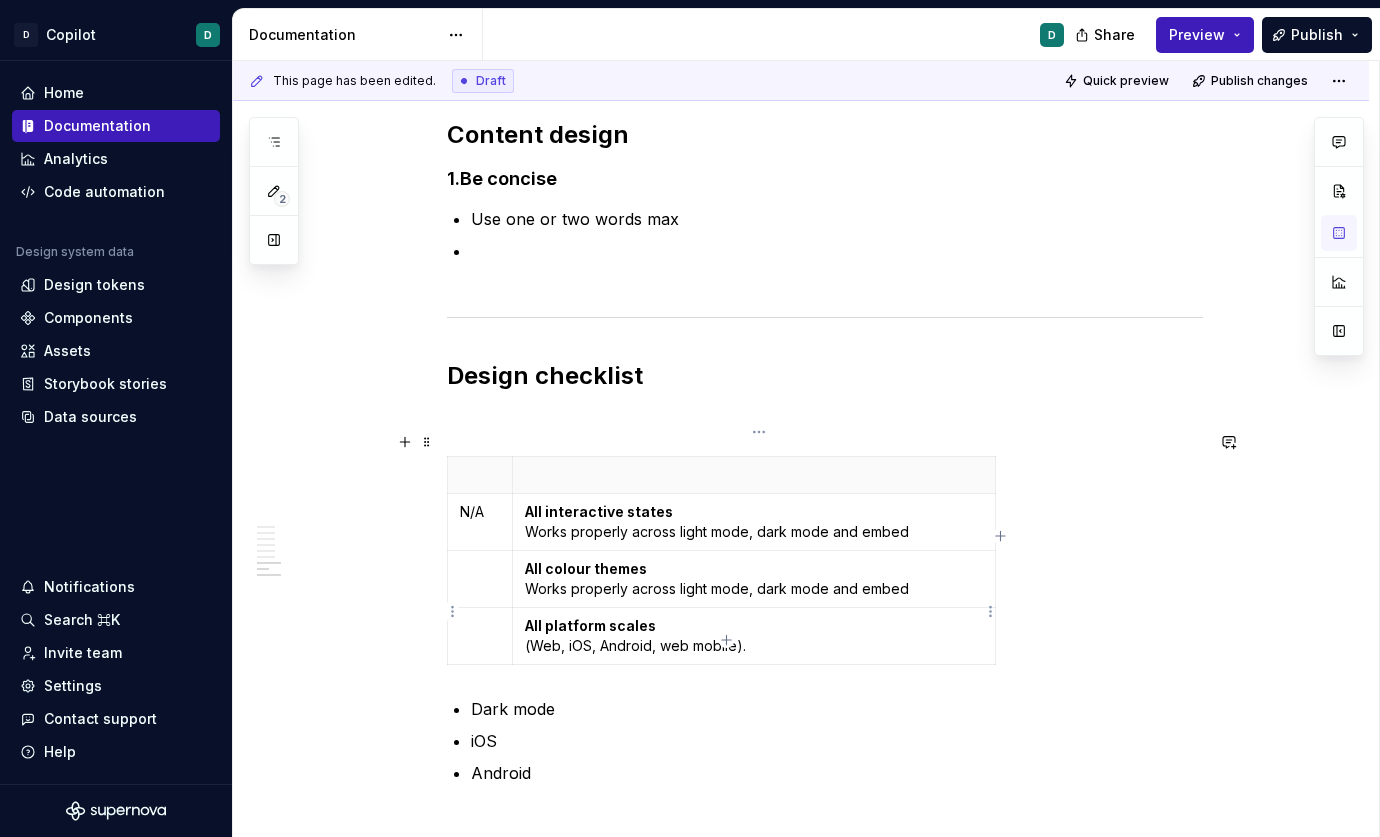 click on "All platform scales (Web, iOS, Android, web mobile)." at bounding box center [754, 636] 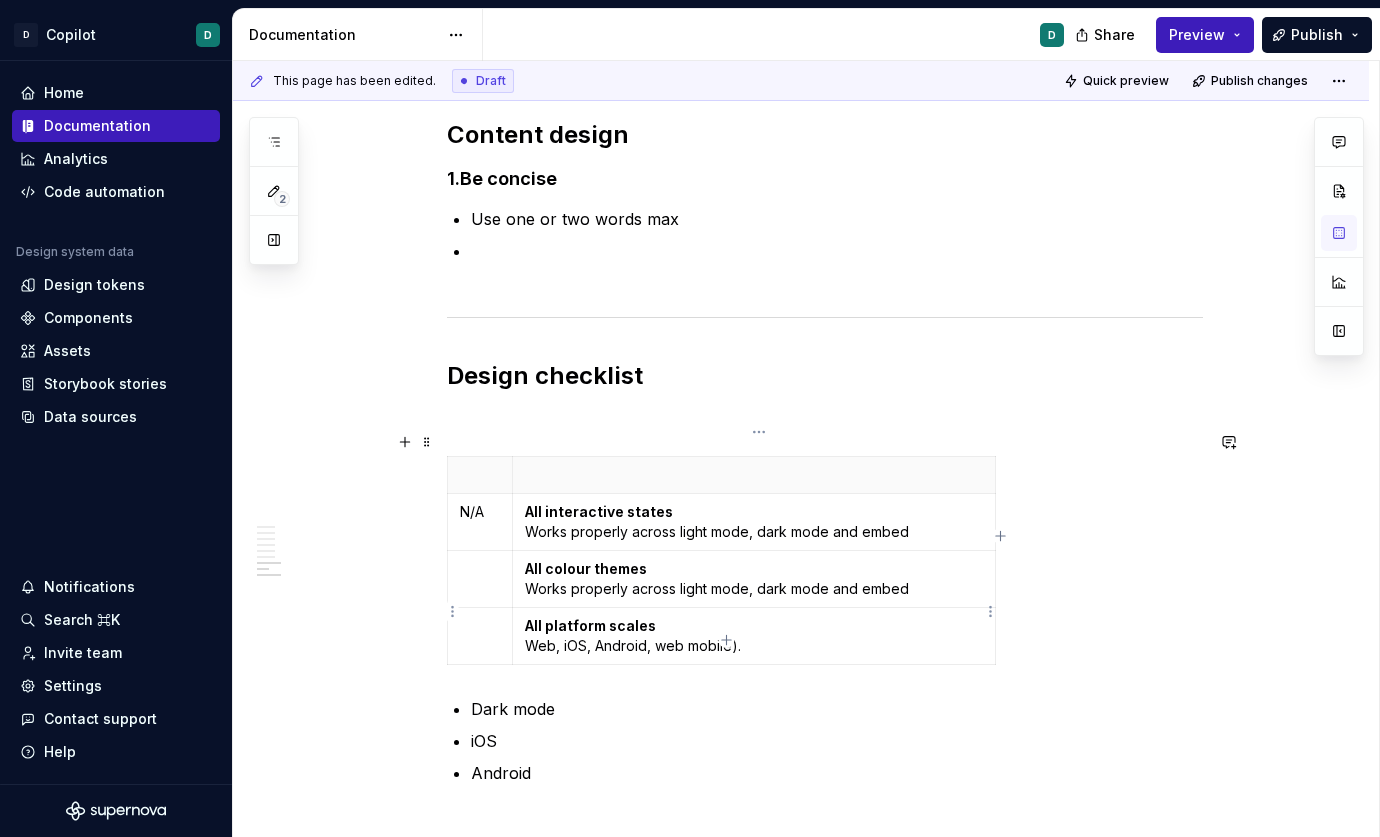 click on "All platform scales Web, iOS, Android, web mobile)." at bounding box center (754, 636) 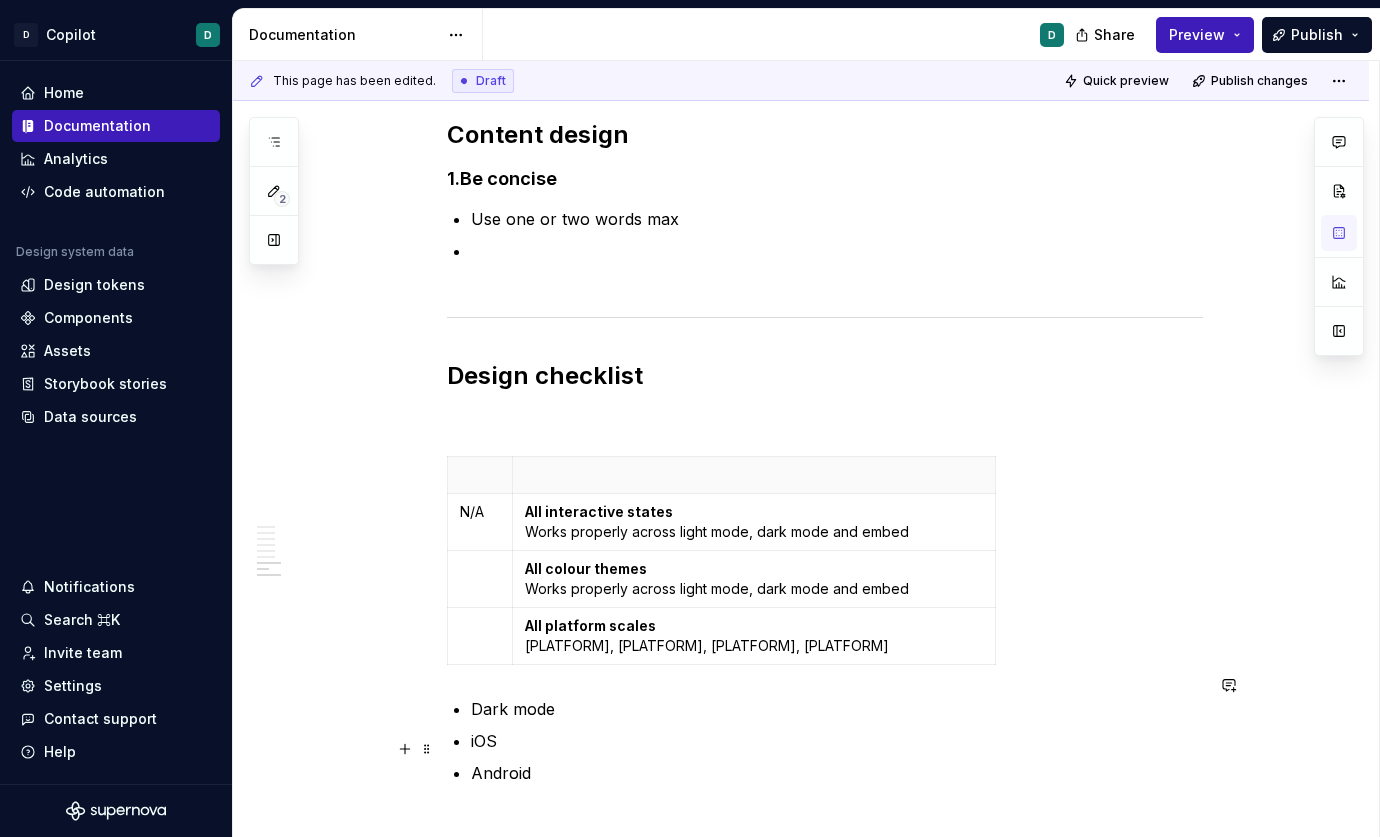 click on "Dark mode iOS Android" at bounding box center (837, 741) 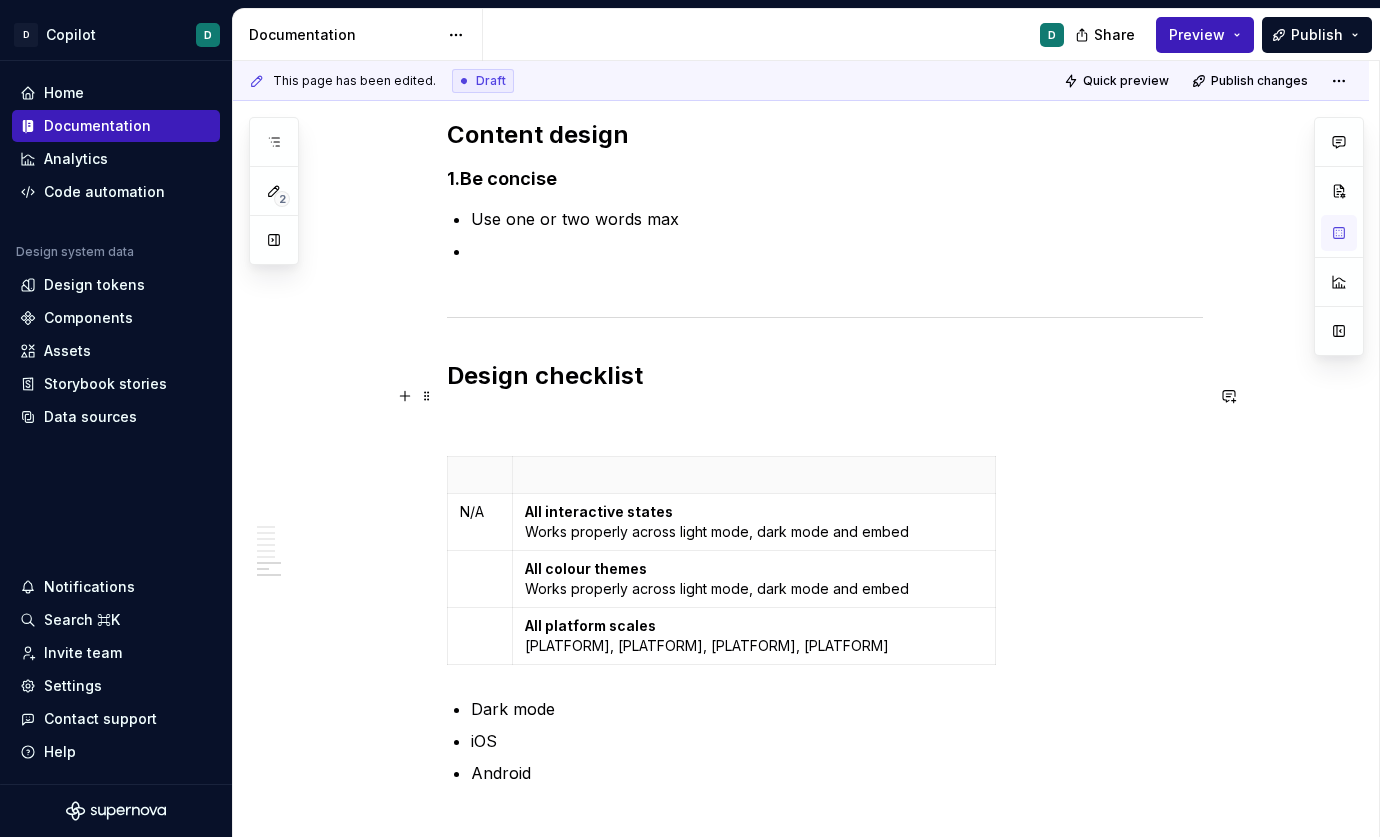 click at bounding box center (825, 420) 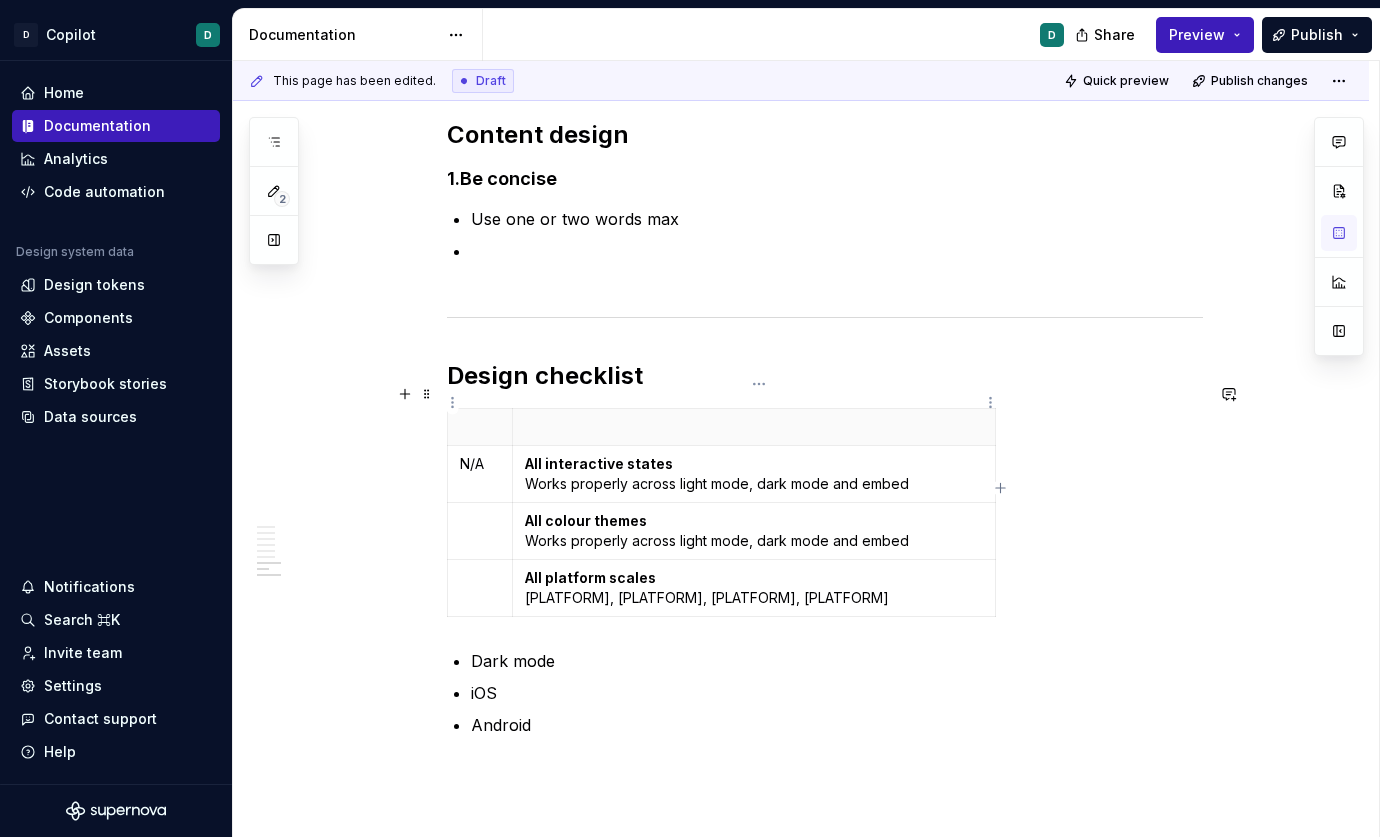 click at bounding box center [754, 427] 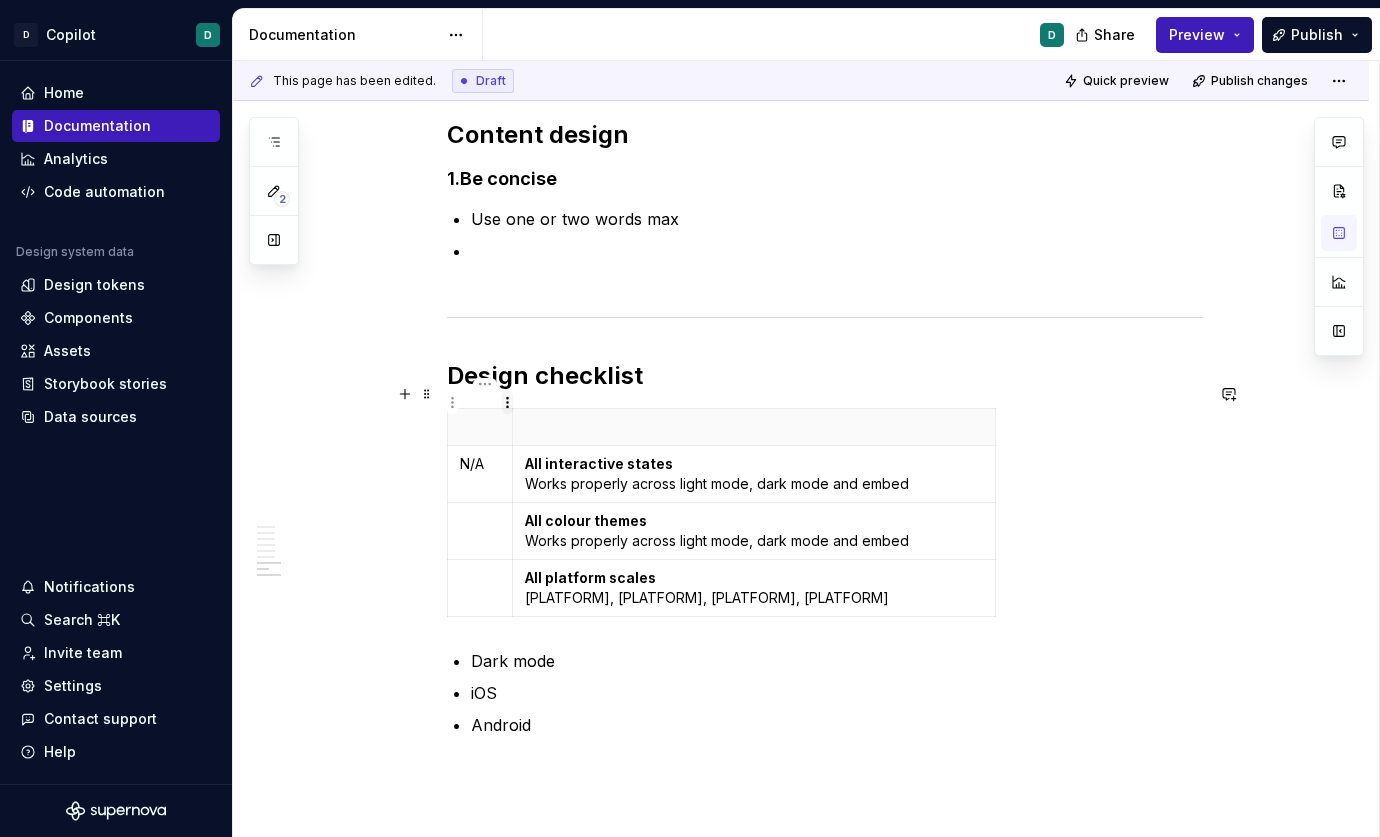 click on "D Copilot D Home Documentation Analytics Code automation Design system data Design tokens Components Assets Storybook stories Data sources Notifications Search ⌘K Invite team Settings Contact support Help Documentation D Share Preview Publish 2 Pages Add
Accessibility guide for tree Page tree.
Navigate the tree with the arrow keys. Common tree hotkeys apply. Further keybindings are available:
enter to execute primary action on focused item
f2 to start renaming the focused item
escape to abort renaming an item
control+d to start dragging selected items
Welcome to Copilot Copilot Design system Mission and roadmap Copilot updates Newsletter Foundations Foundations overview Design principles Colour palette Core colours Colour palette Dark mode Responsive page width Tokens About tokens Tokens Components Components overview Avatar Breadcrumbs Button [draft] Bulk manage (floaty boi) Error message banner Pill Usage D Accessibility Code Toasts 2" at bounding box center [690, 418] 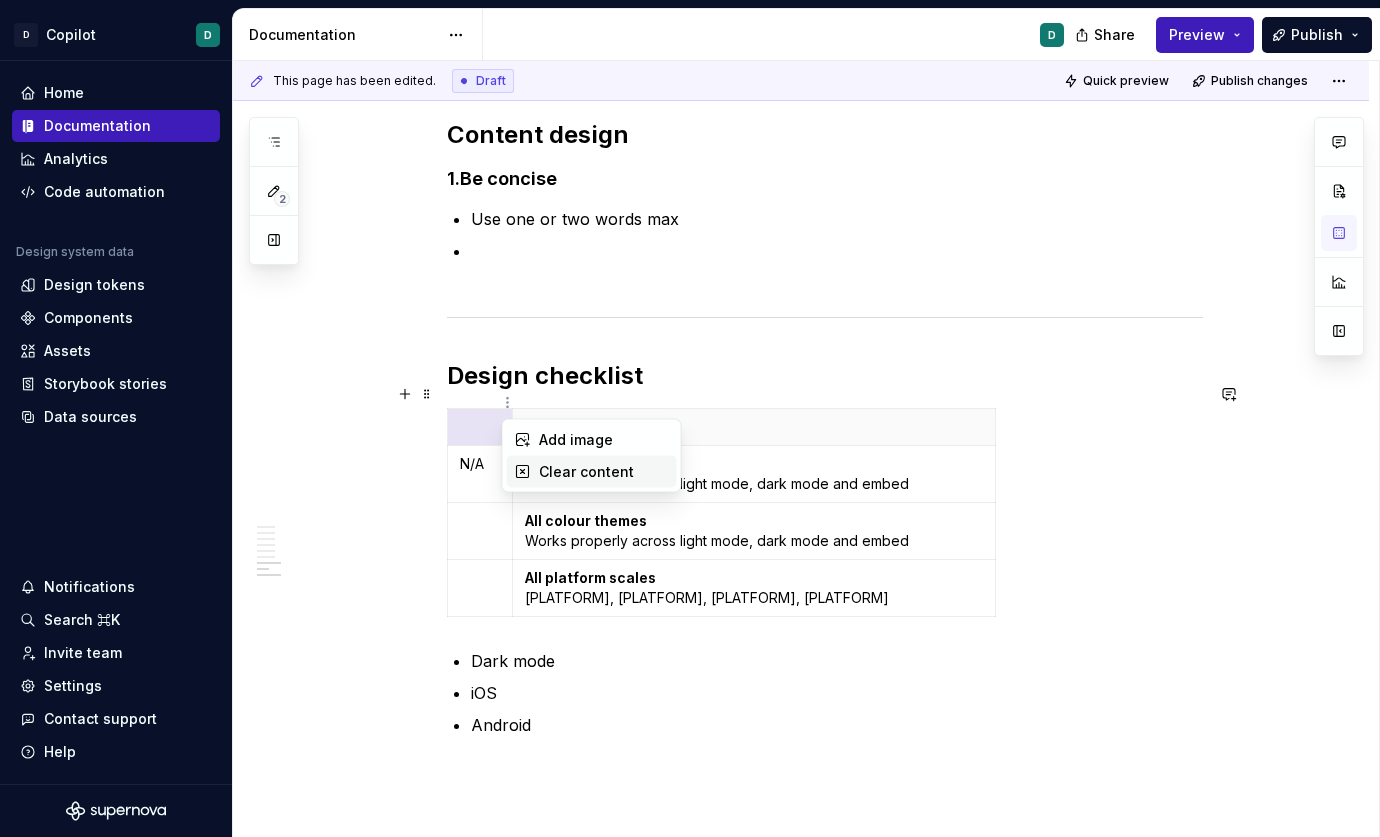 click on "Clear content" at bounding box center (604, 472) 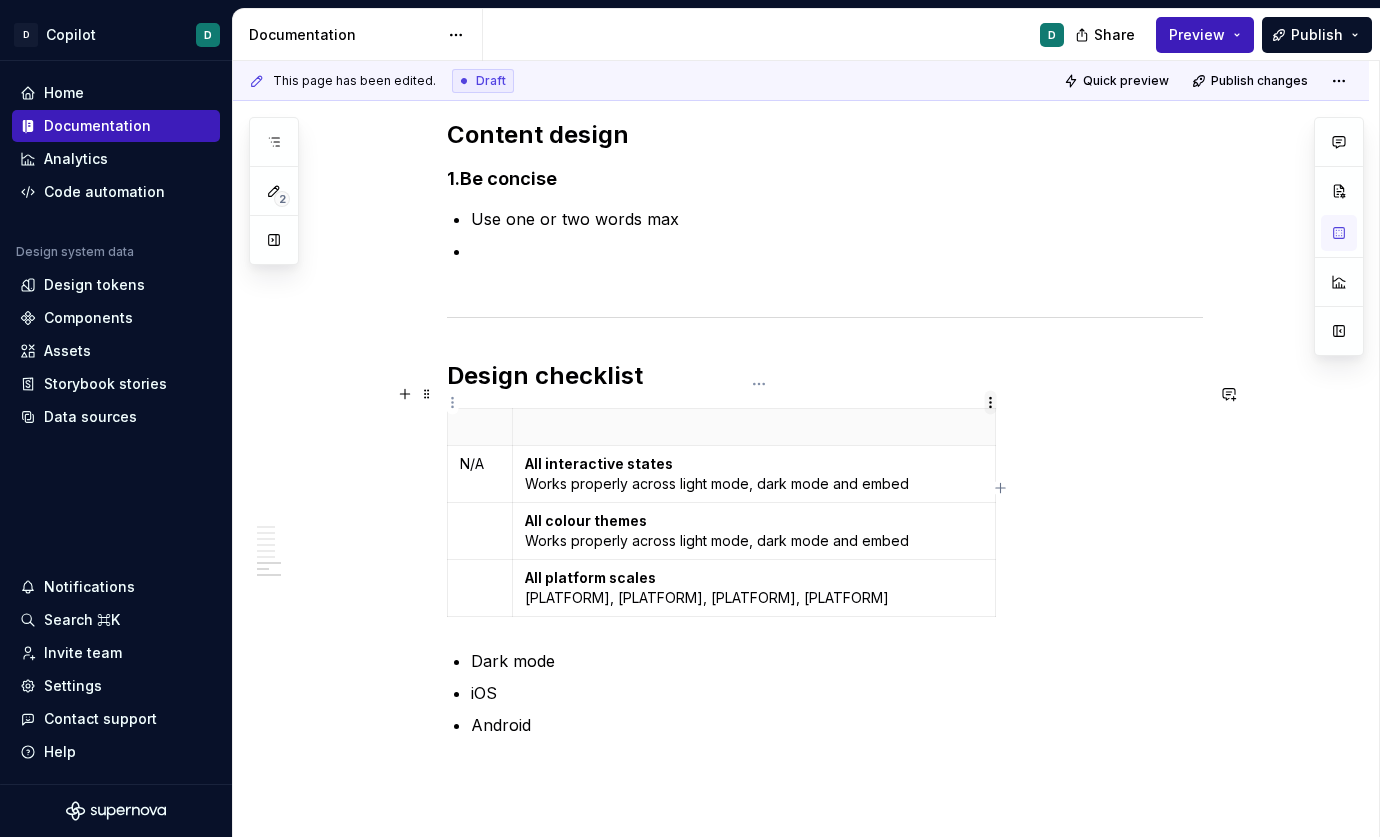 click on "D Copilot D Home Documentation Analytics Code automation Design system data Design tokens Components Assets Storybook stories Data sources Notifications Search ⌘K Invite team Settings Contact support Help Documentation D Share Preview Publish 2 Pages Add
Accessibility guide for tree Page tree.
Navigate the tree with the arrow keys. Common tree hotkeys apply. Further keybindings are available:
enter to execute primary action on focused item
f2 to start renaming the focused item
escape to abort renaming an item
control+d to start dragging selected items
Welcome to Copilot Copilot Design system Mission and roadmap Copilot updates Newsletter Foundations Foundations overview Design principles Colour palette Core colours Colour palette Dark mode Responsive page width Tokens About tokens Tokens Components Components overview Avatar Breadcrumbs Button [draft] Bulk manage (floaty boi) Error message banner Pill Usage D Accessibility Code Toasts 2" at bounding box center (690, 418) 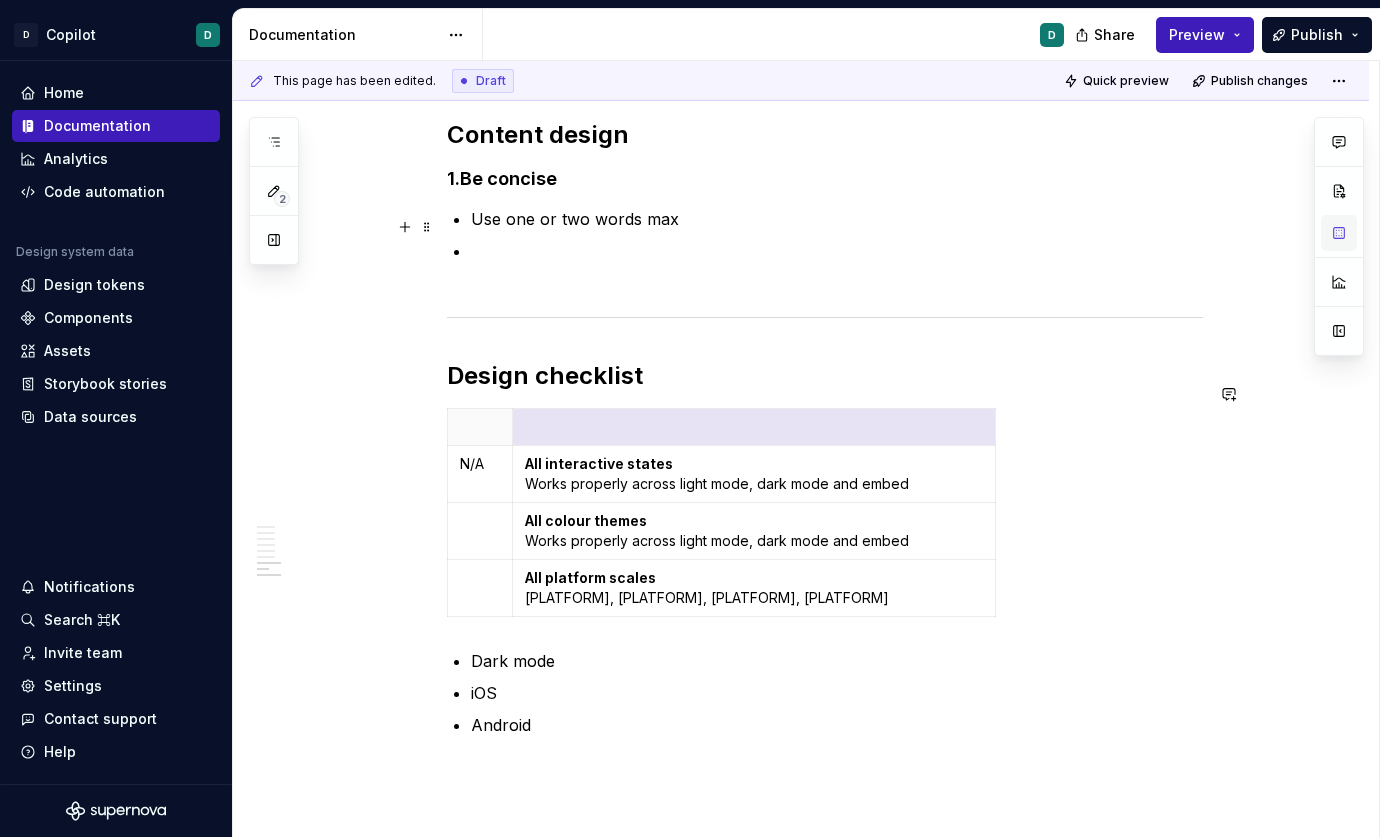 click at bounding box center [1339, 236] 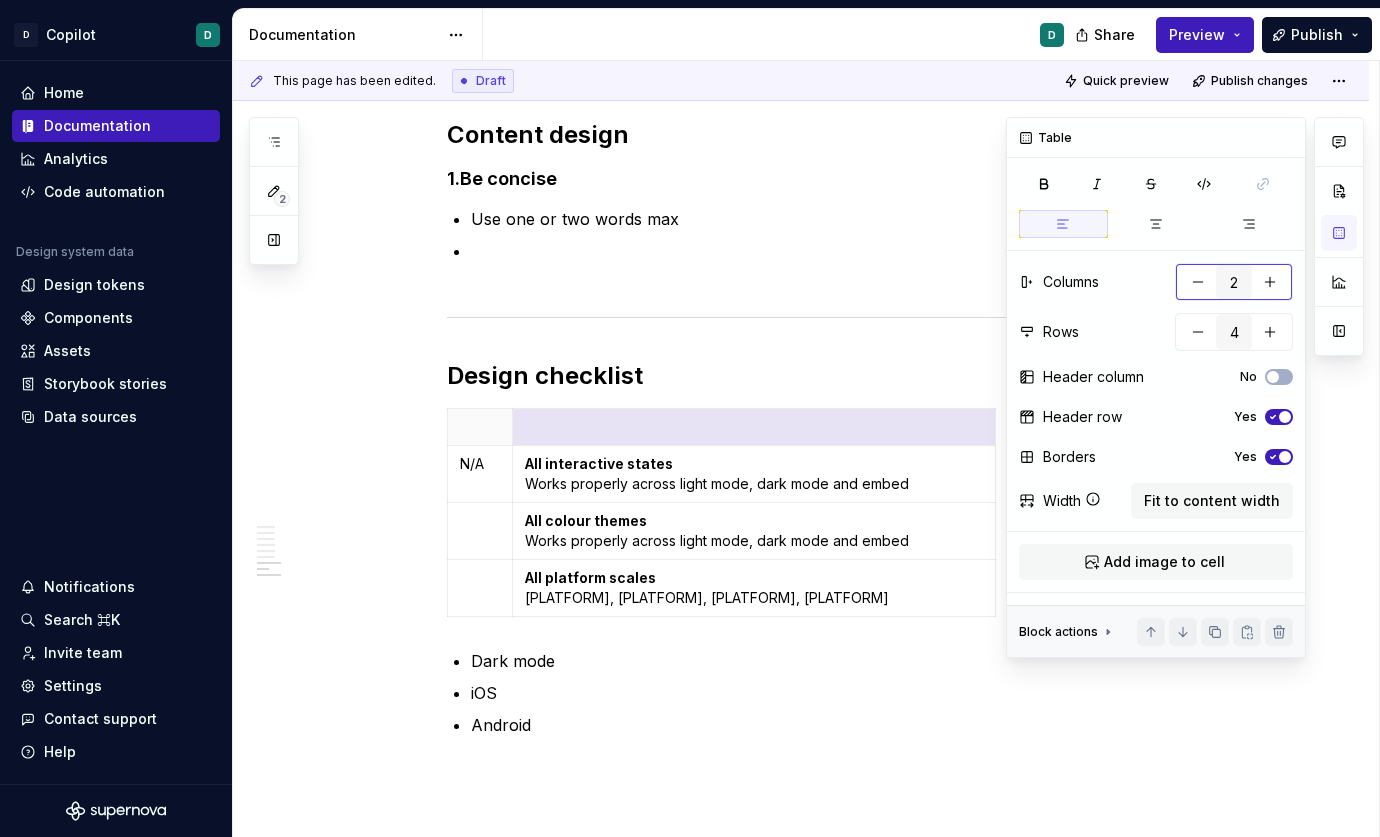 click at bounding box center (1198, 282) 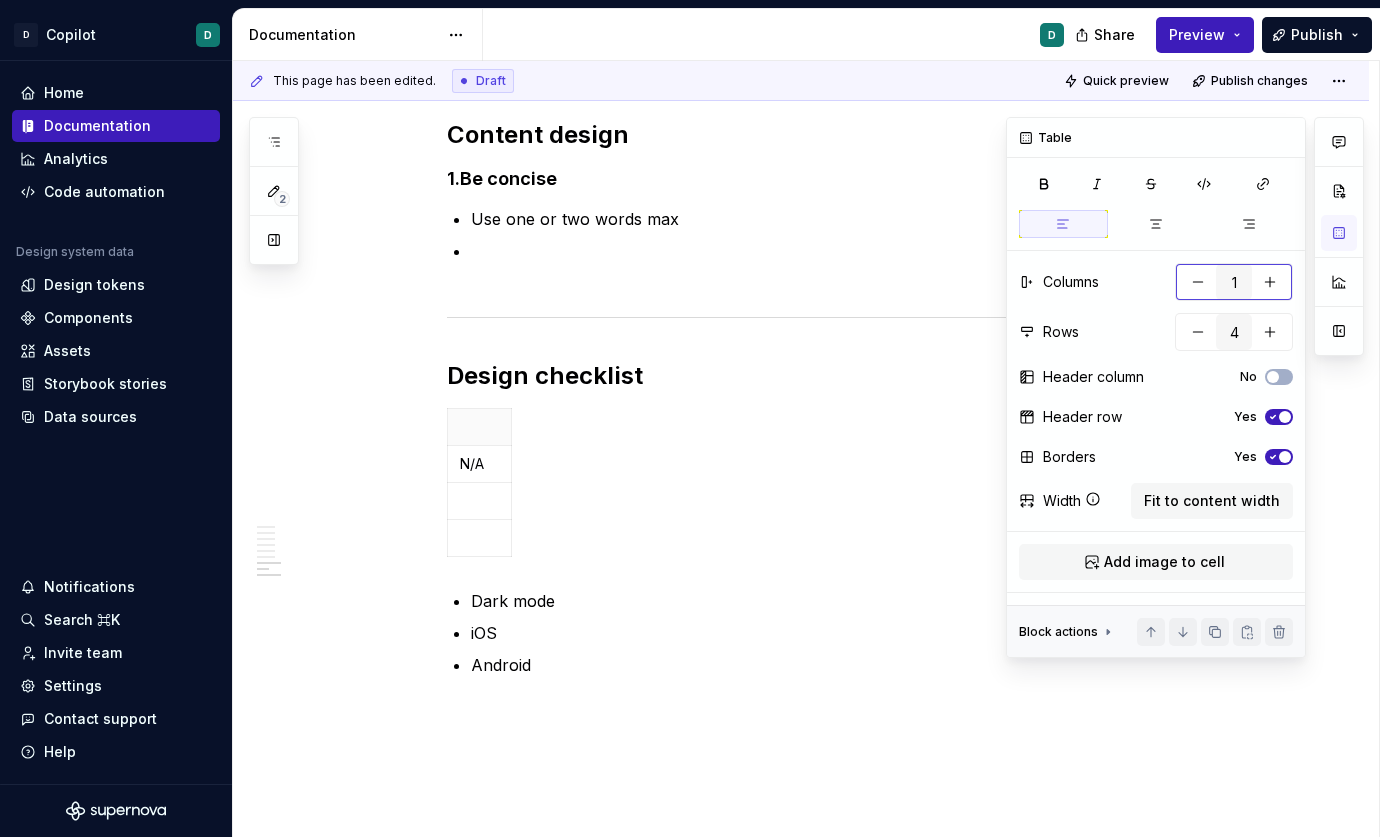 click at bounding box center (1270, 282) 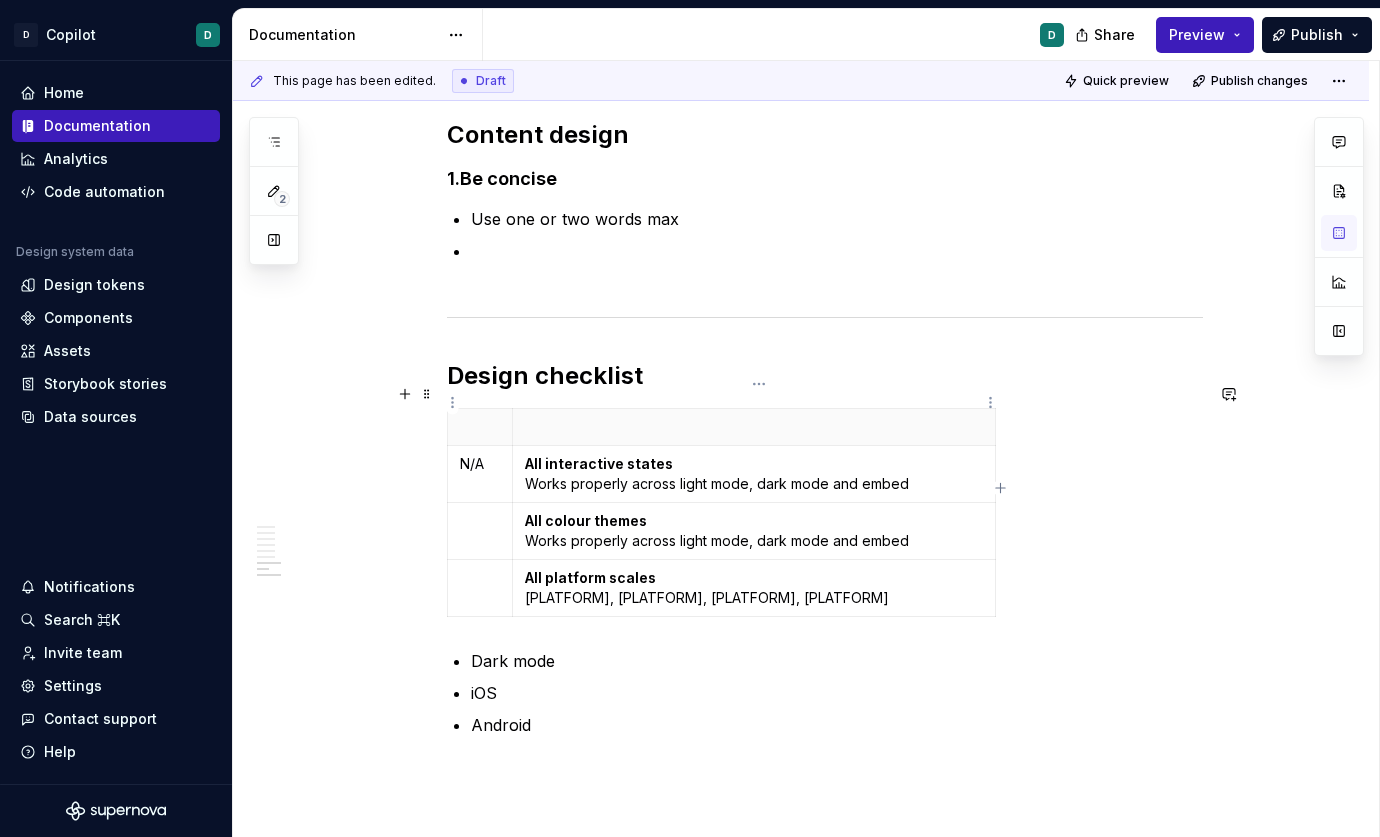 click at bounding box center (753, 426) 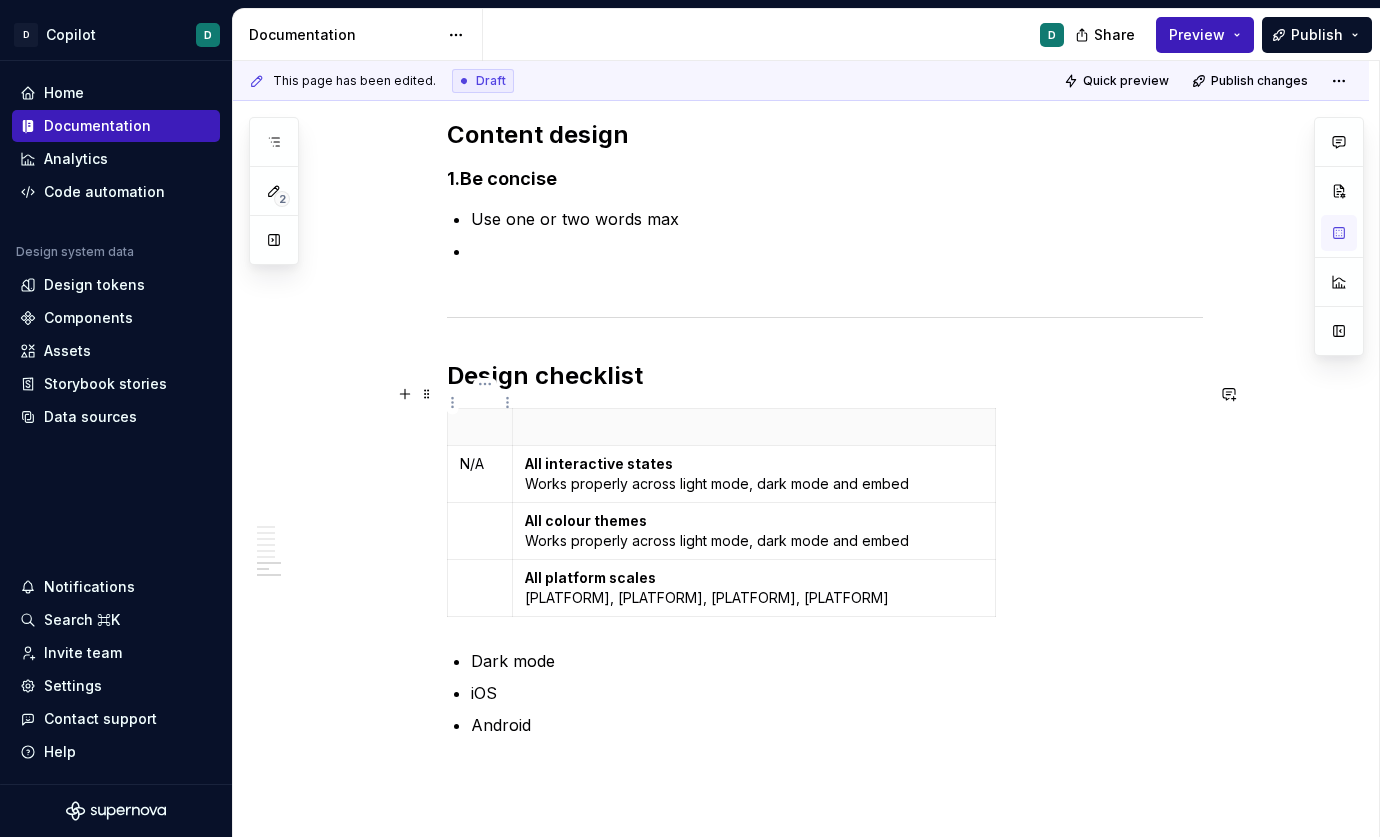 click at bounding box center [480, 427] 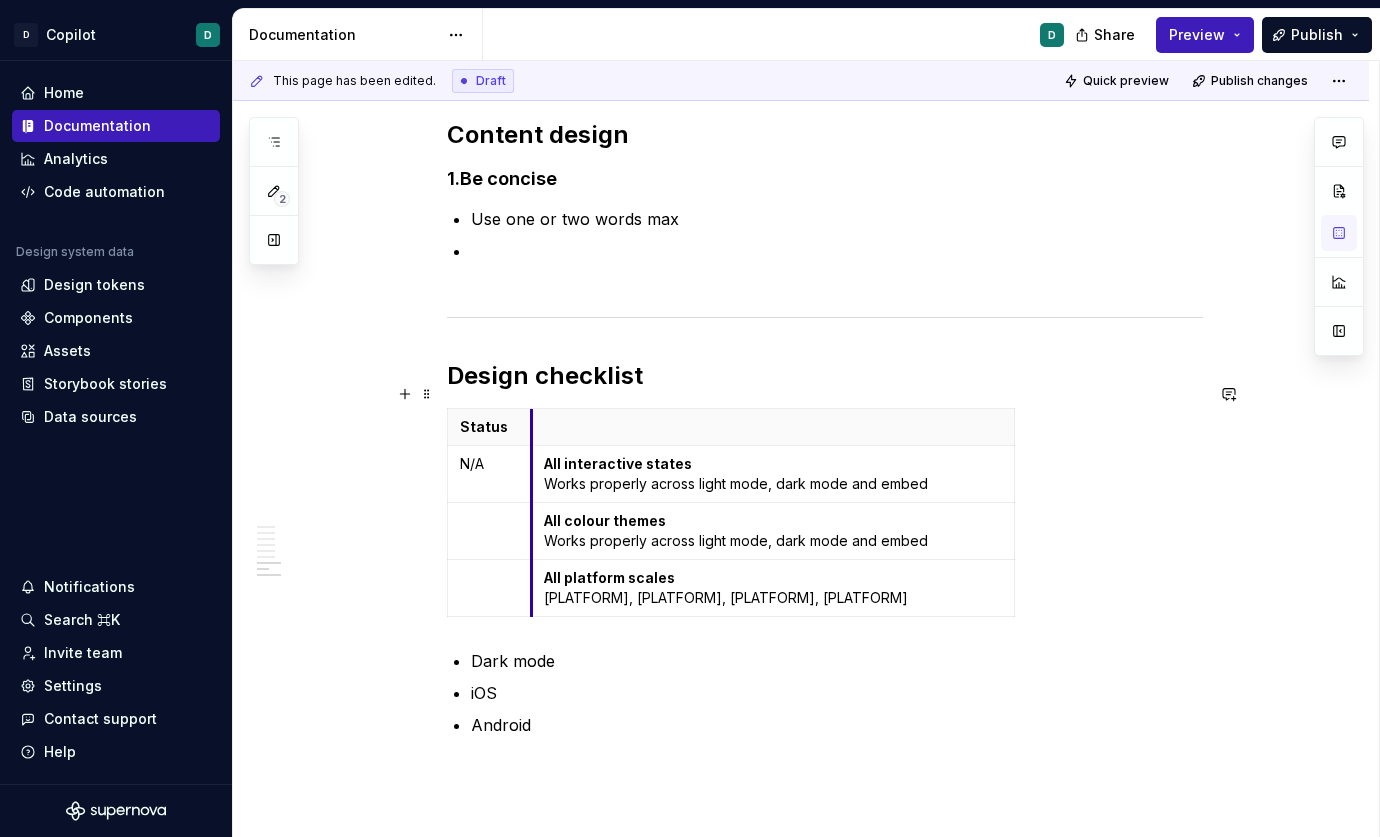 drag, startPoint x: 515, startPoint y: 421, endPoint x: 534, endPoint y: 420, distance: 19.026299 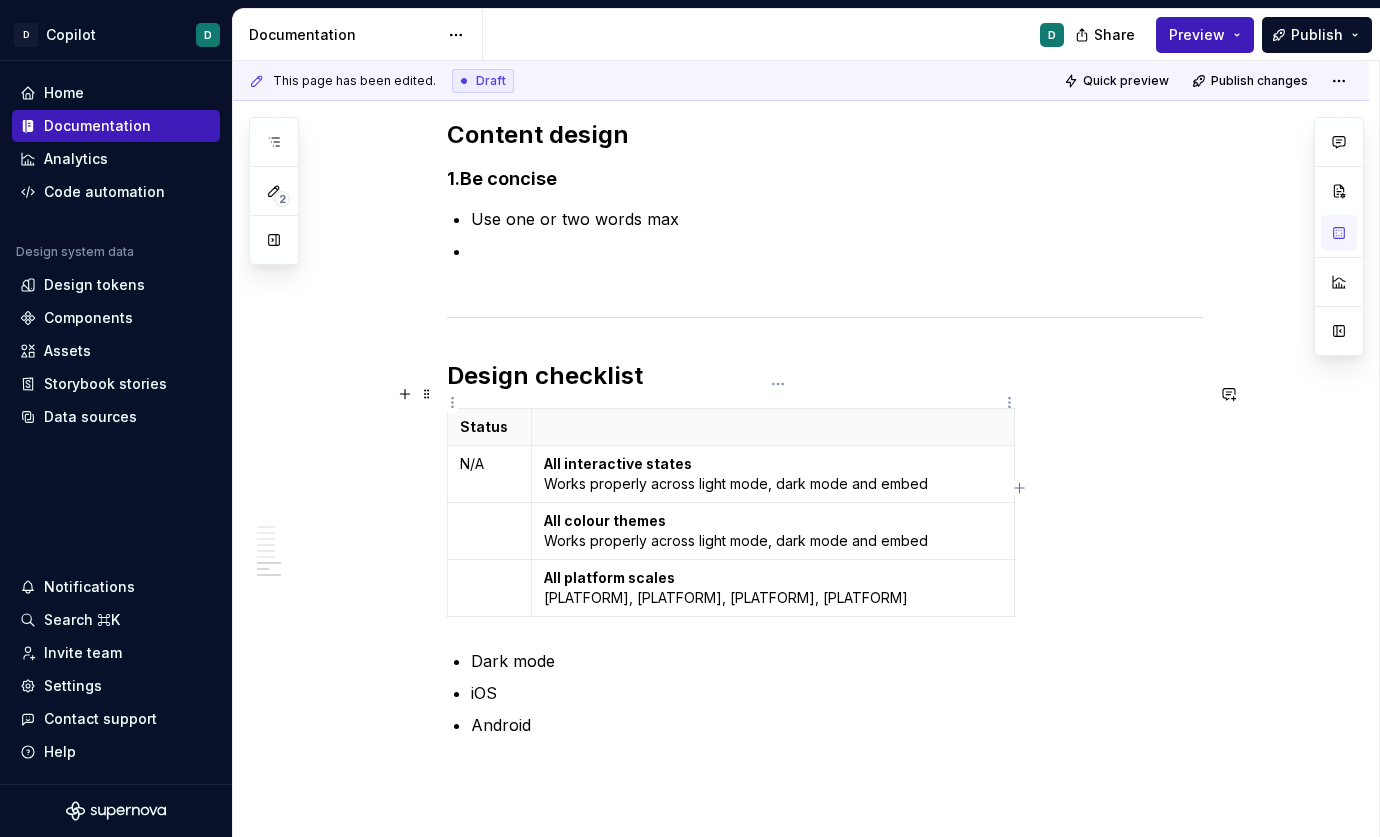 click at bounding box center [773, 427] 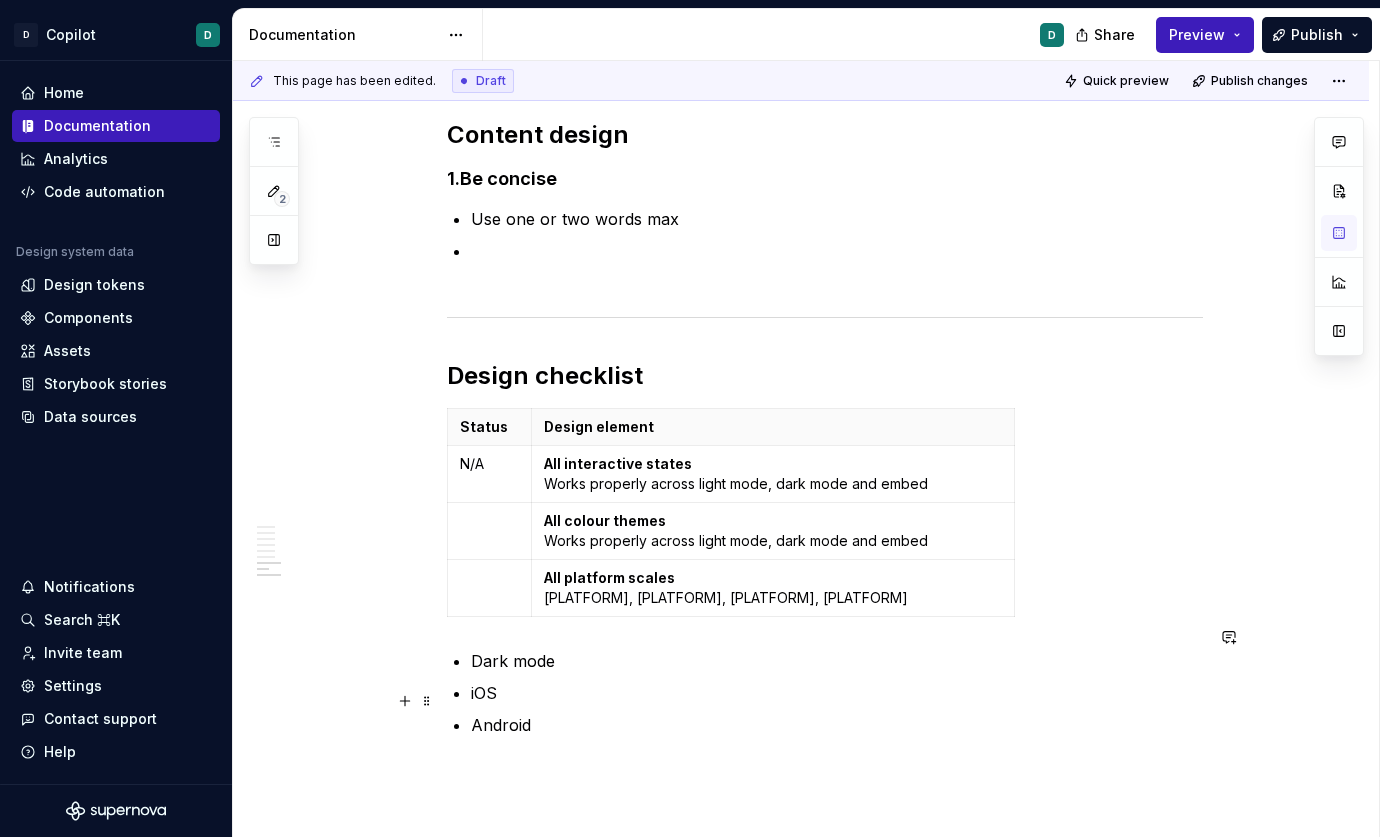 click on "Android" at bounding box center [837, 725] 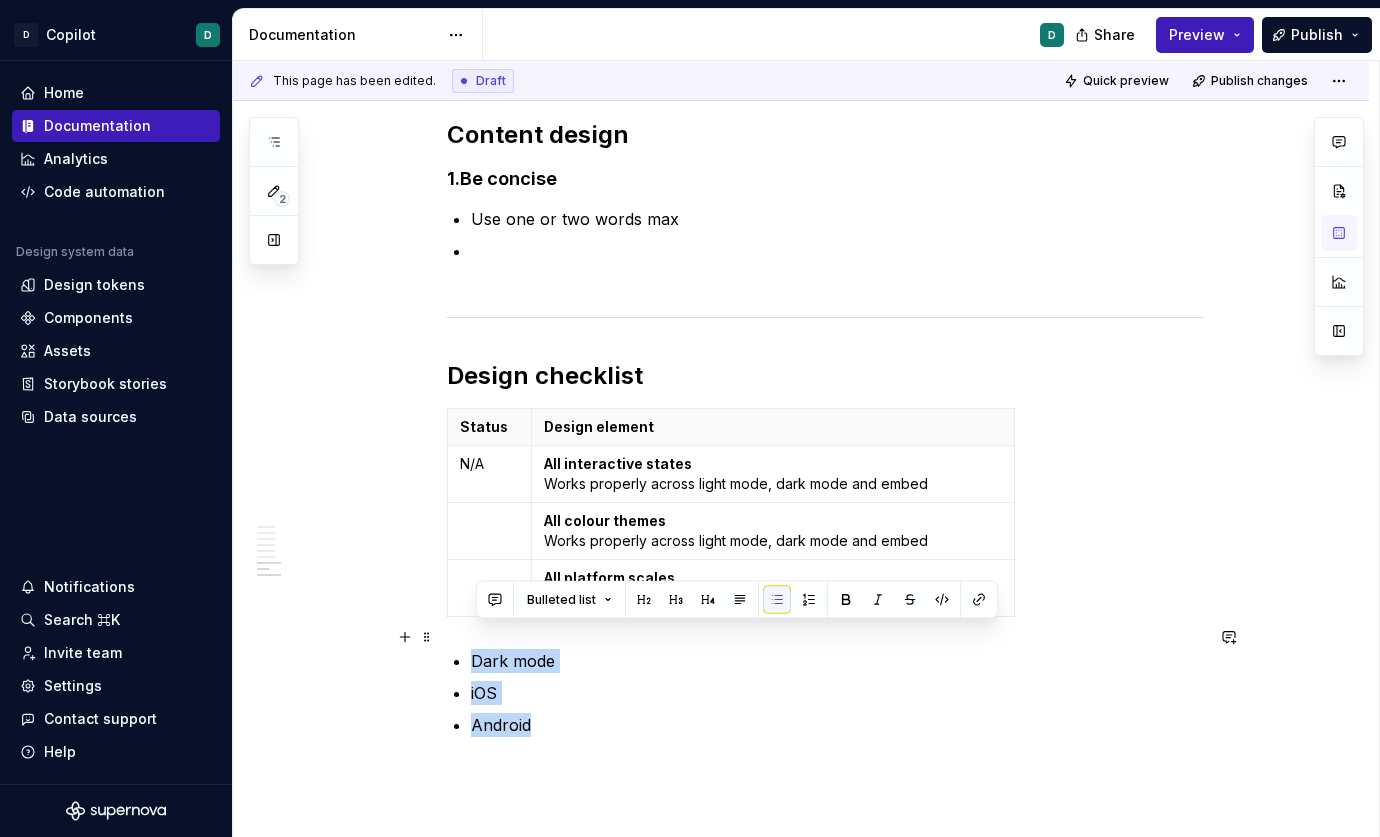 drag, startPoint x: 545, startPoint y: 709, endPoint x: 450, endPoint y: 639, distance: 118.004234 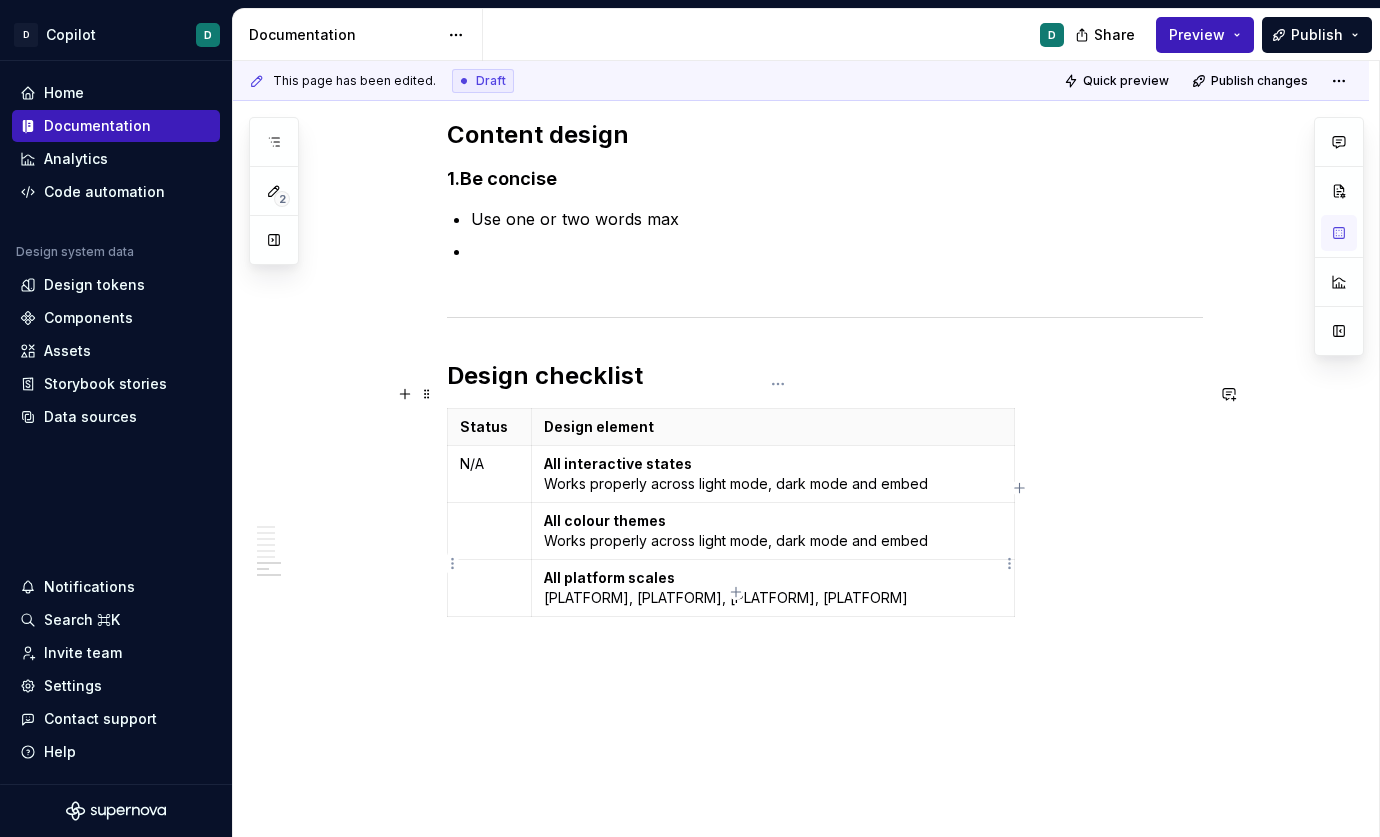 click on "All platform scales [PLATFORM], [PLATFORM], [PLATFORM], [PLATFORM]" at bounding box center [772, 587] 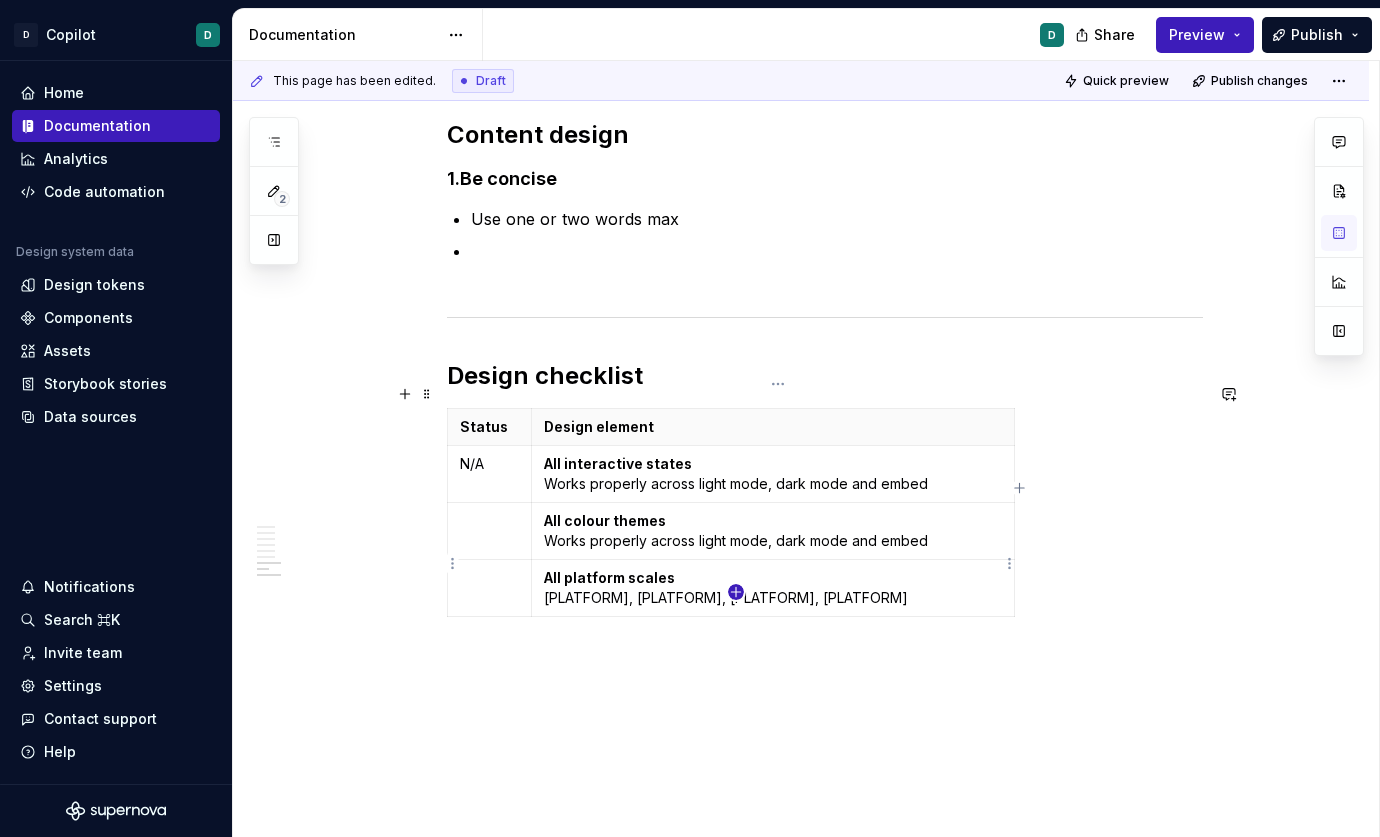 click 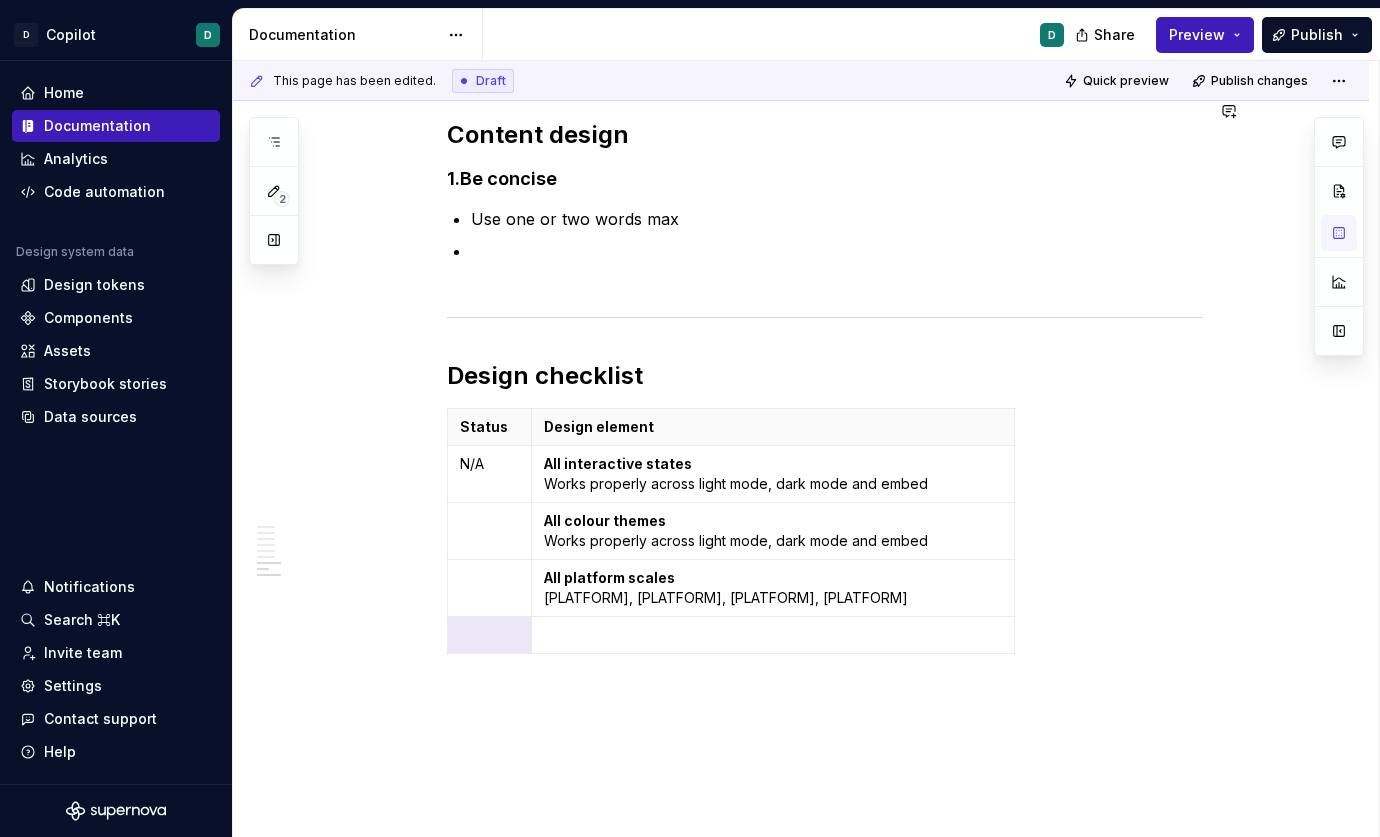 click at bounding box center [773, 635] 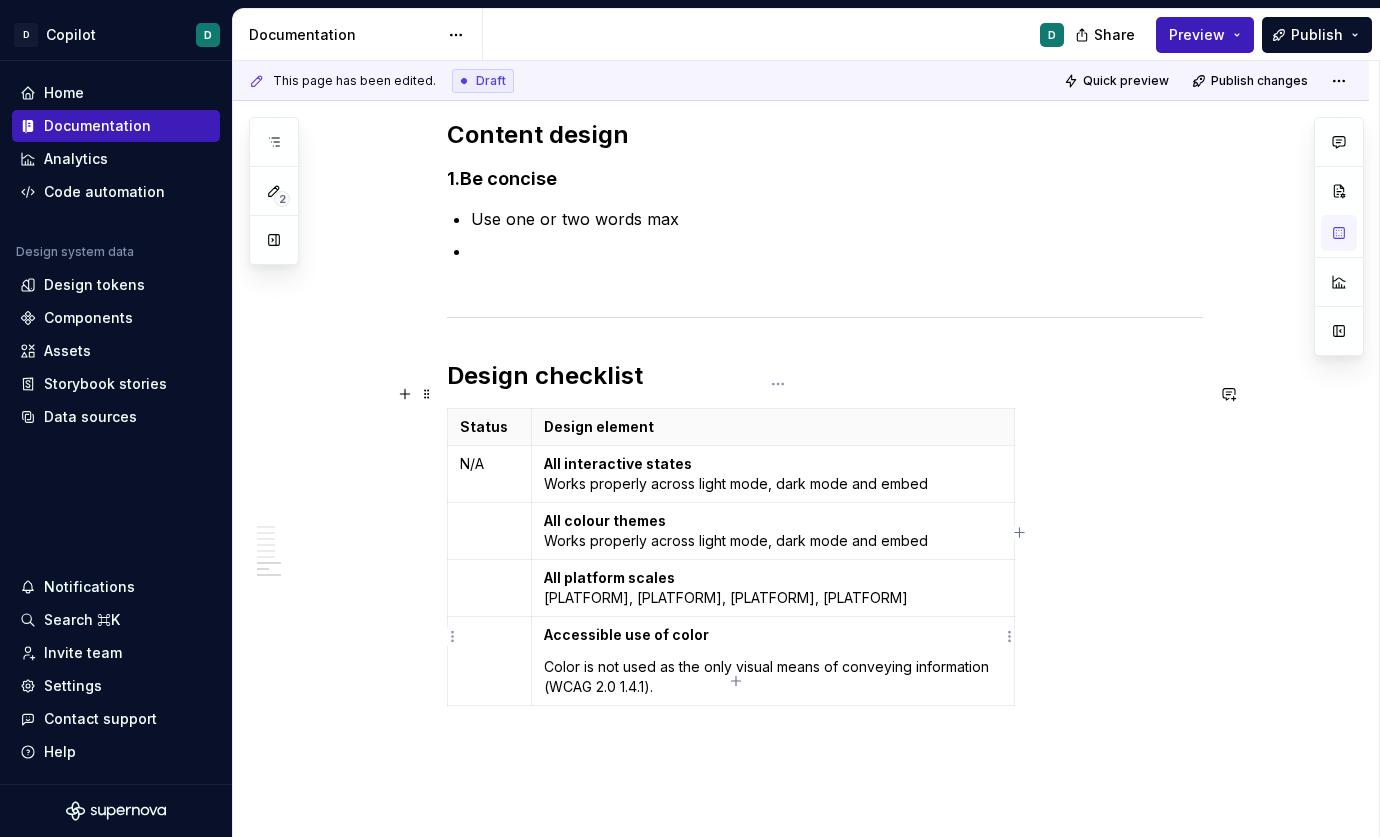 click on "Color is not used as the only visual means of conveying information (WCAG 2.0 1.4.1)." at bounding box center (773, 677) 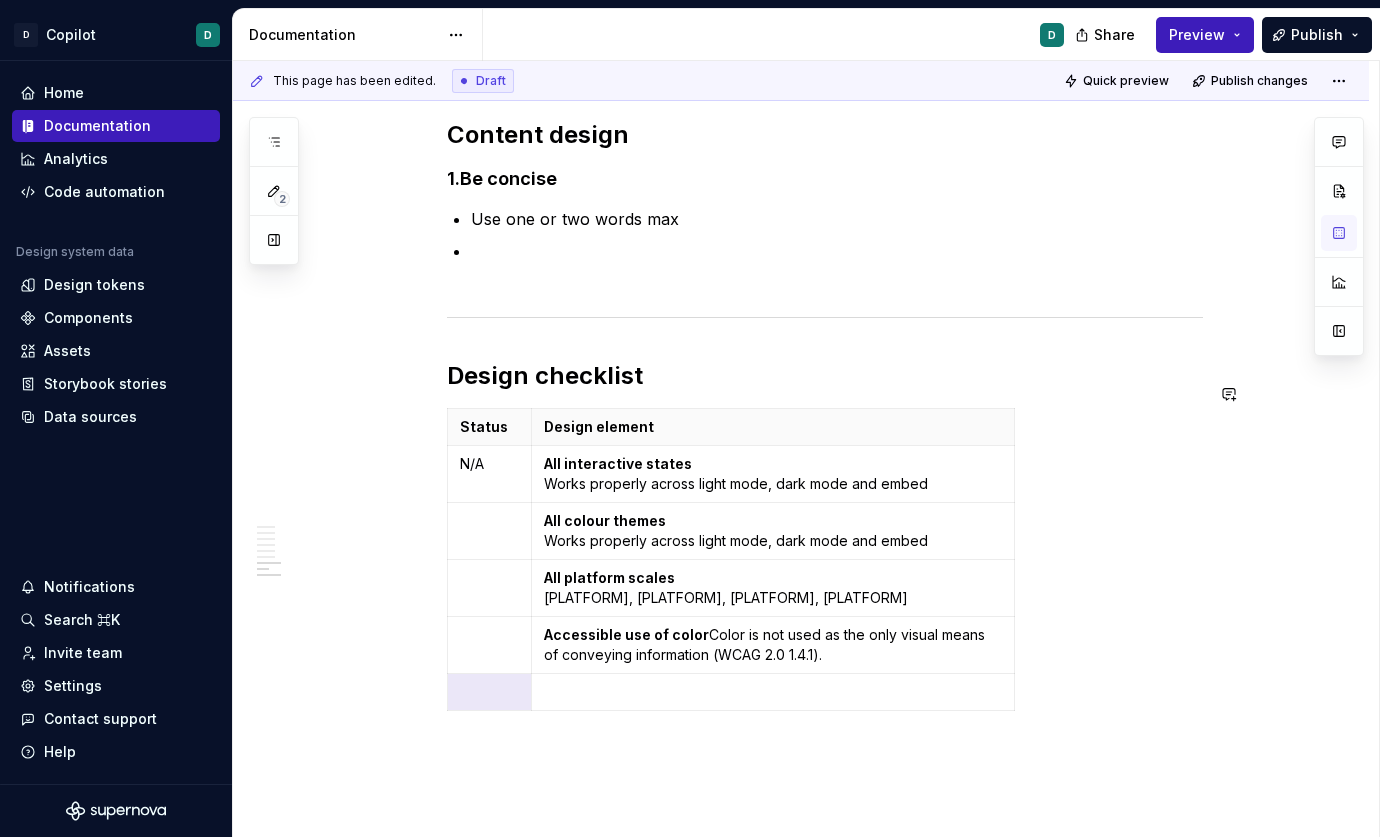 click at bounding box center [773, 692] 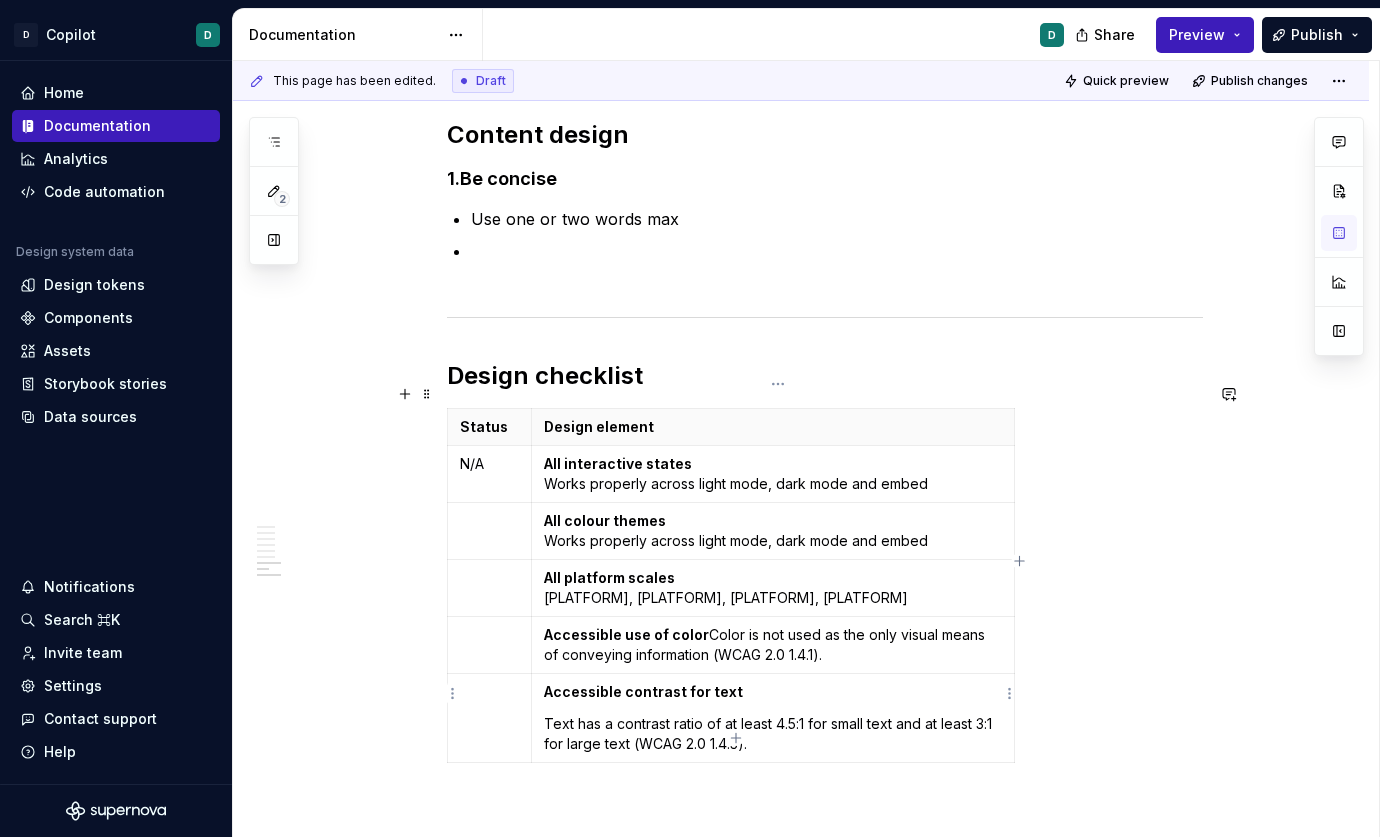 click on "Accessible contrast for text Text has a contrast ratio of at least 4.5:1 for small text and at least 3:1 for large text (WCAG 2.0 1.4.3)." at bounding box center (772, 717) 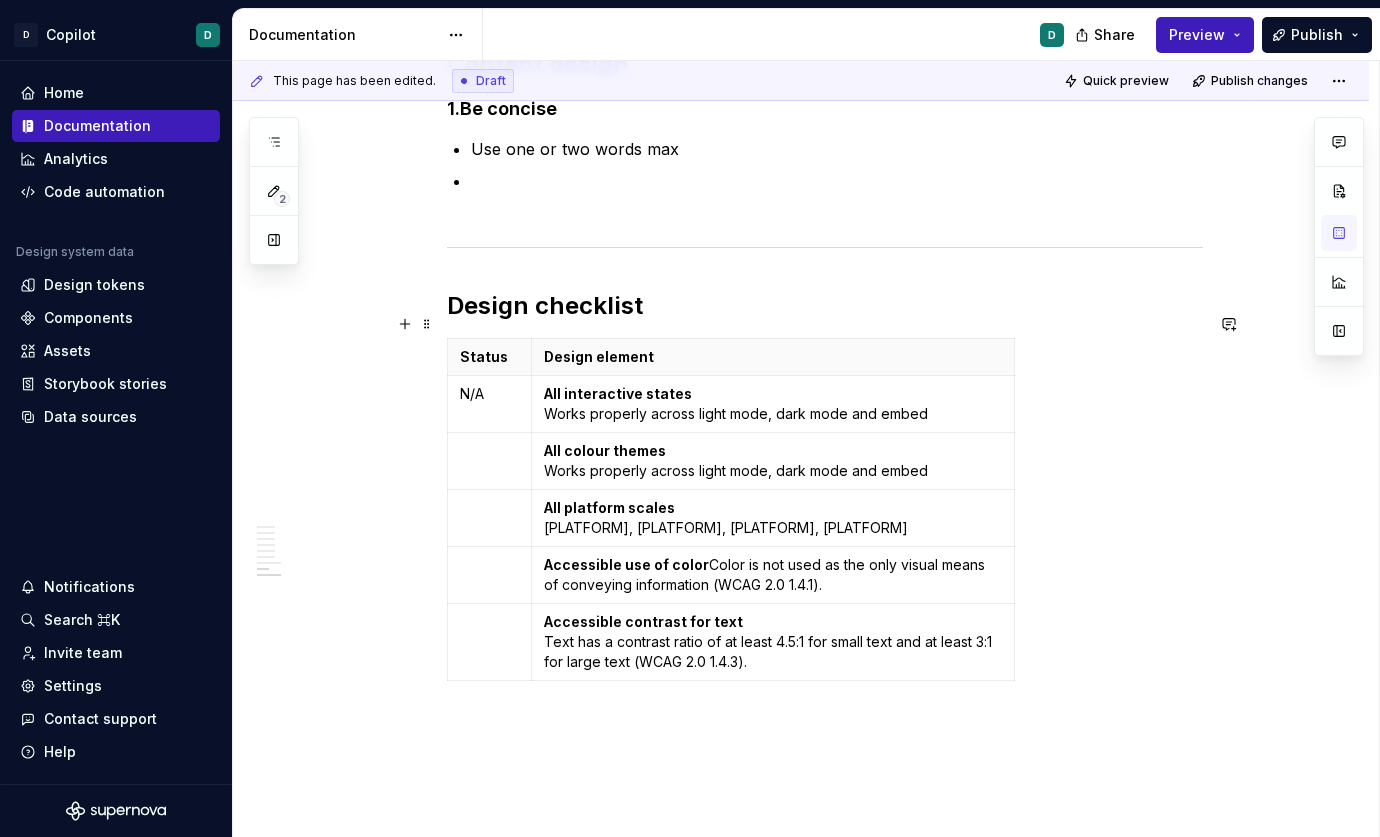 scroll, scrollTop: 2979, scrollLeft: 0, axis: vertical 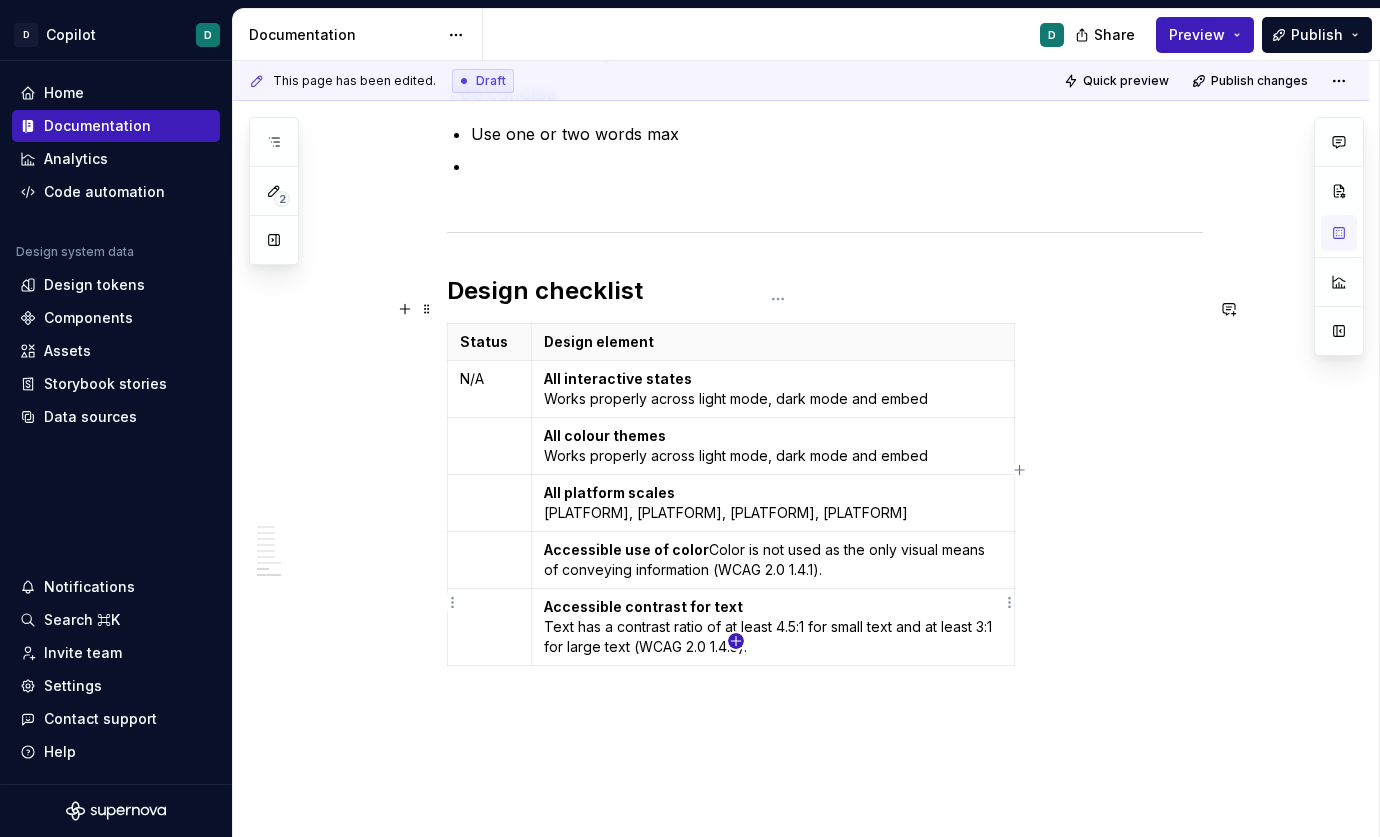 click 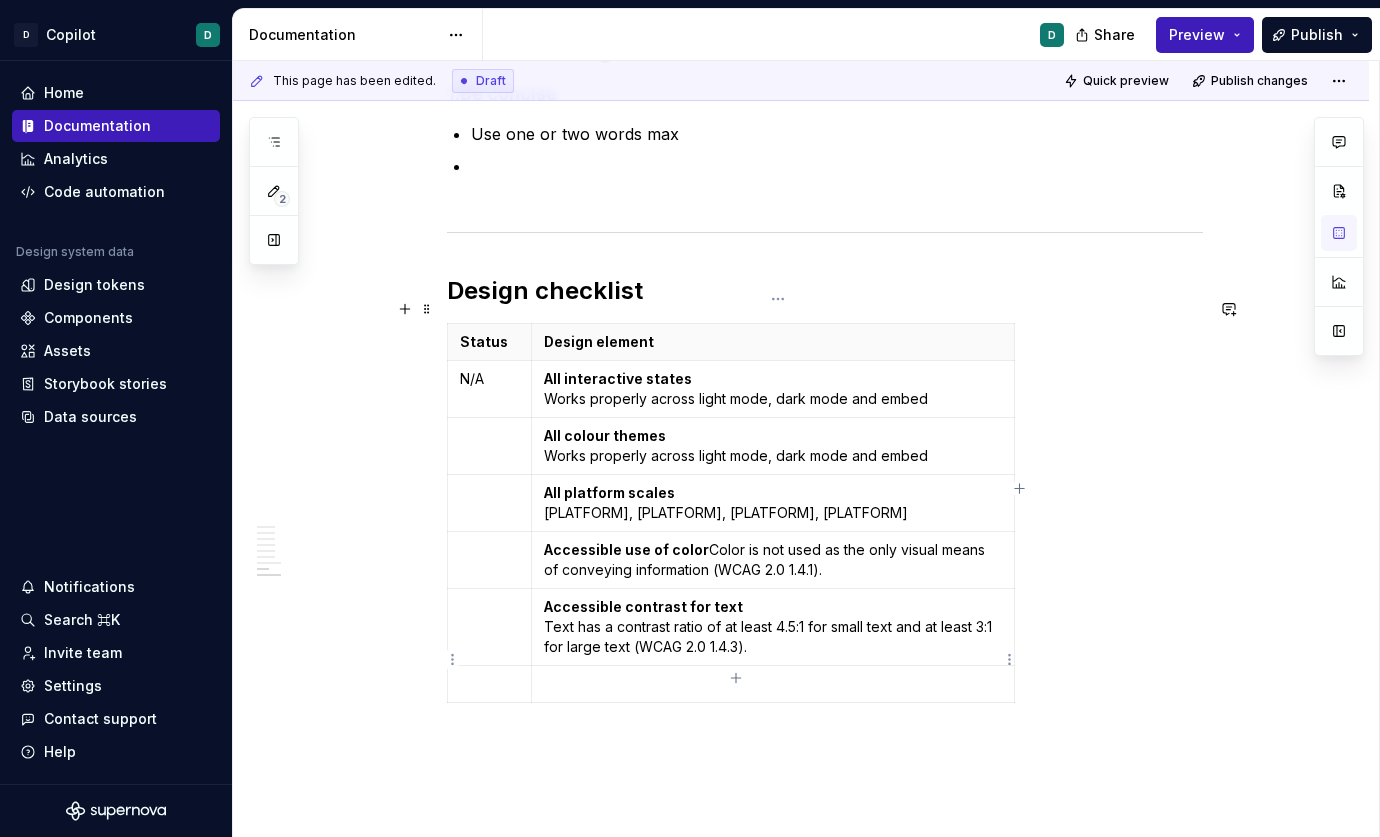 click at bounding box center [772, 683] 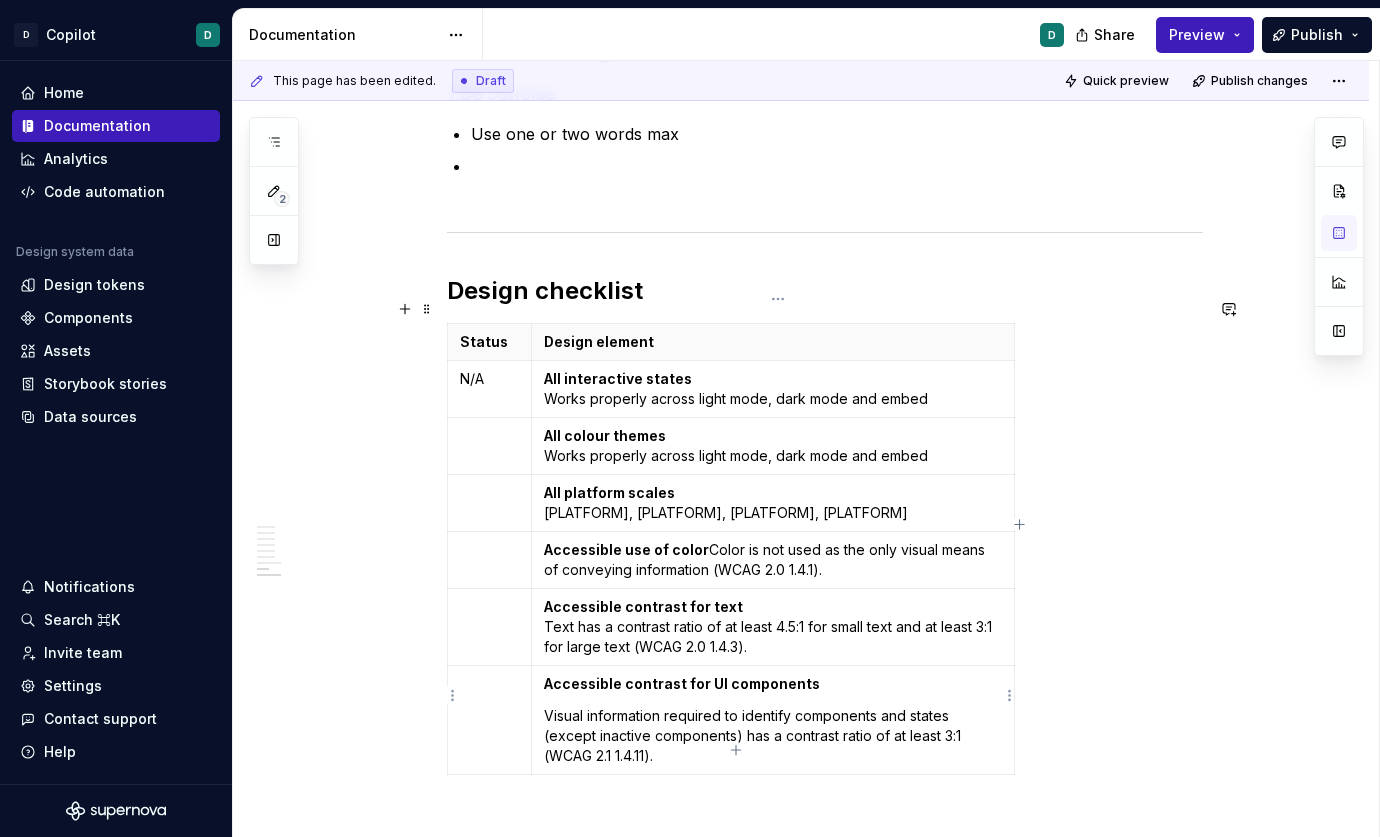 click on "Visual information required to identify components and states (except inactive components) has a contrast ratio of at least 3:1 (WCAG 2.1 1.4.11)." at bounding box center (773, 736) 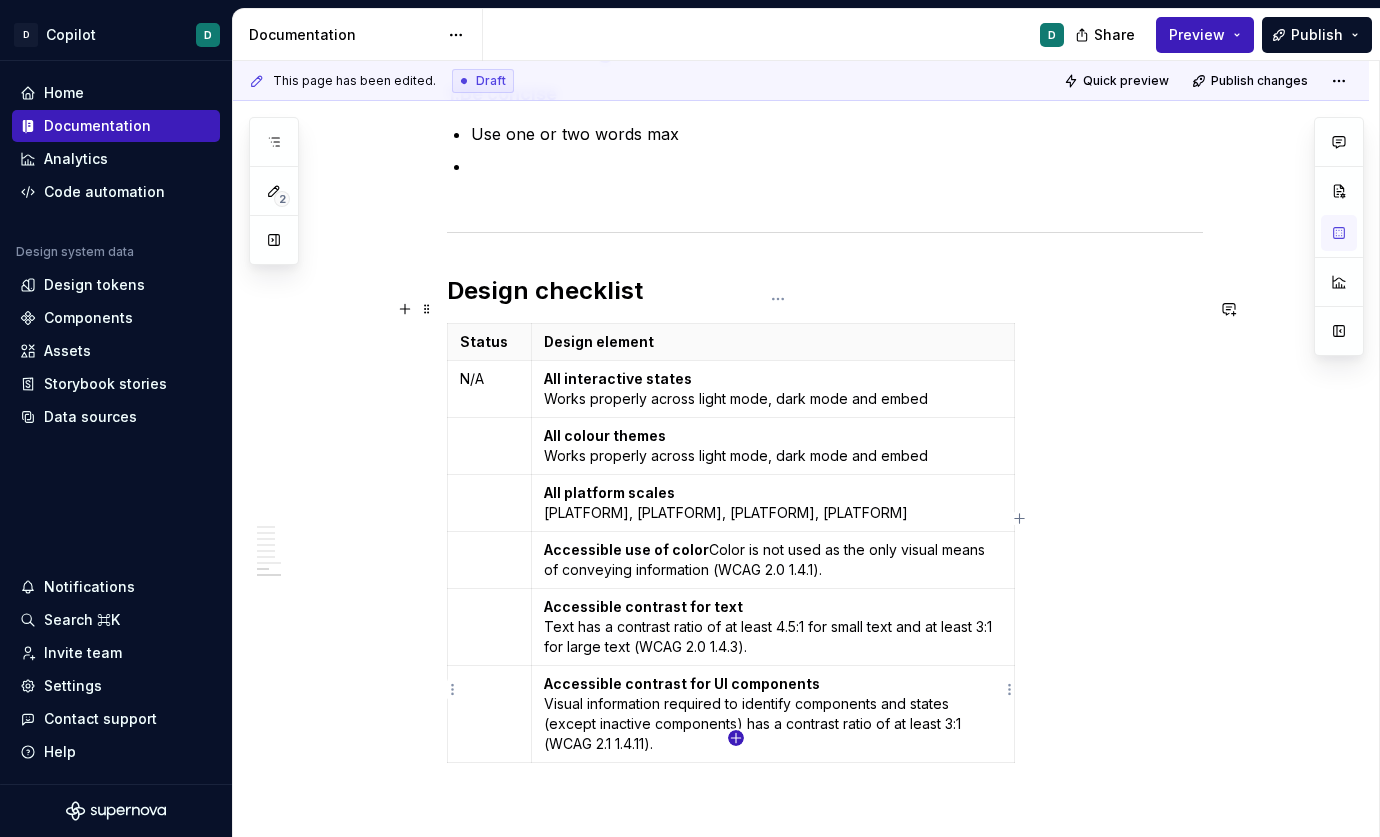 click 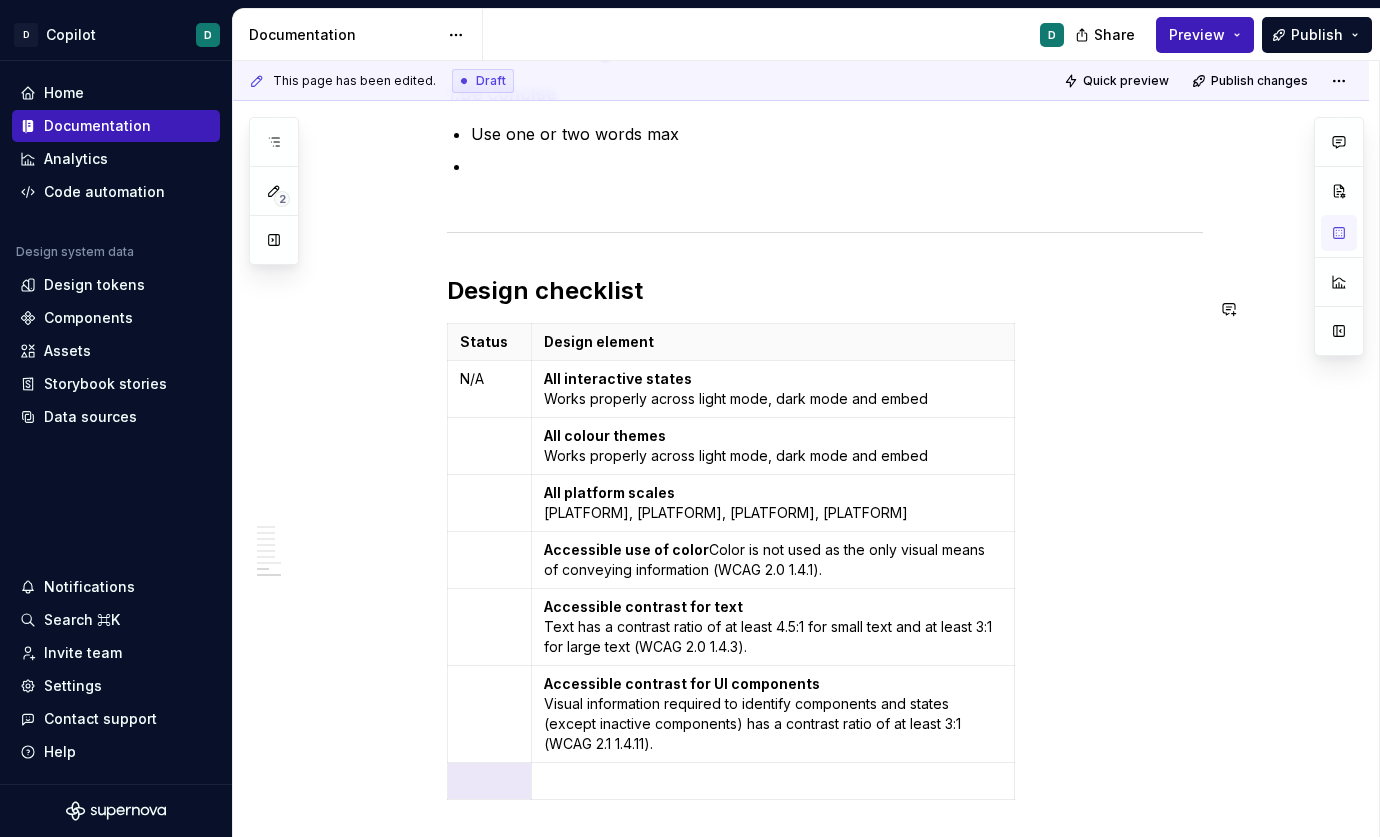 click at bounding box center [773, 781] 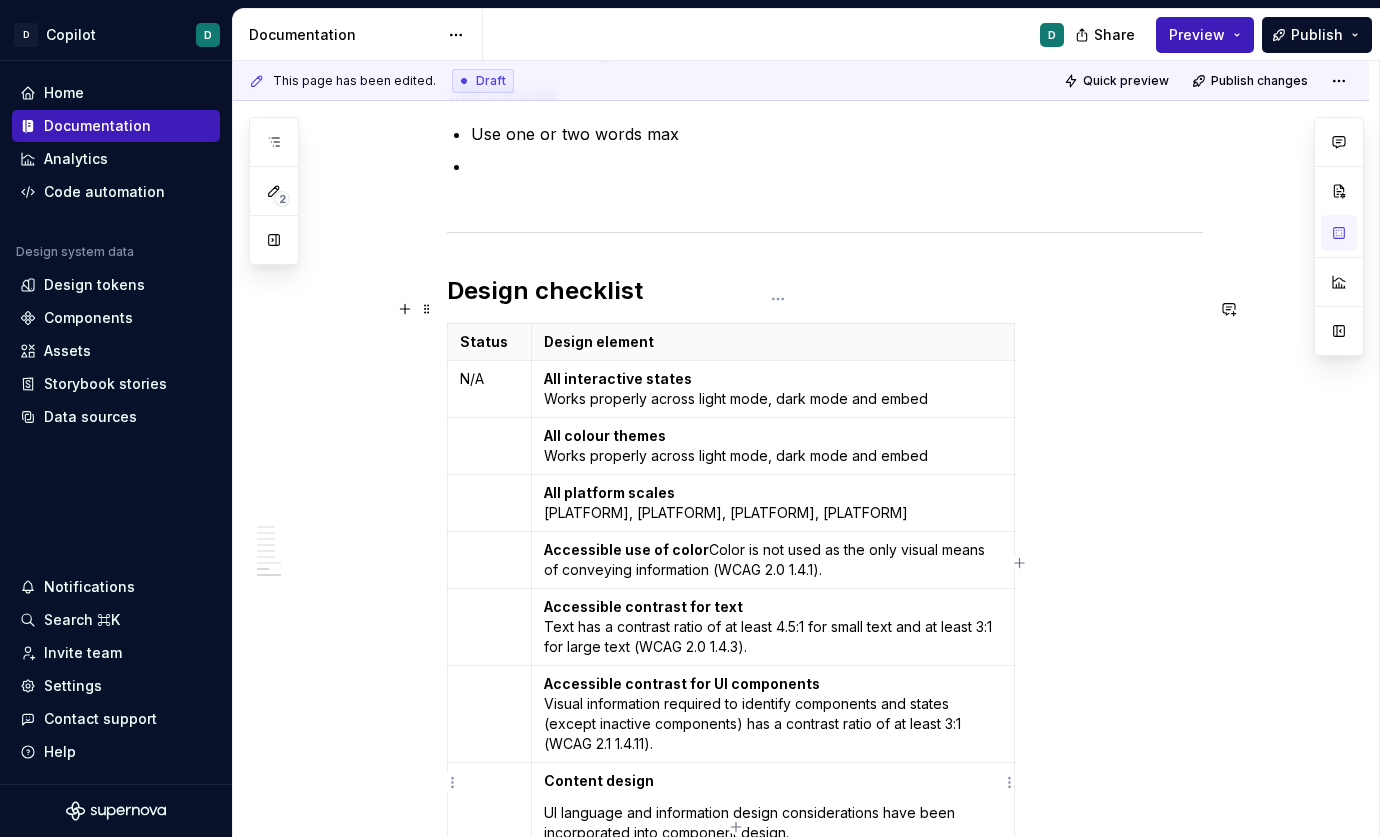 click on "UI language and information design considerations have been incorporated into component design." at bounding box center [773, 823] 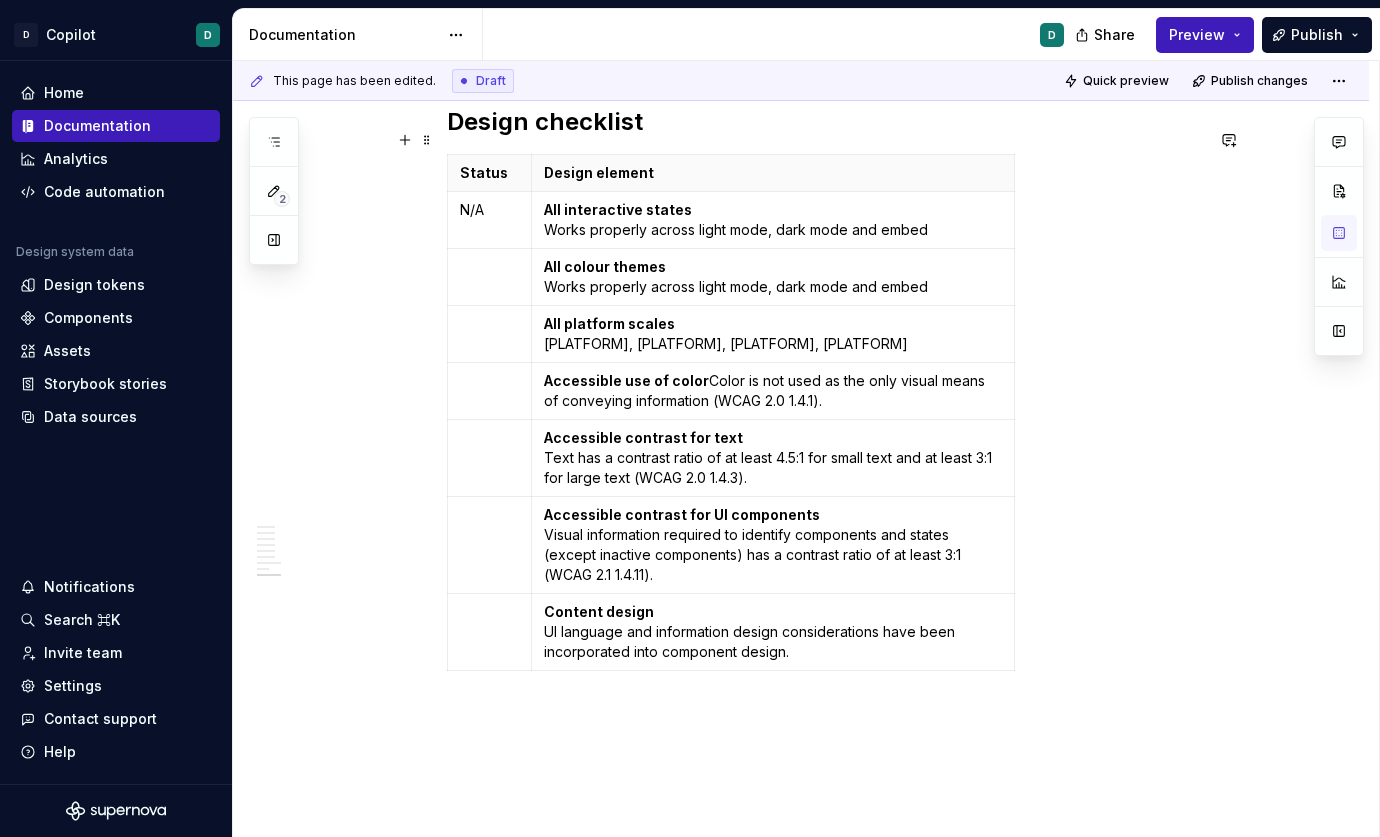 scroll, scrollTop: 3240, scrollLeft: 0, axis: vertical 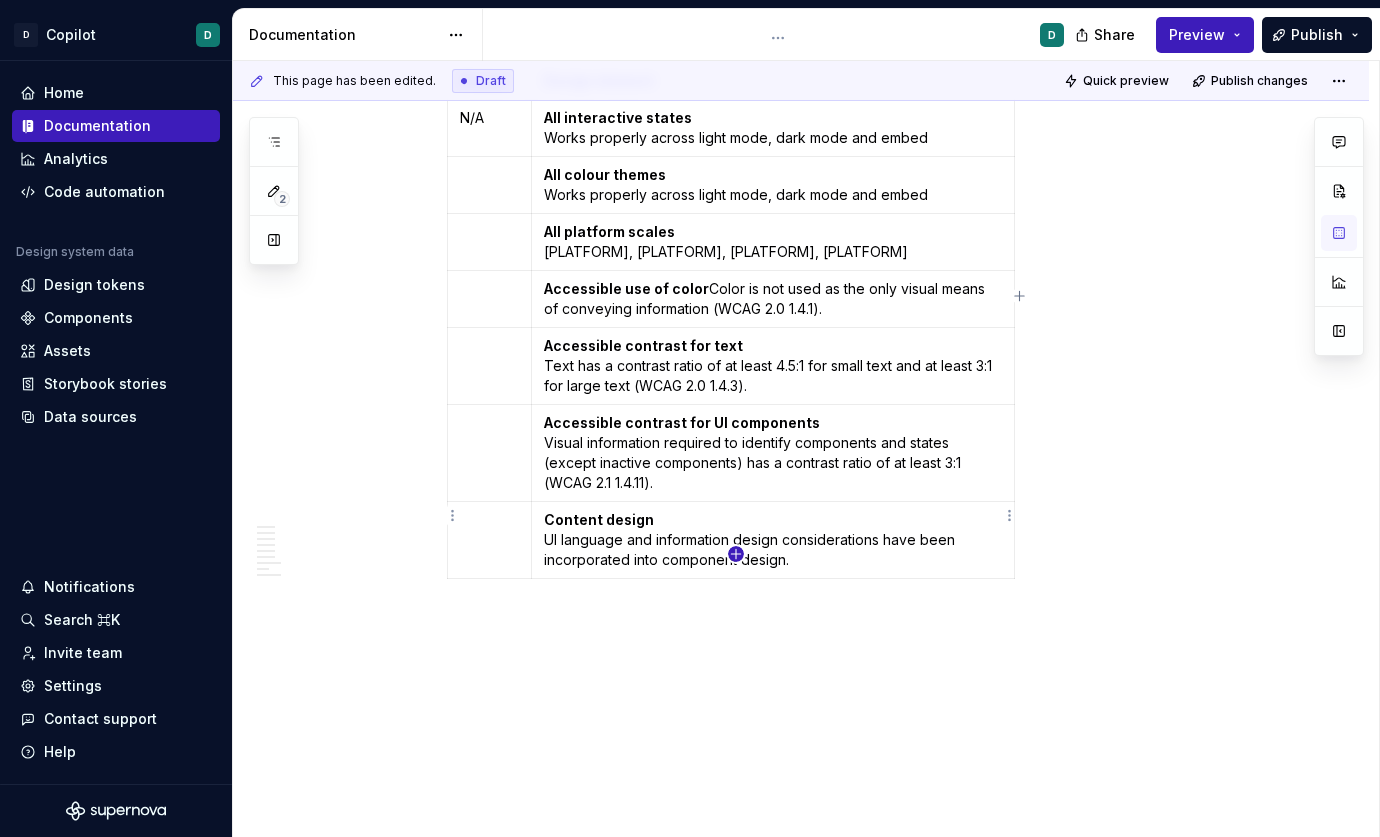 click 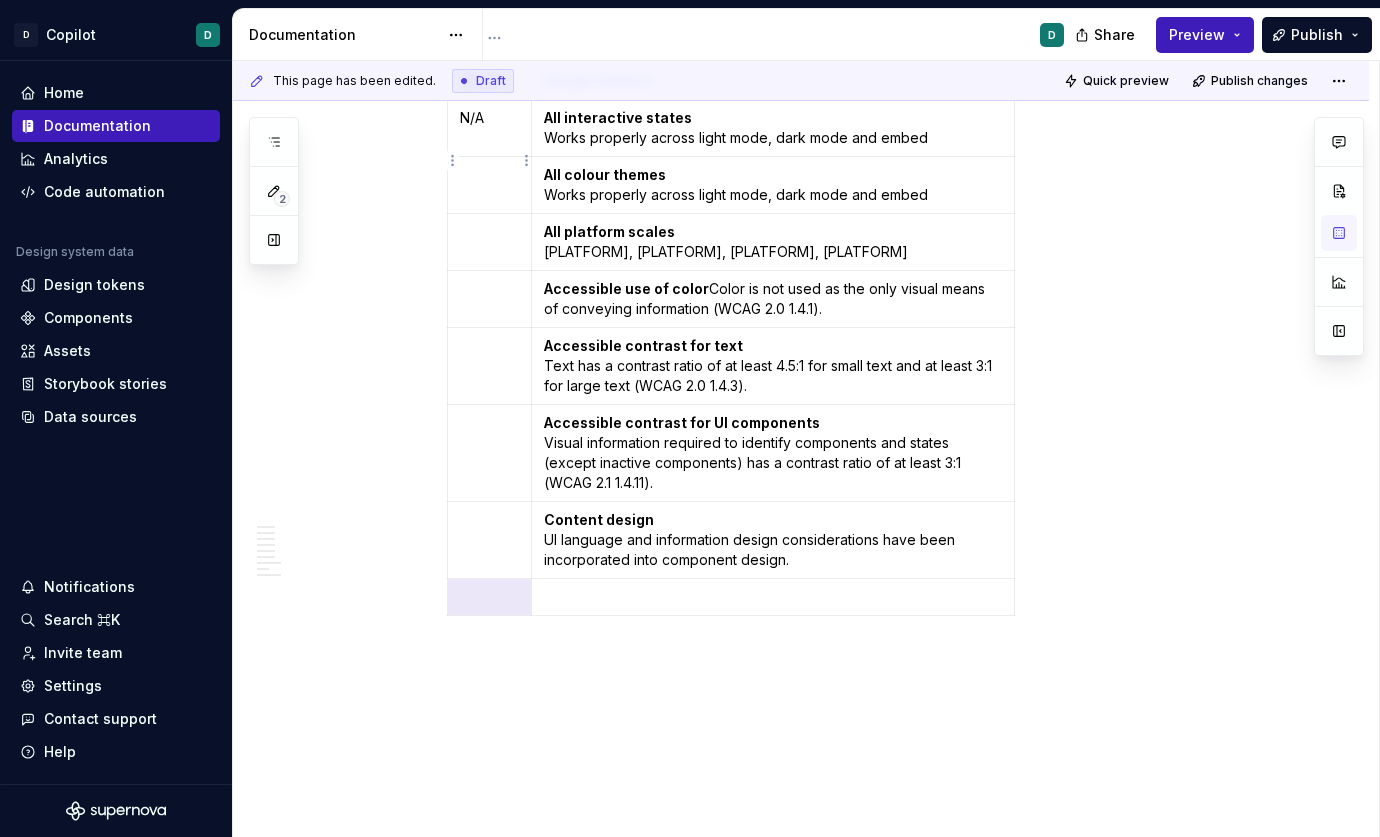 click at bounding box center (773, 597) 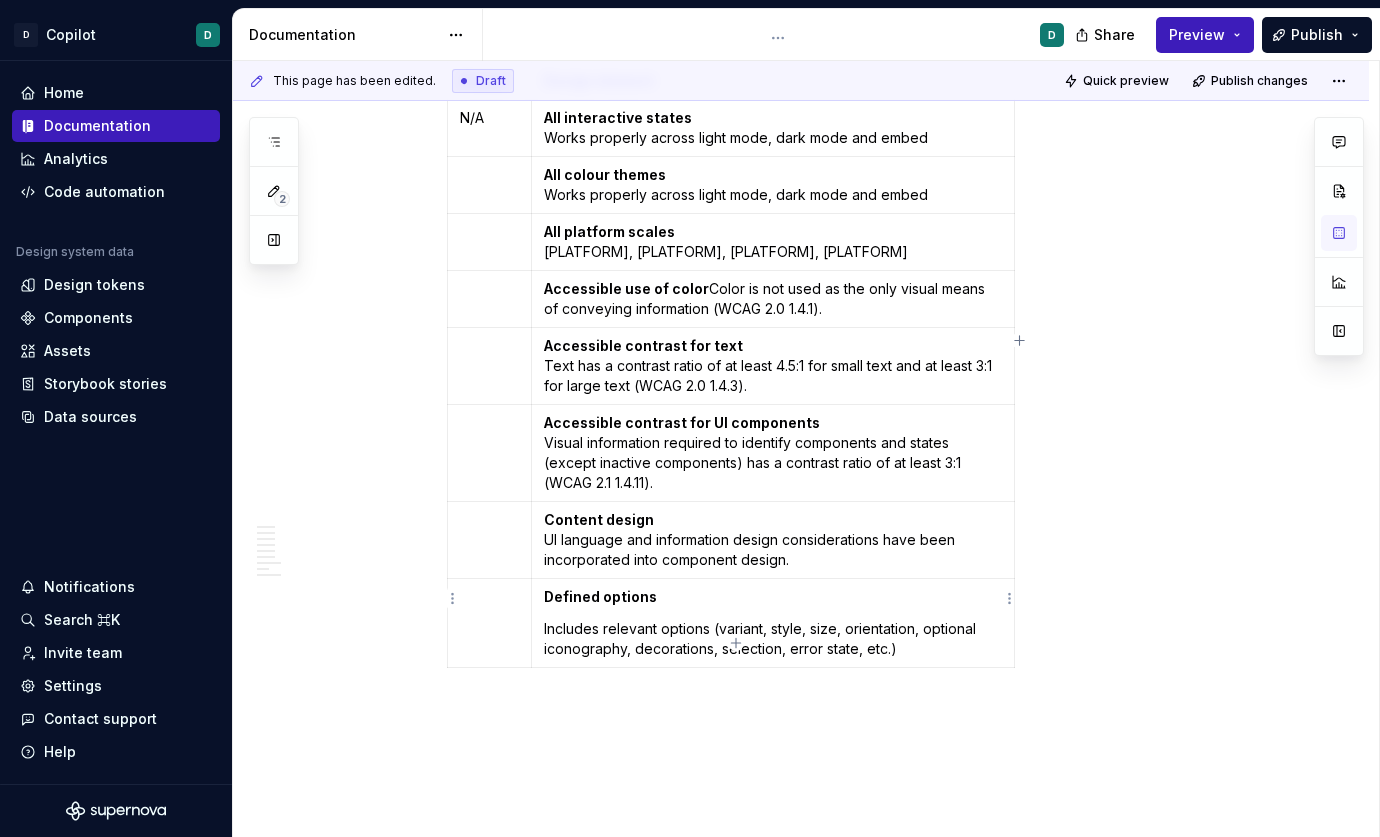 click on "Includes relevant options (variant, style, size, orientation, optional iconography, decorations, selection, error state, etc.)" at bounding box center [773, 639] 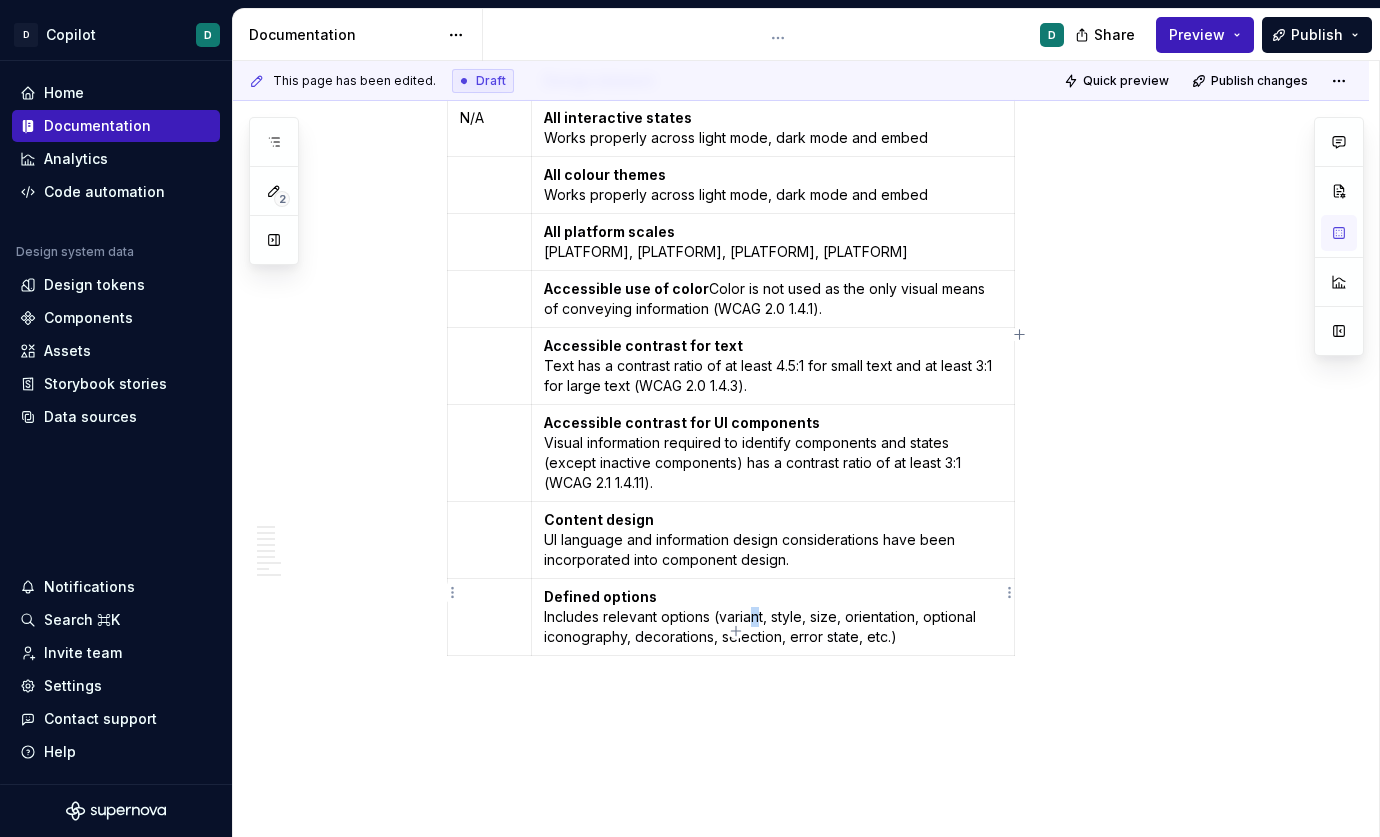 click on "Defined options Includes relevant options (variant, style, size, orientation, optional iconography, decorations, selection, error state, etc.)" at bounding box center [773, 617] 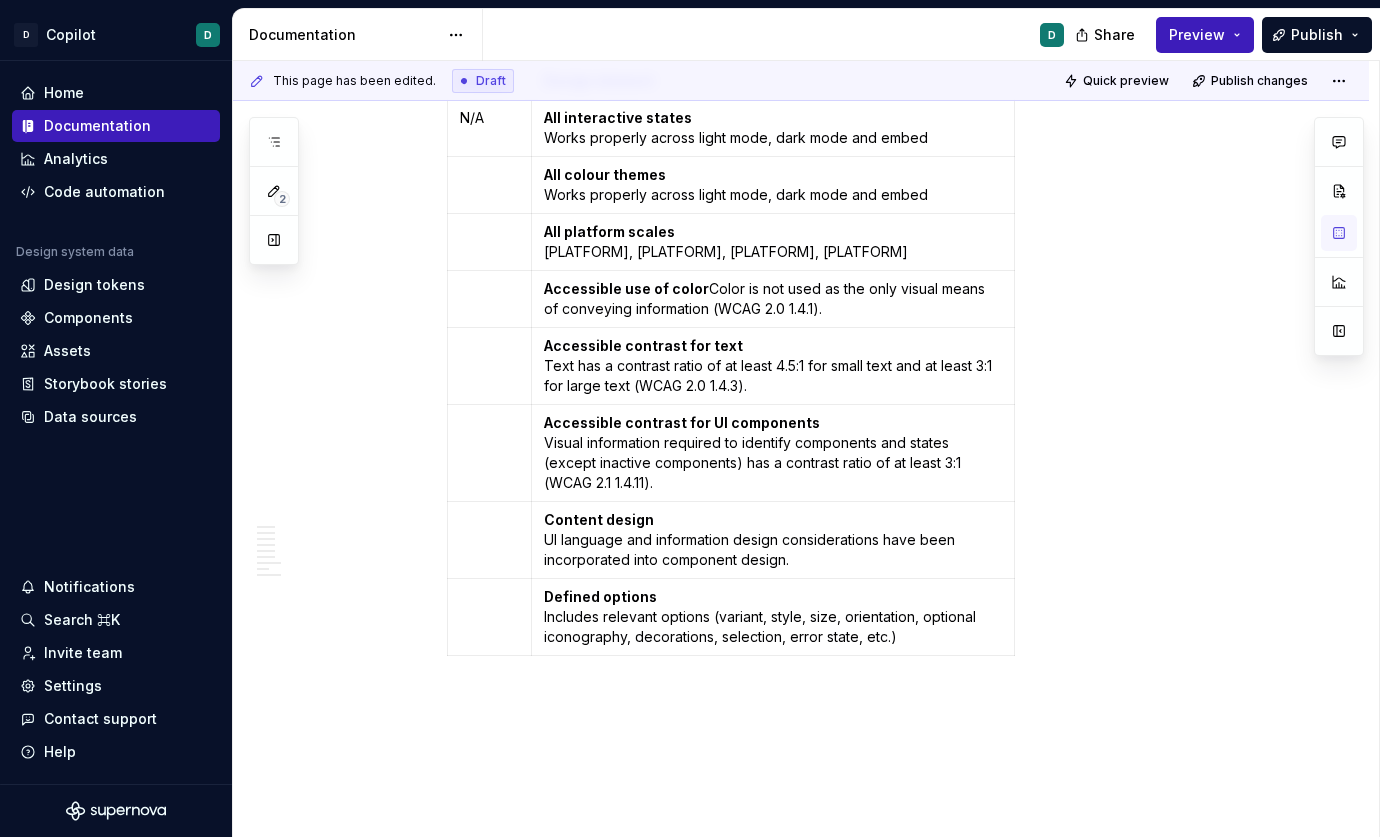 click on "Status Design element N/A All interactive states Works properly across light mode, dark mode and embed All colour themes Works properly across light mode, dark mode and embed All platform scales [PLATFORM], [PLATFORM], [PLATFORM], [PLATFORM] Accessible use of color Color is not used as the only visual means of conveying information (WCAG 2.0 1.4.1). Accessible contrast for text Text has a contrast ratio of at least 4.5:1 for small text and at least 3:1 for large text (WCAG 2.0 1.4.3). Accessible contrast for UI components Visual information required to identify components and states (except inactive components) has a contrast ratio of at least 3:1 (WCAG 2.1 1.4.11). Content design UI language and information design considerations have been incorporated into component design. Defined options Includes relevant options (variant, style, size, orientation, optional iconography, decorations, selection, error state, etc.)" at bounding box center (825, 363) 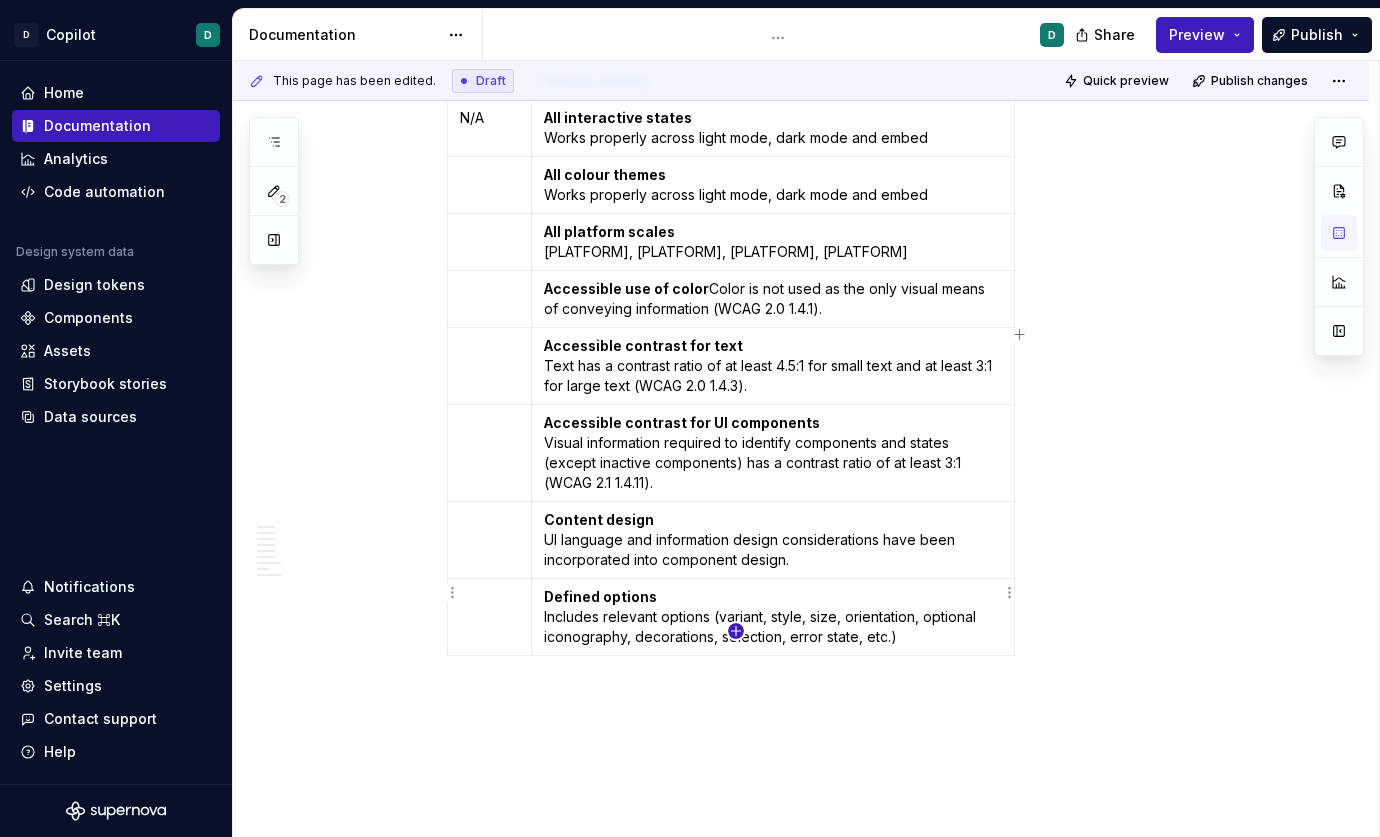 click 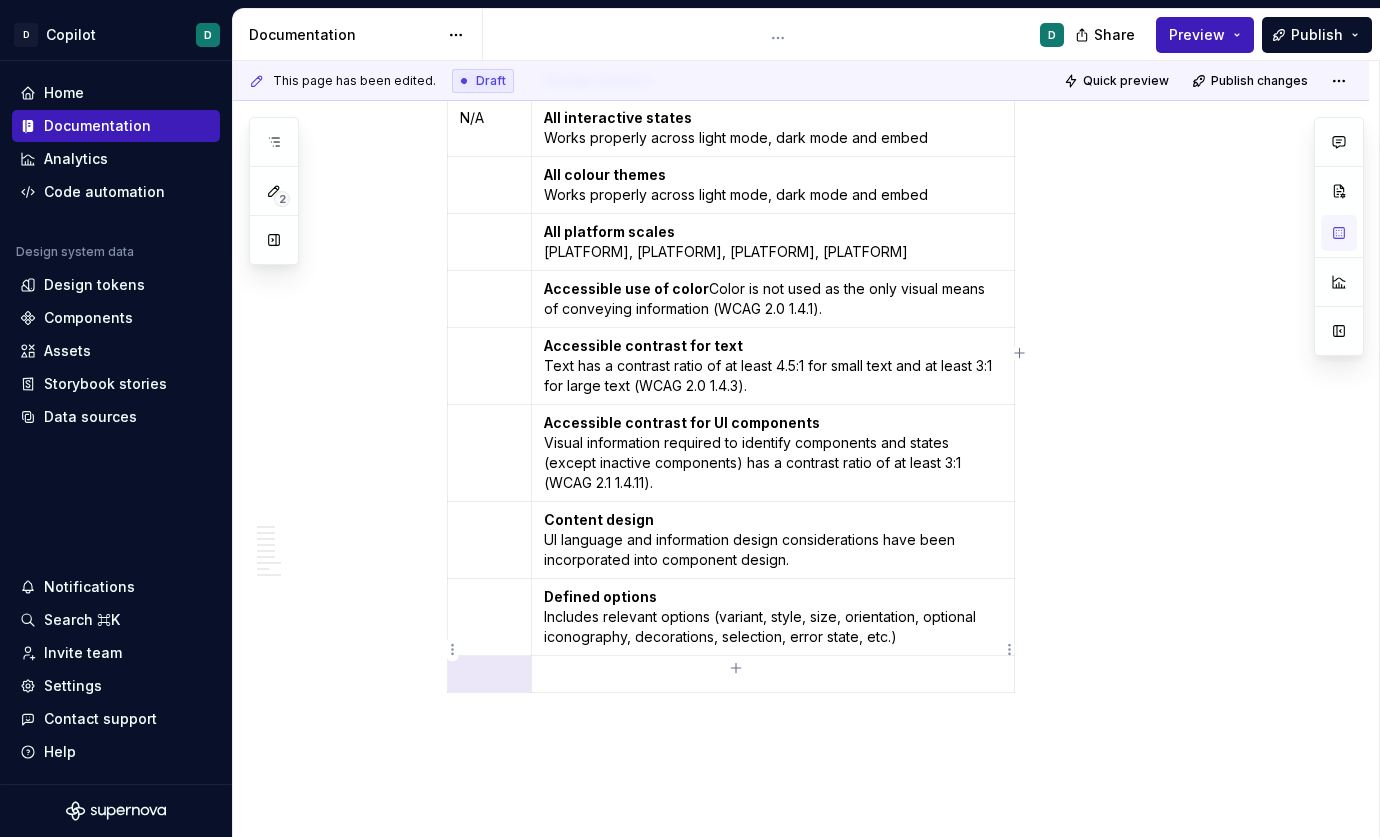 click at bounding box center (773, 674) 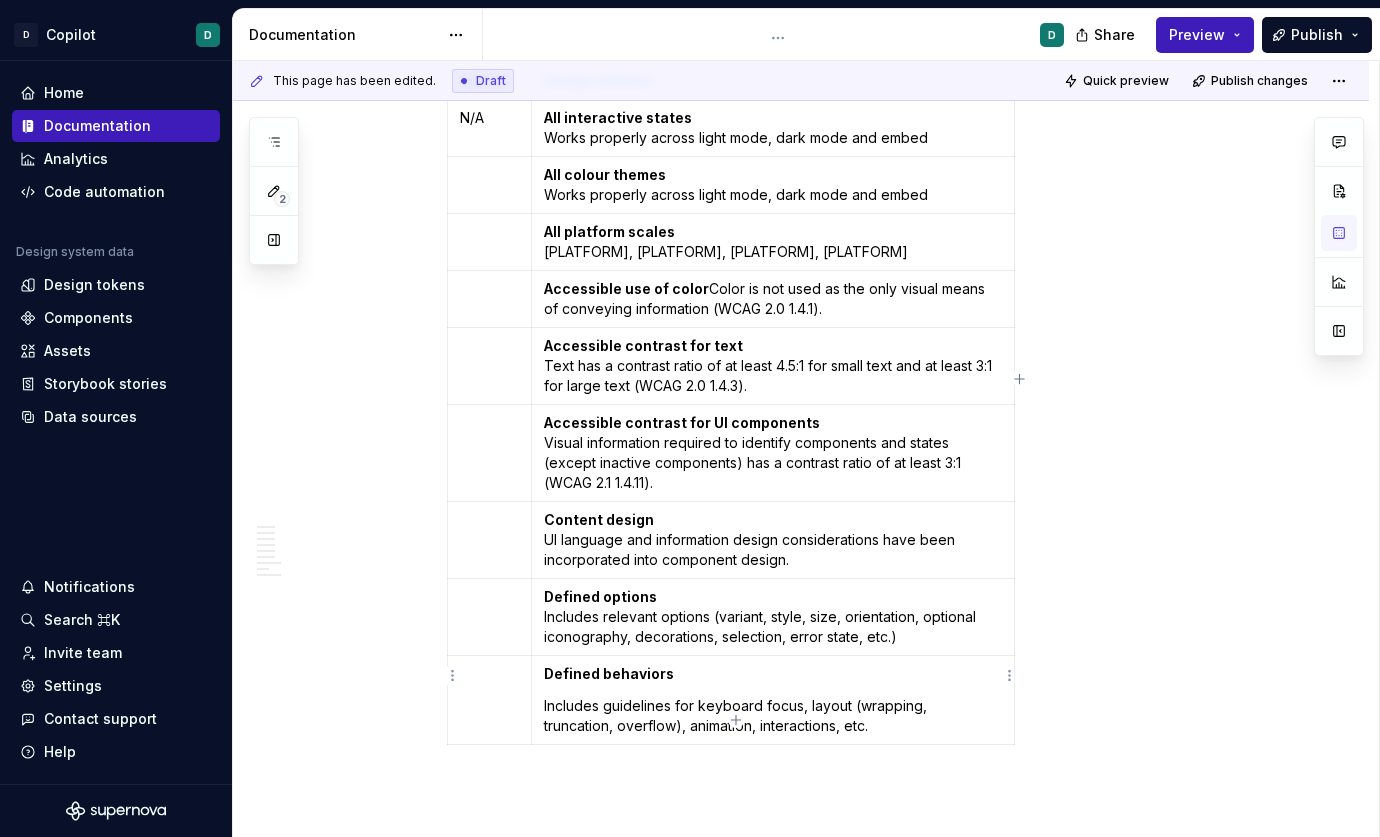 click on "Includes guidelines for keyboard focus, layout (wrapping, truncation, overflow), animation, interactions, etc." at bounding box center (773, 716) 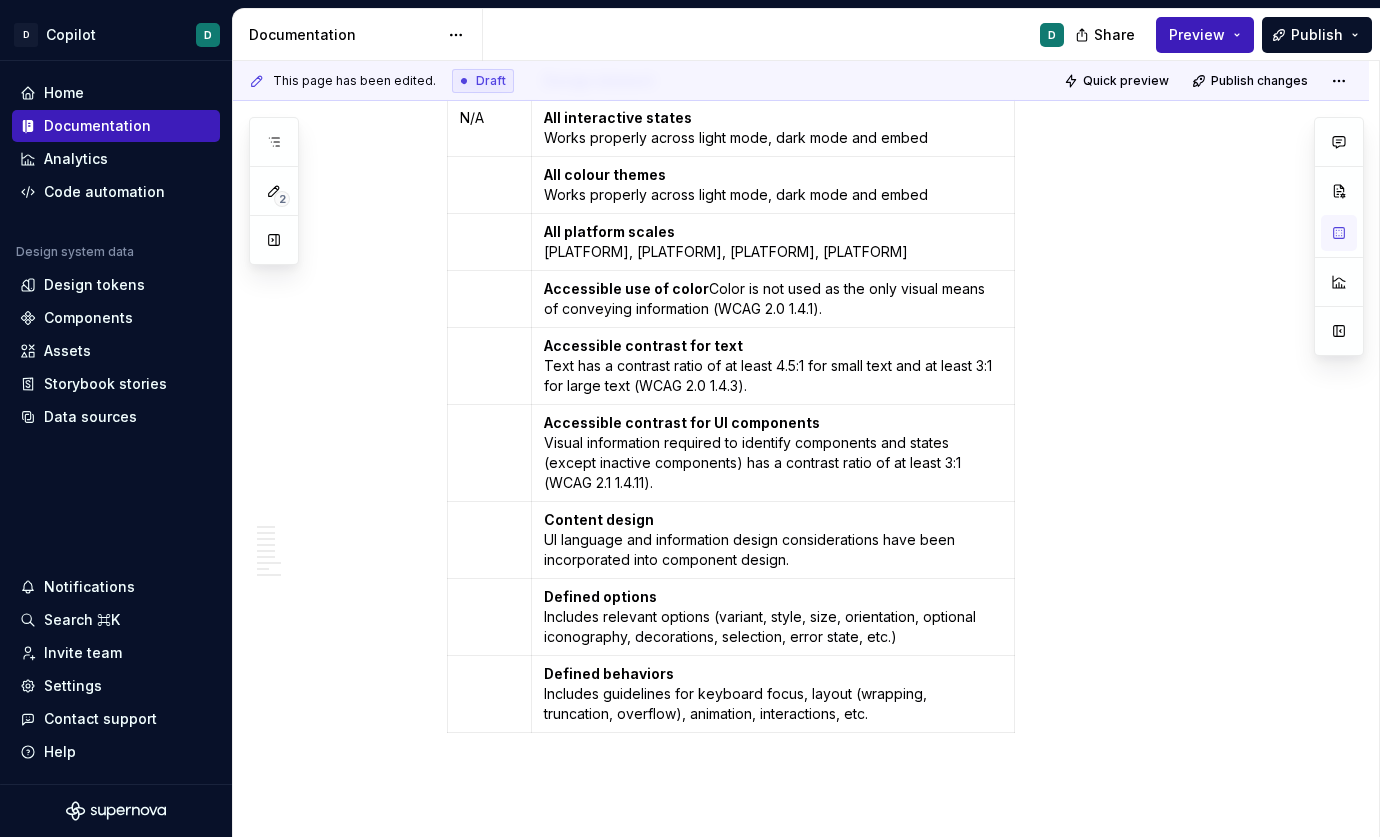 click 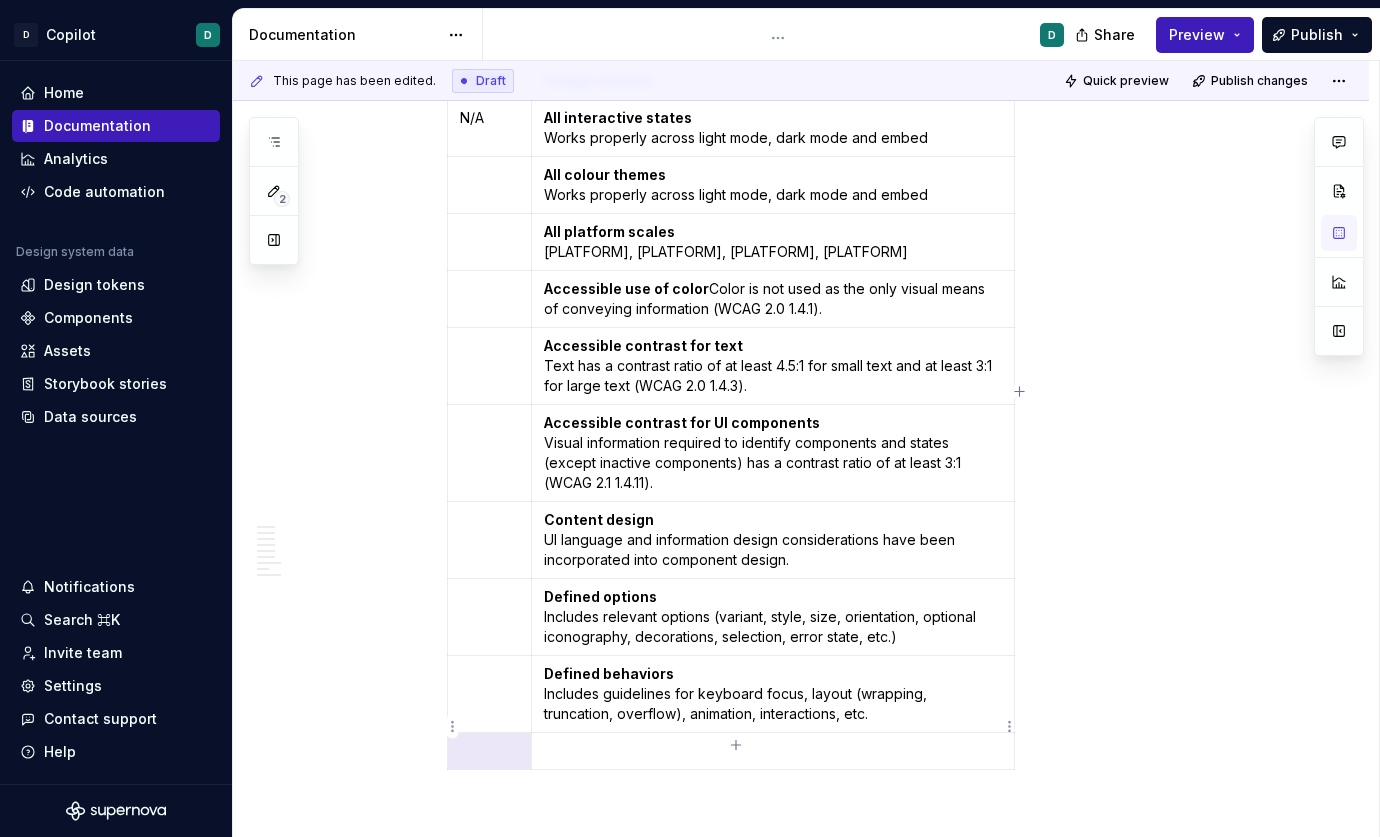 click at bounding box center (773, 751) 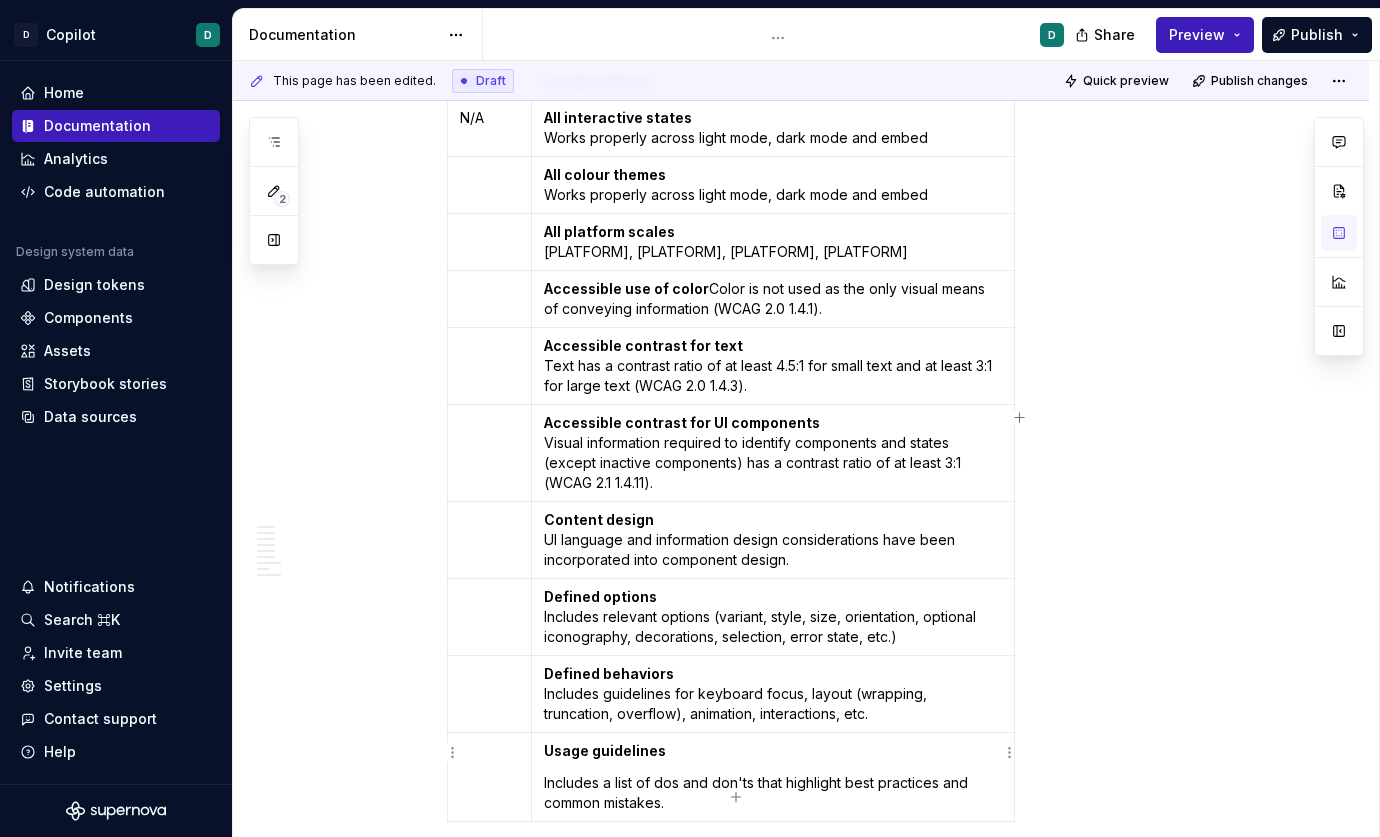 click on "Includes a list of dos and don'ts that highlight best practices and common mistakes." at bounding box center (773, 793) 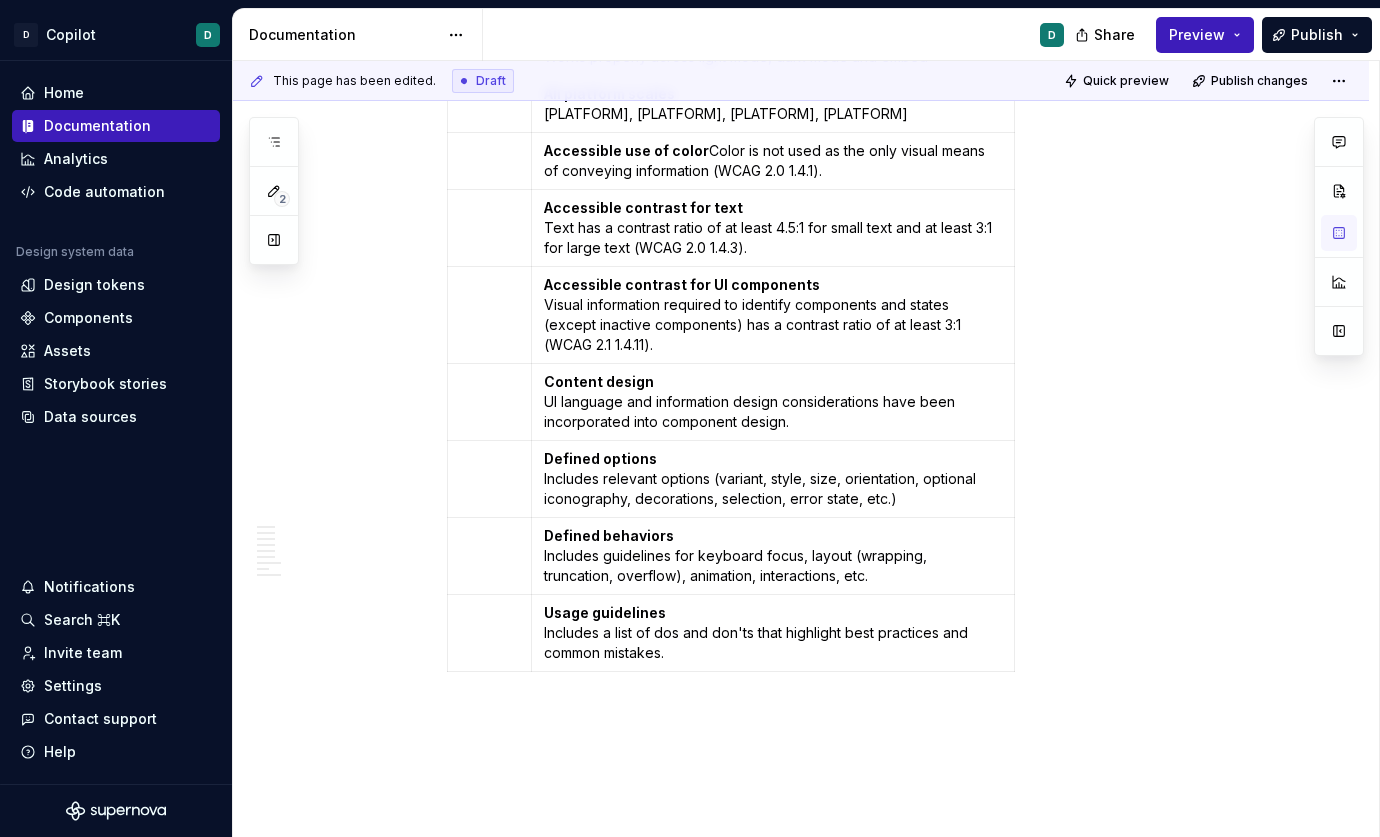 scroll, scrollTop: 3442, scrollLeft: 0, axis: vertical 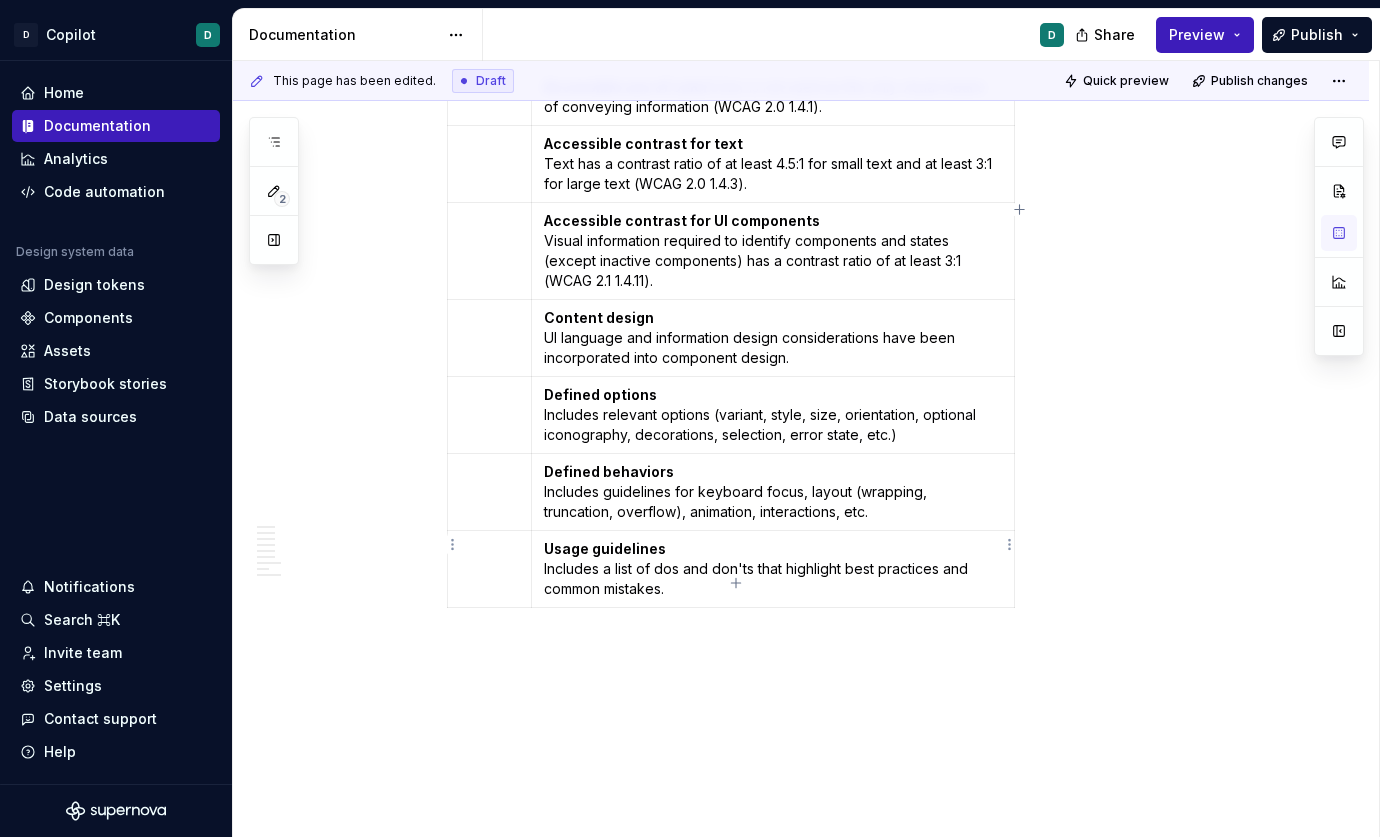 click on "Usage guidelines Includes a list of dos and don'ts that highlight best practices and common mistakes." at bounding box center [773, 569] 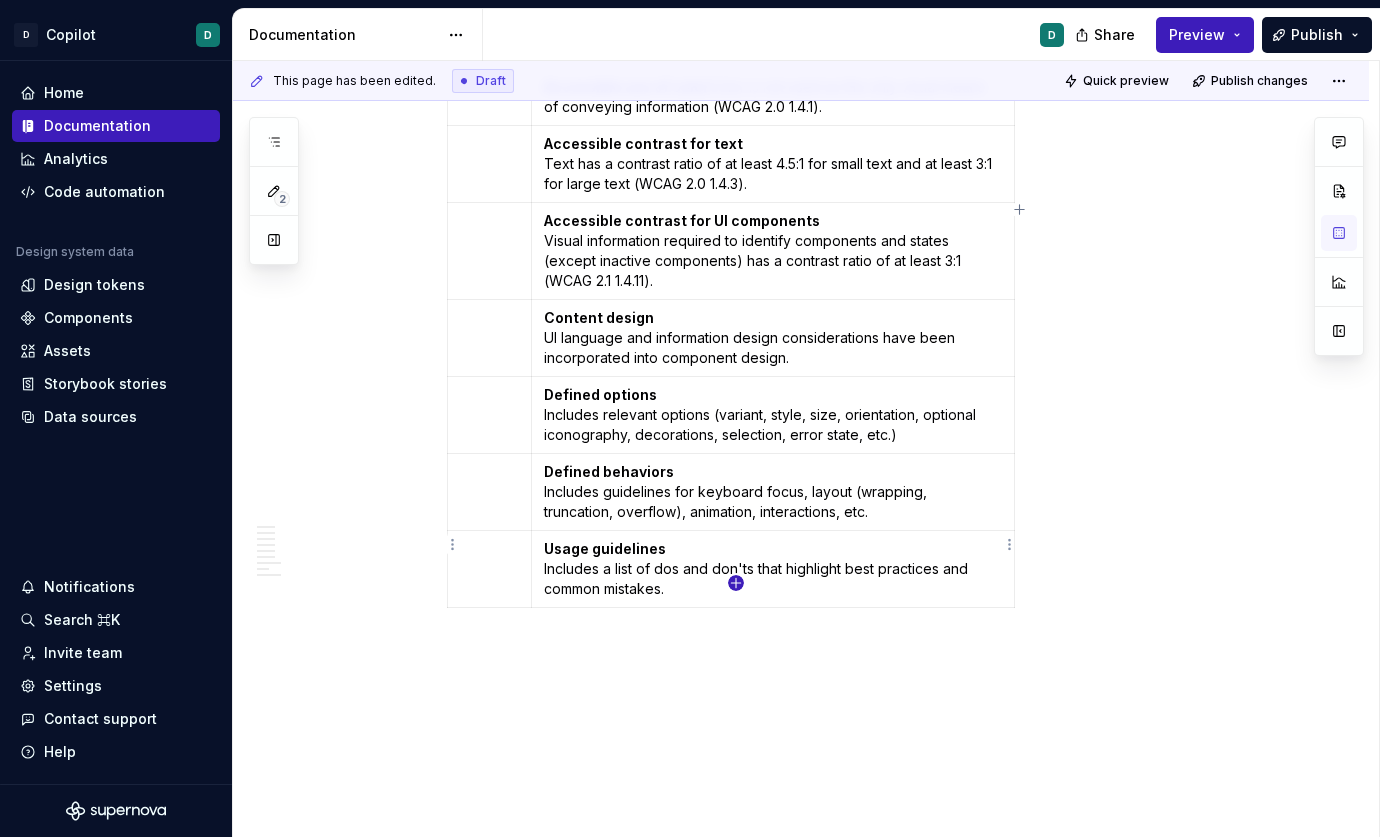 click 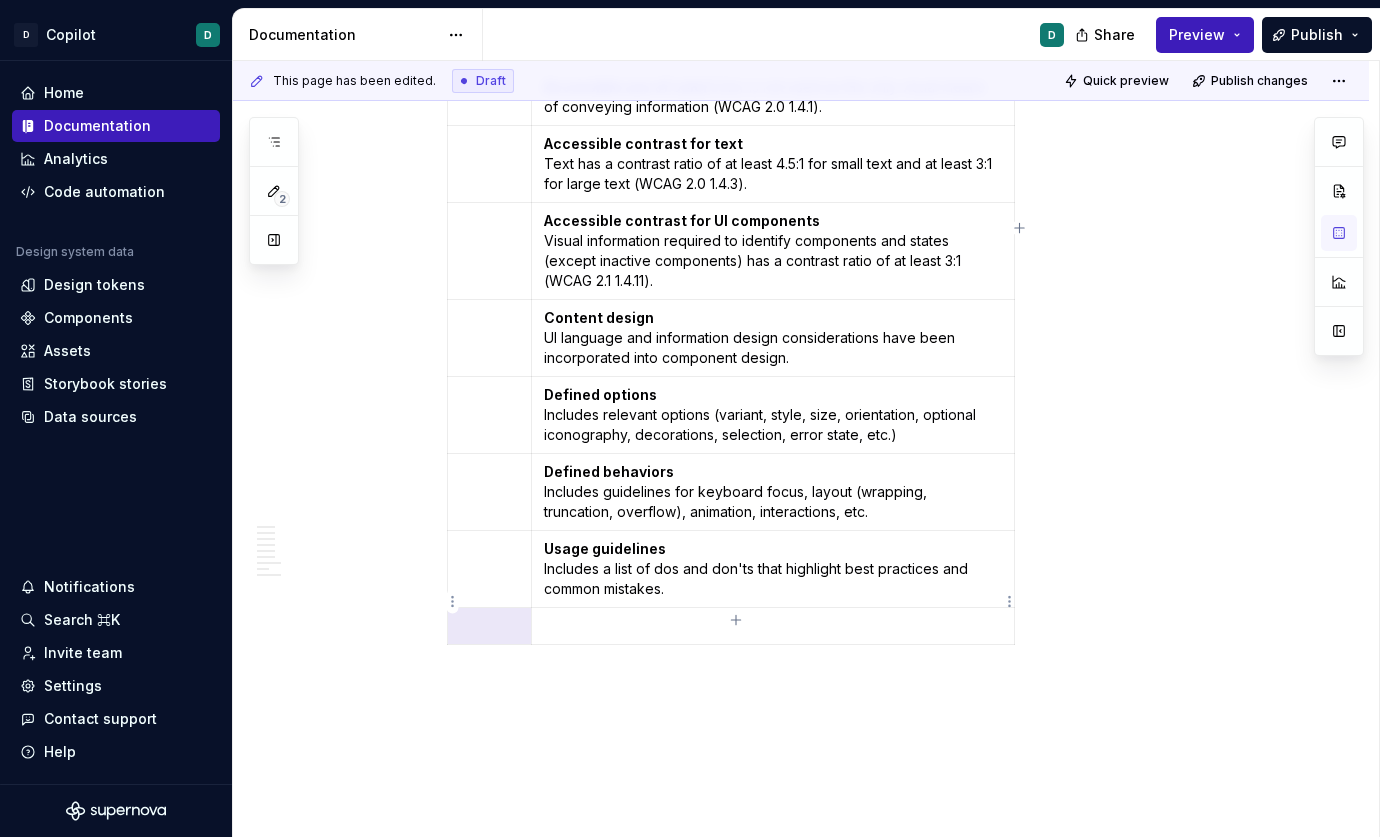click at bounding box center [773, 626] 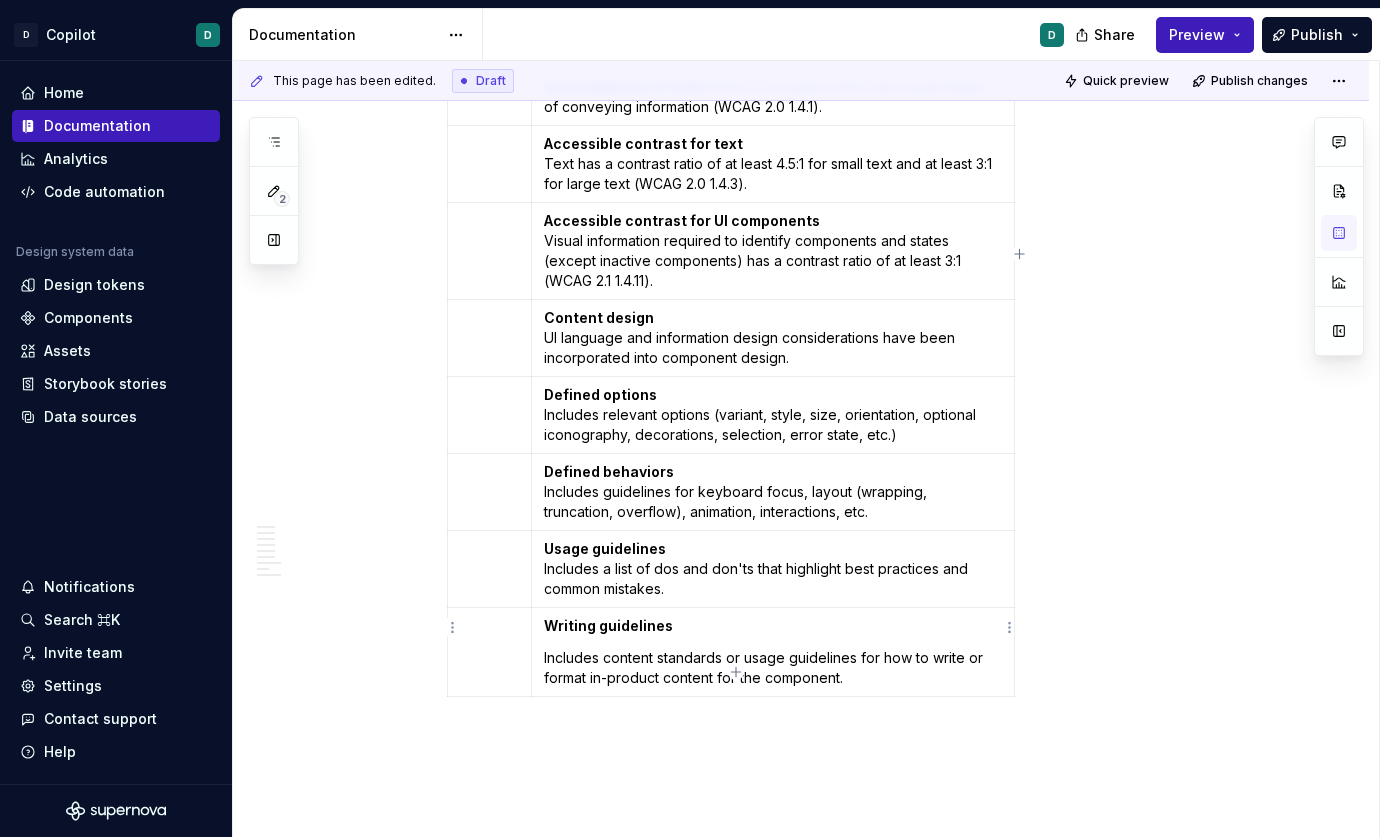 click on "Writing guidelines Includes content standards or usage guidelines for how to write or format in-product content for the component." at bounding box center (772, 651) 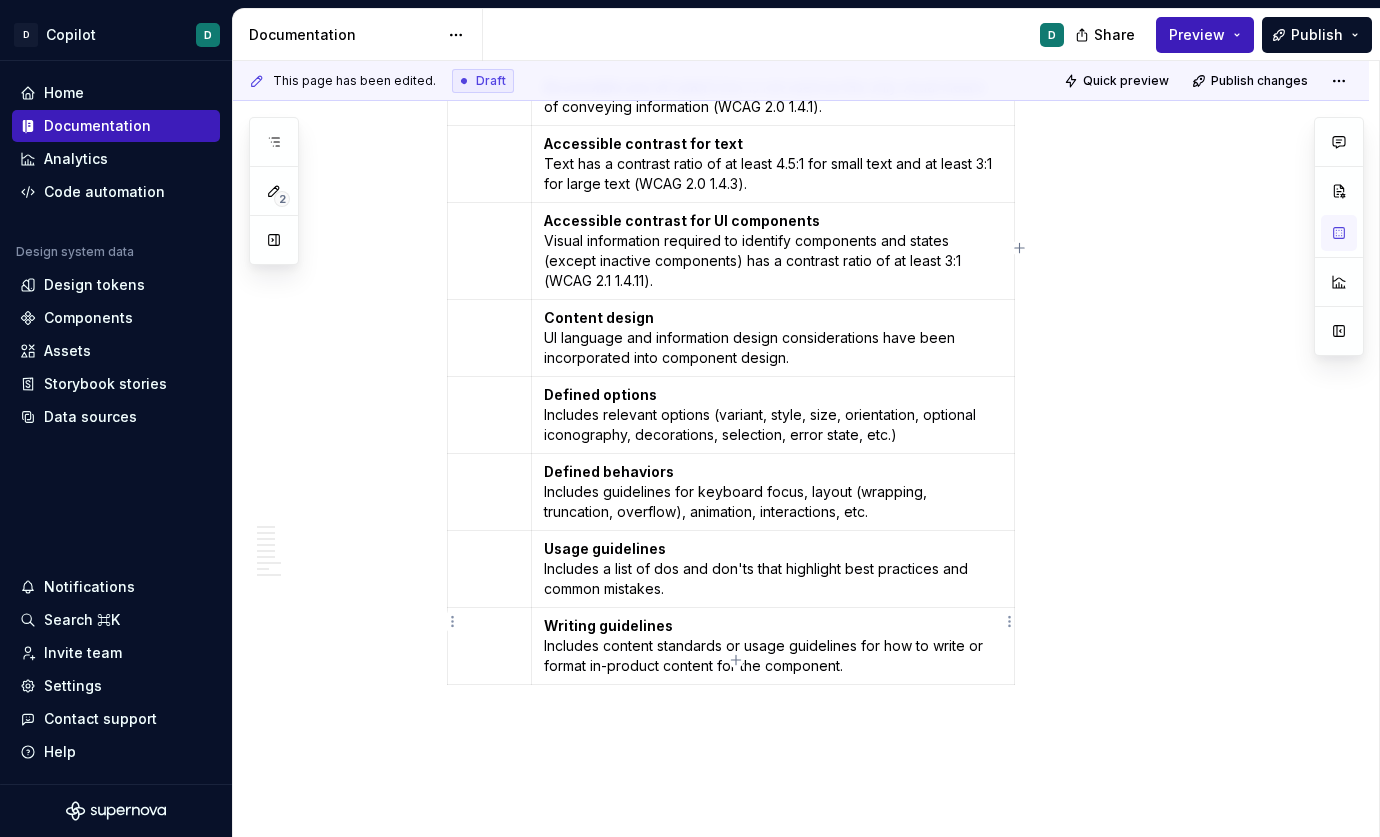 click on "Writing guidelines Includes content standards or usage guidelines for how to write or format in-product content for the component." at bounding box center [773, 646] 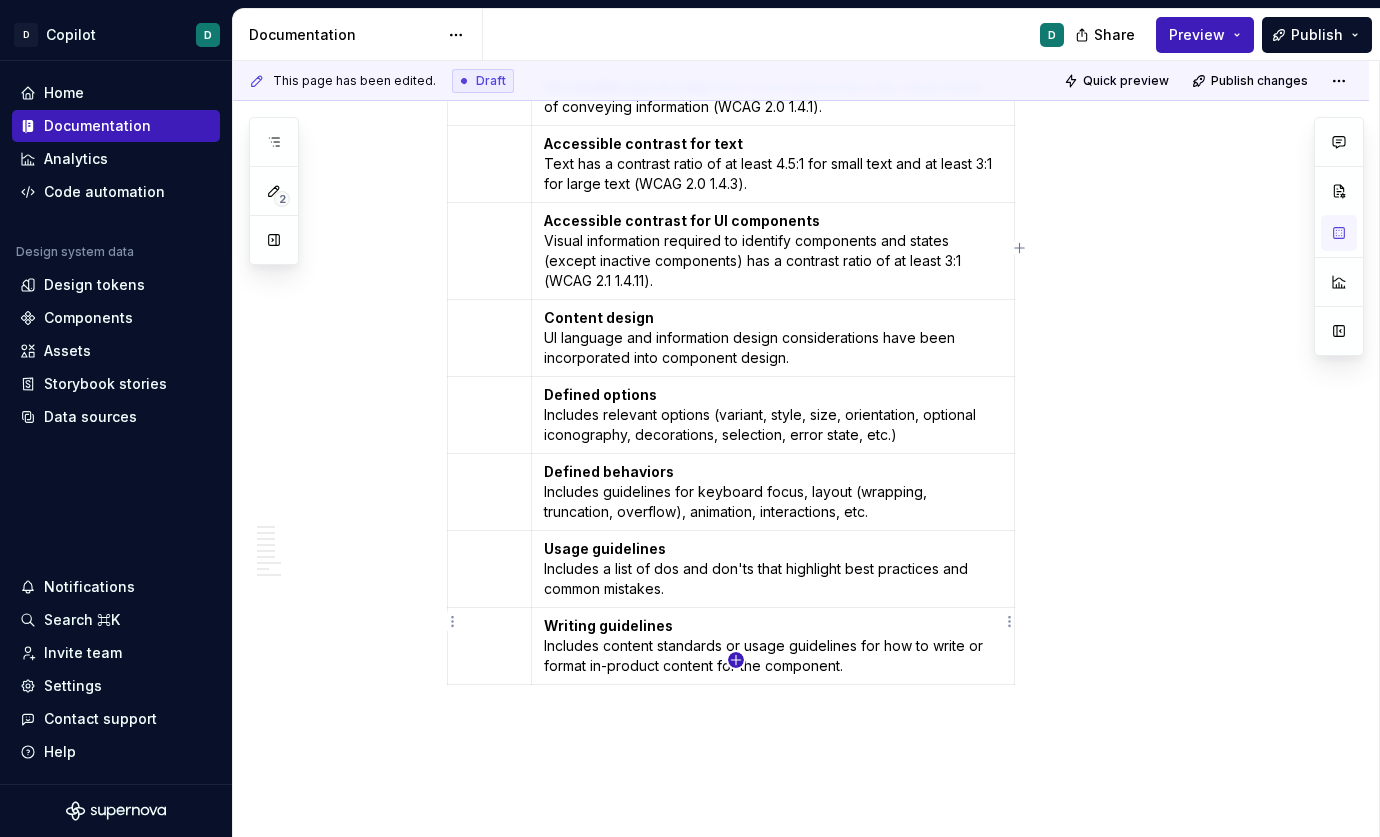 click 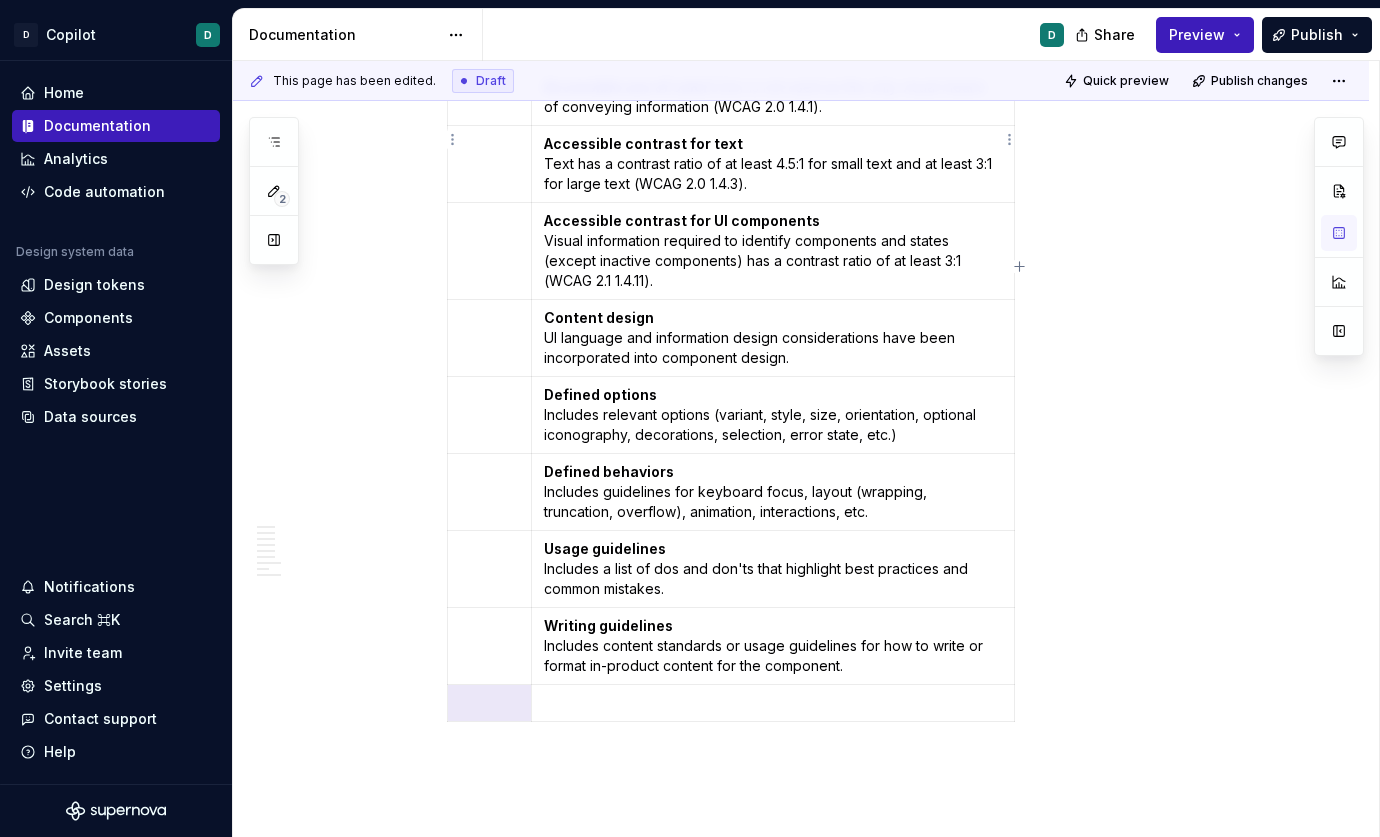 click at bounding box center [773, 703] 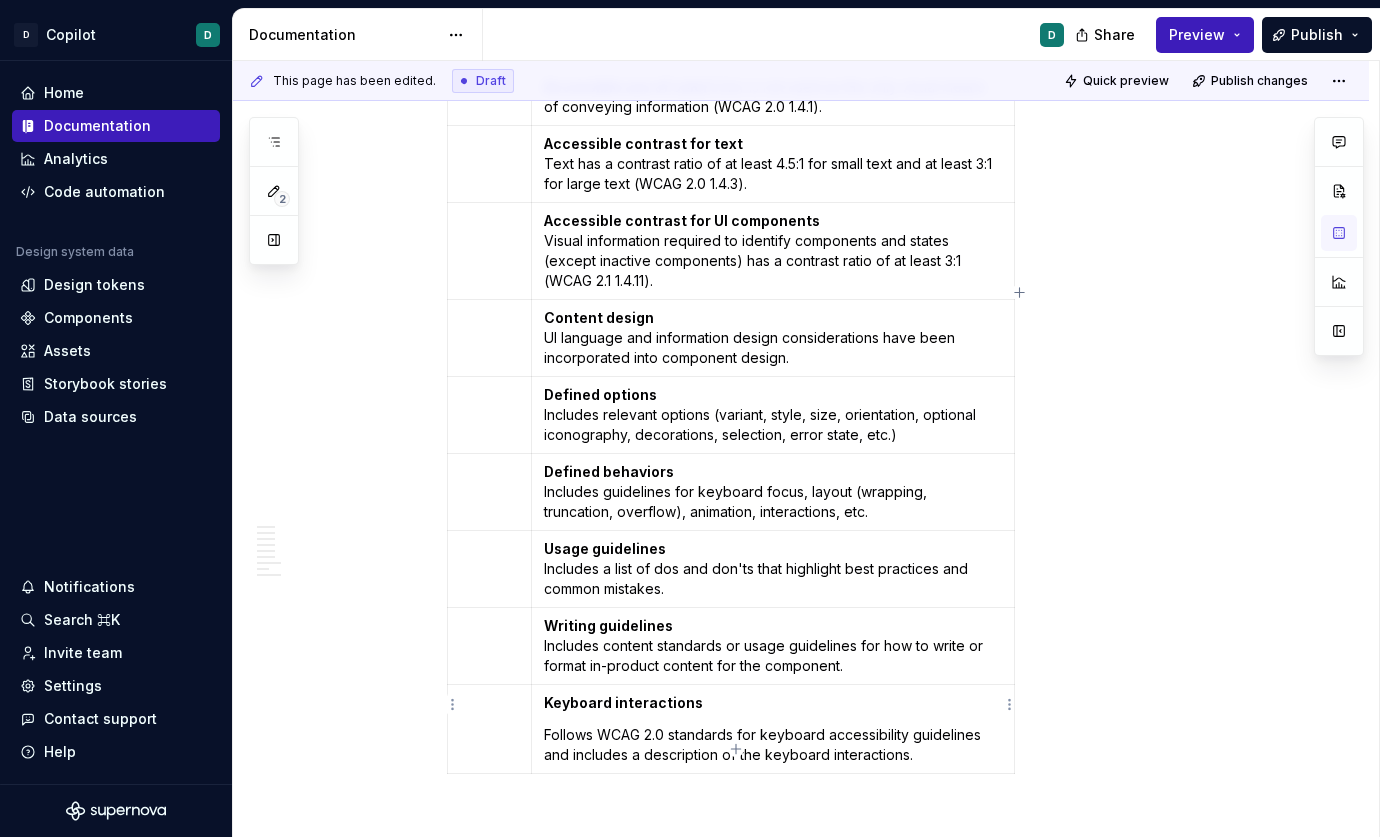 click on "Follows WCAG 2.0 standards for keyboard accessibility guidelines and includes a description of the keyboard interactions." at bounding box center (773, 745) 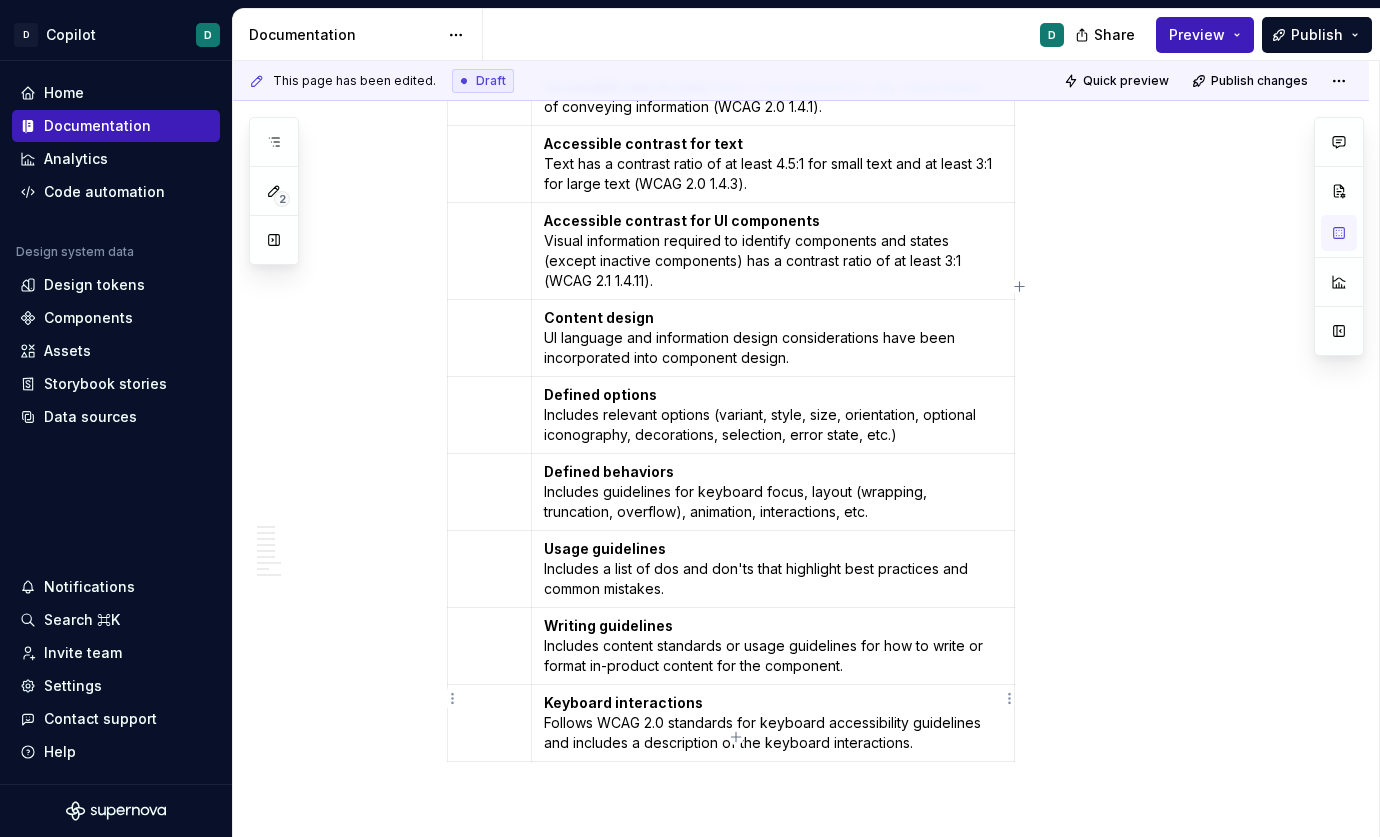 click 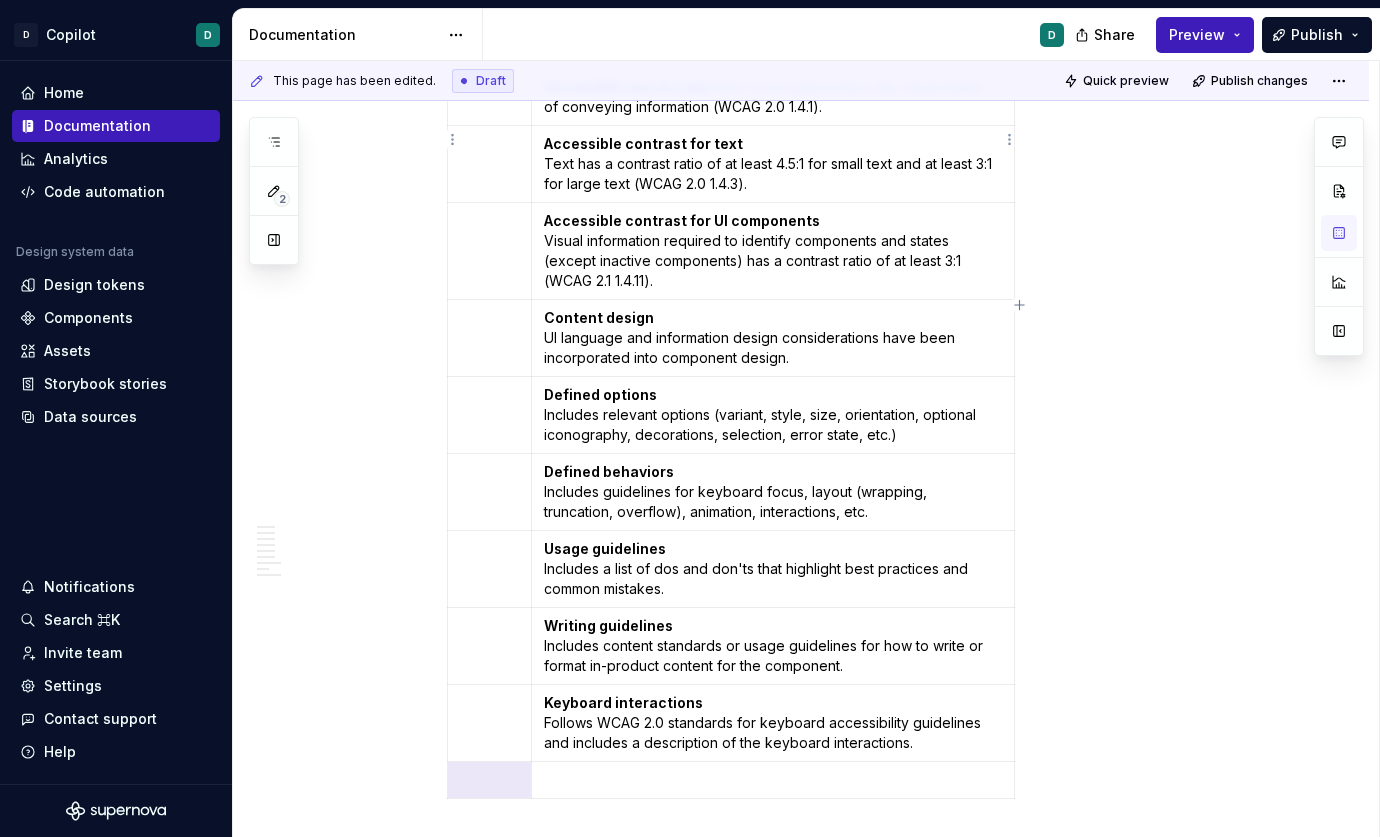click at bounding box center [773, 780] 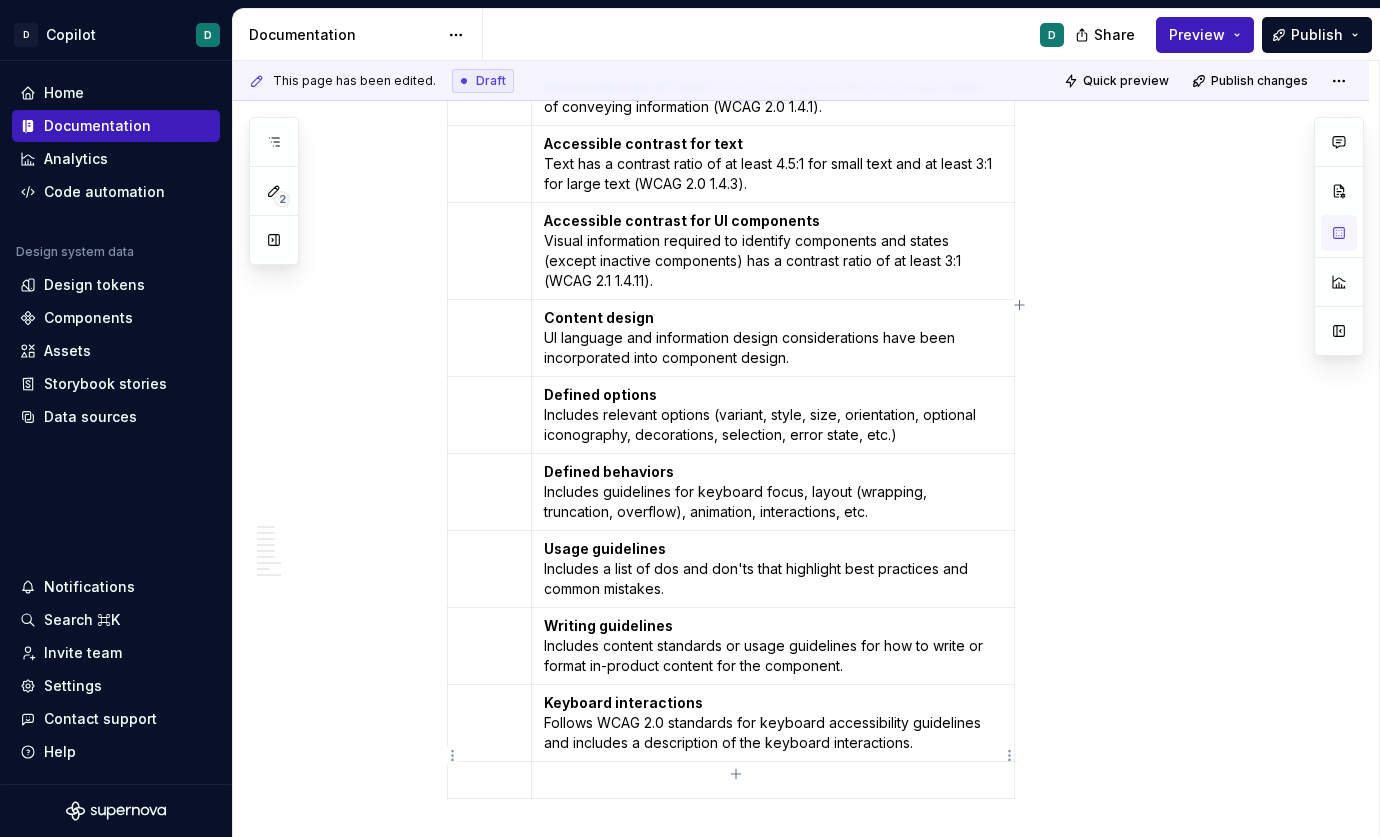 click at bounding box center [773, 780] 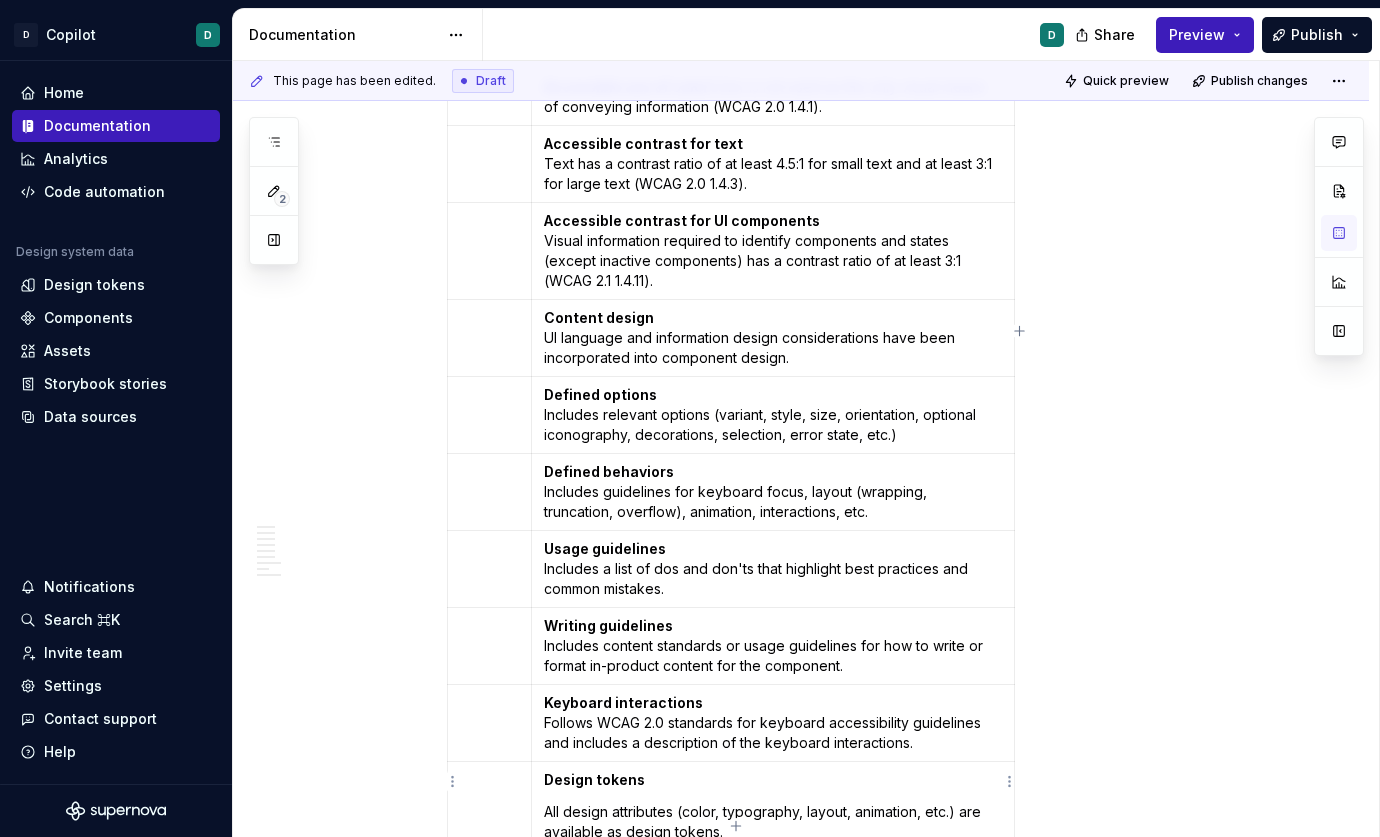 click on "All design attributes (color, typography, layout, animation, etc.) are available as design tokens." at bounding box center (773, 822) 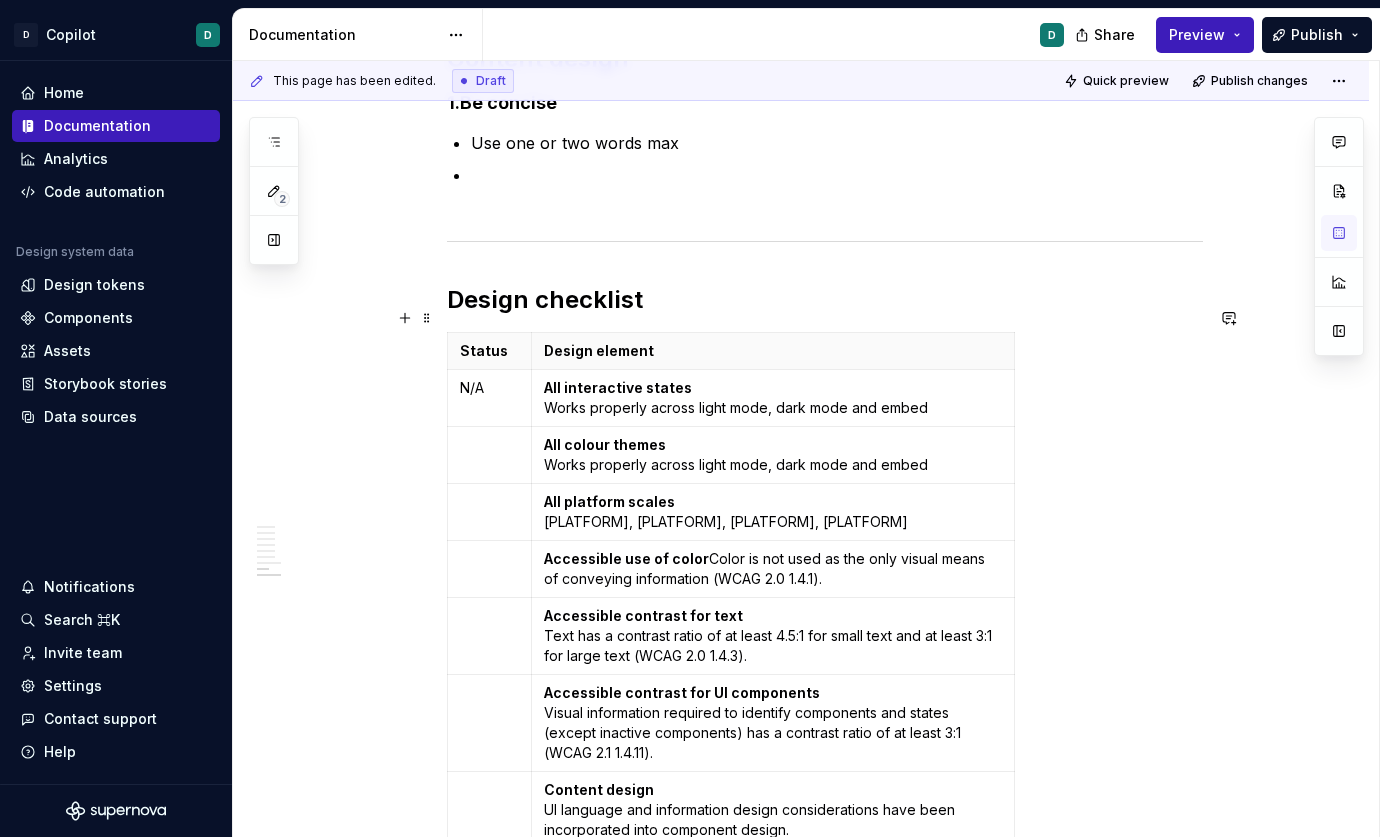 scroll, scrollTop: 2983, scrollLeft: 0, axis: vertical 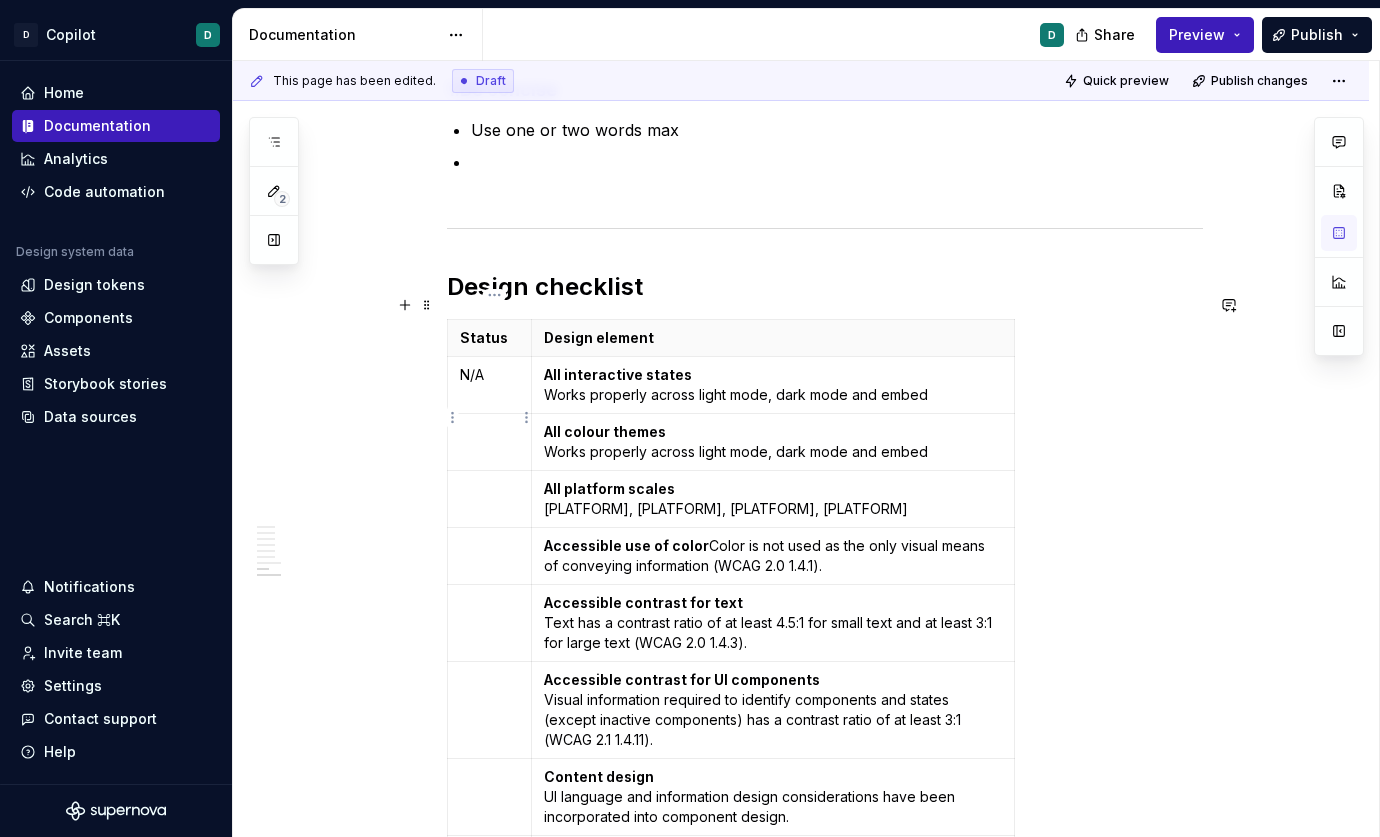 click at bounding box center [490, 441] 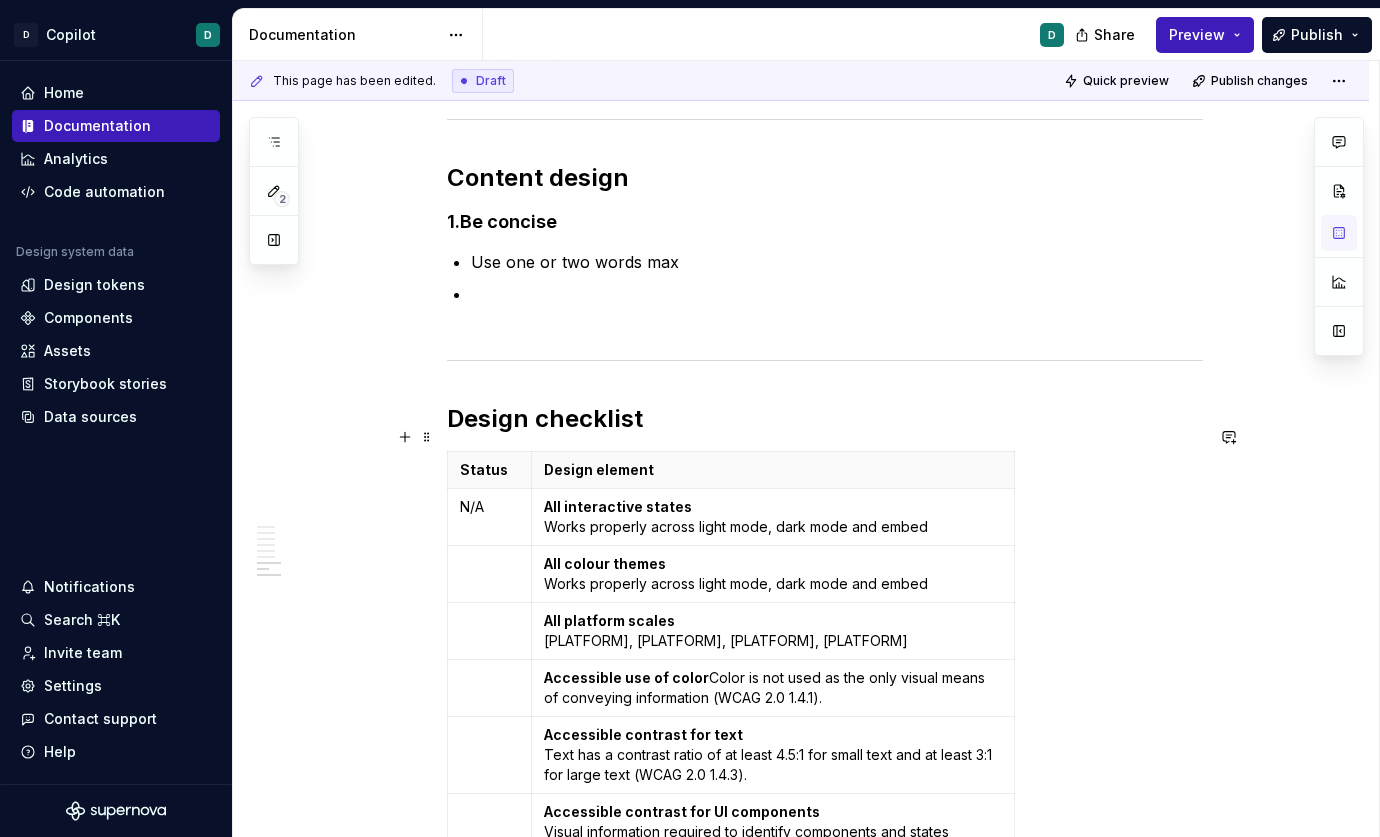 scroll, scrollTop: 2787, scrollLeft: 0, axis: vertical 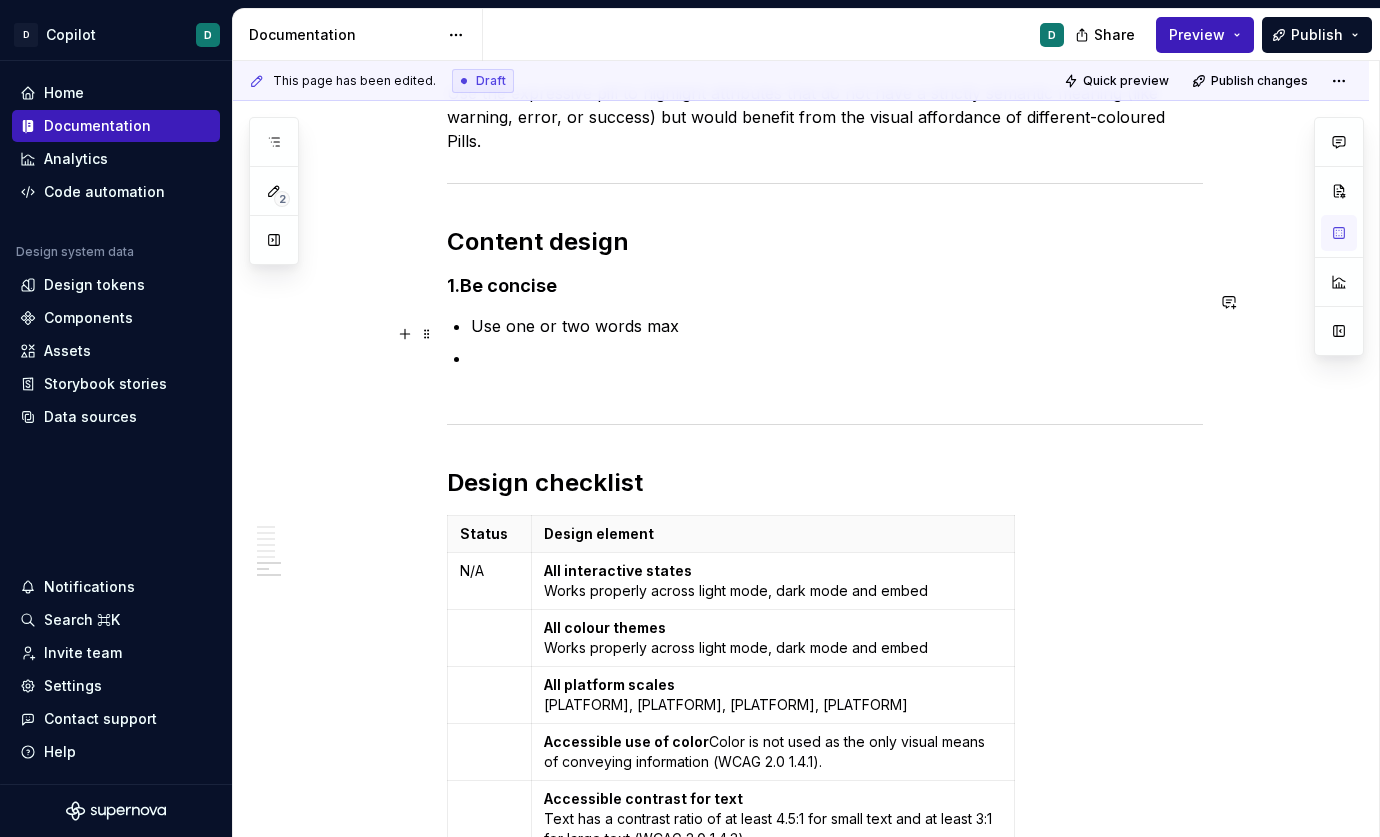 click at bounding box center (837, 370) 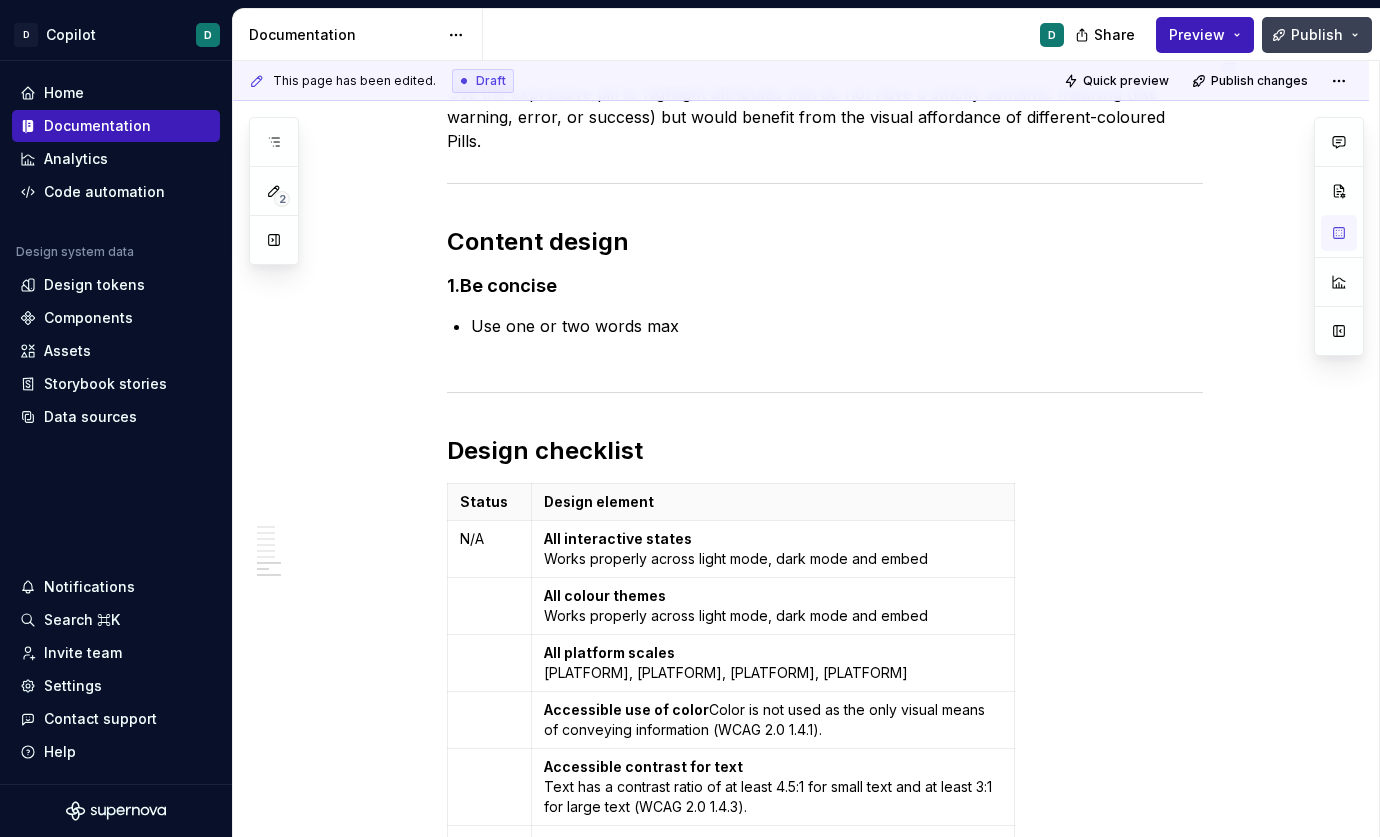 click on "Publish" at bounding box center (1317, 35) 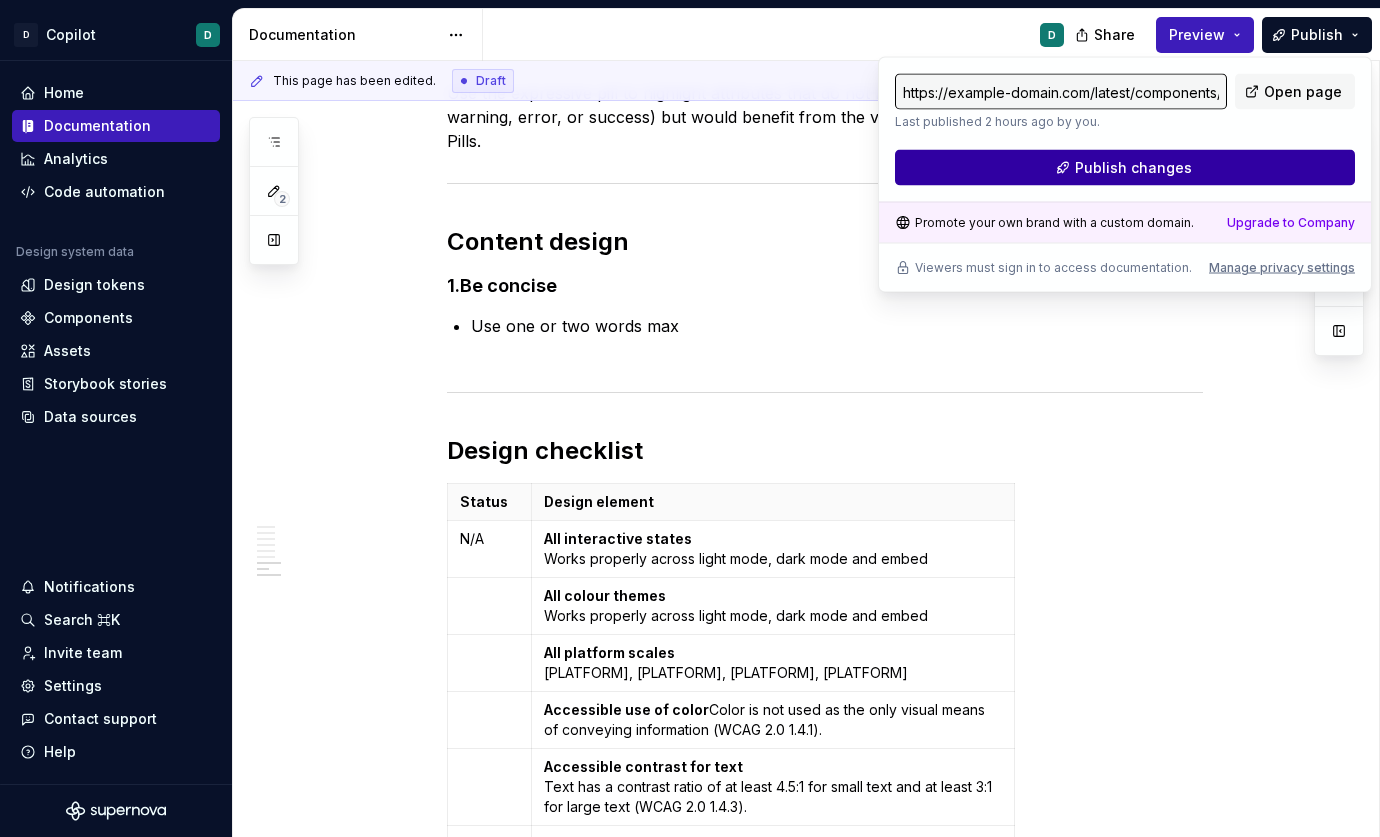 click on "Publish changes" at bounding box center [1125, 168] 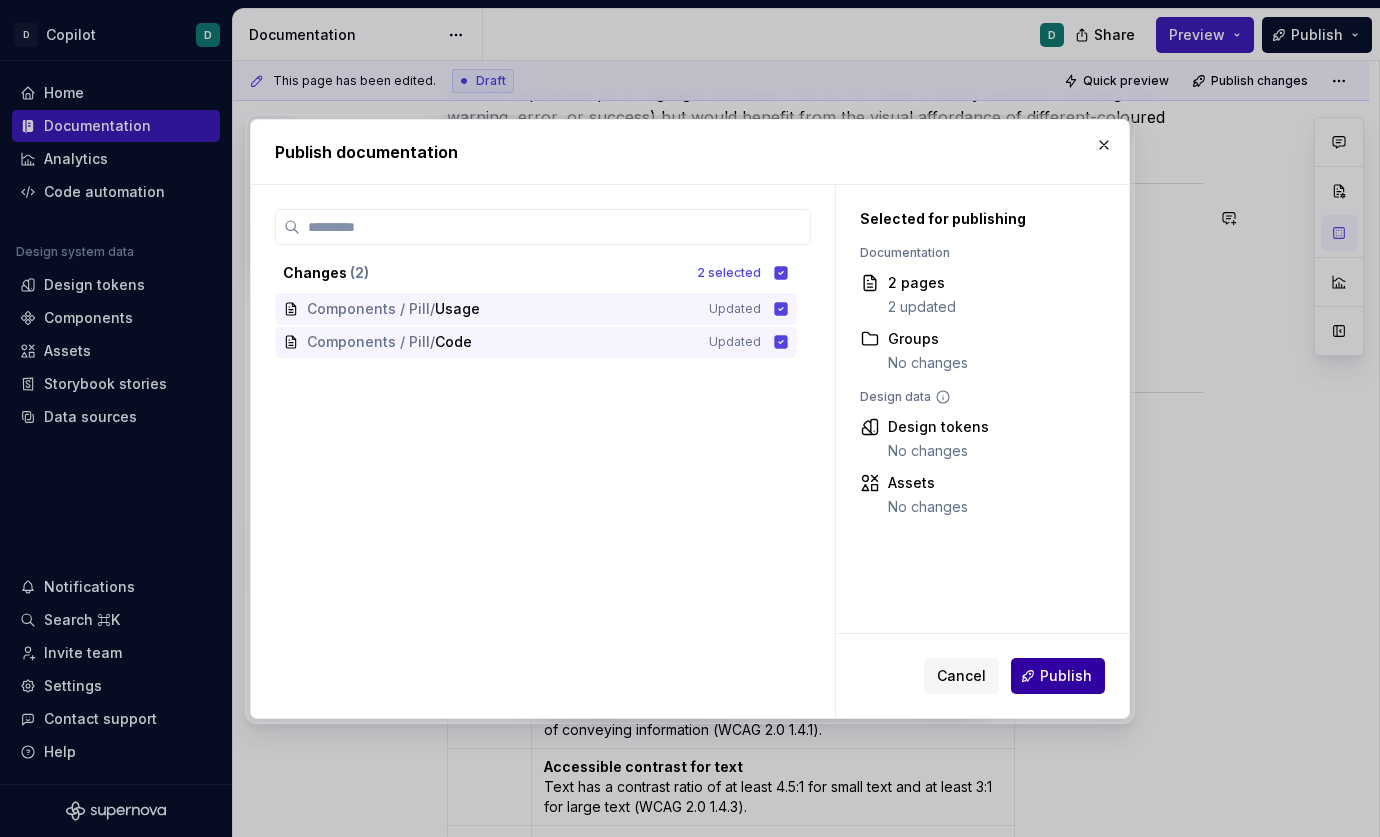 click on "Publish" at bounding box center (1066, 676) 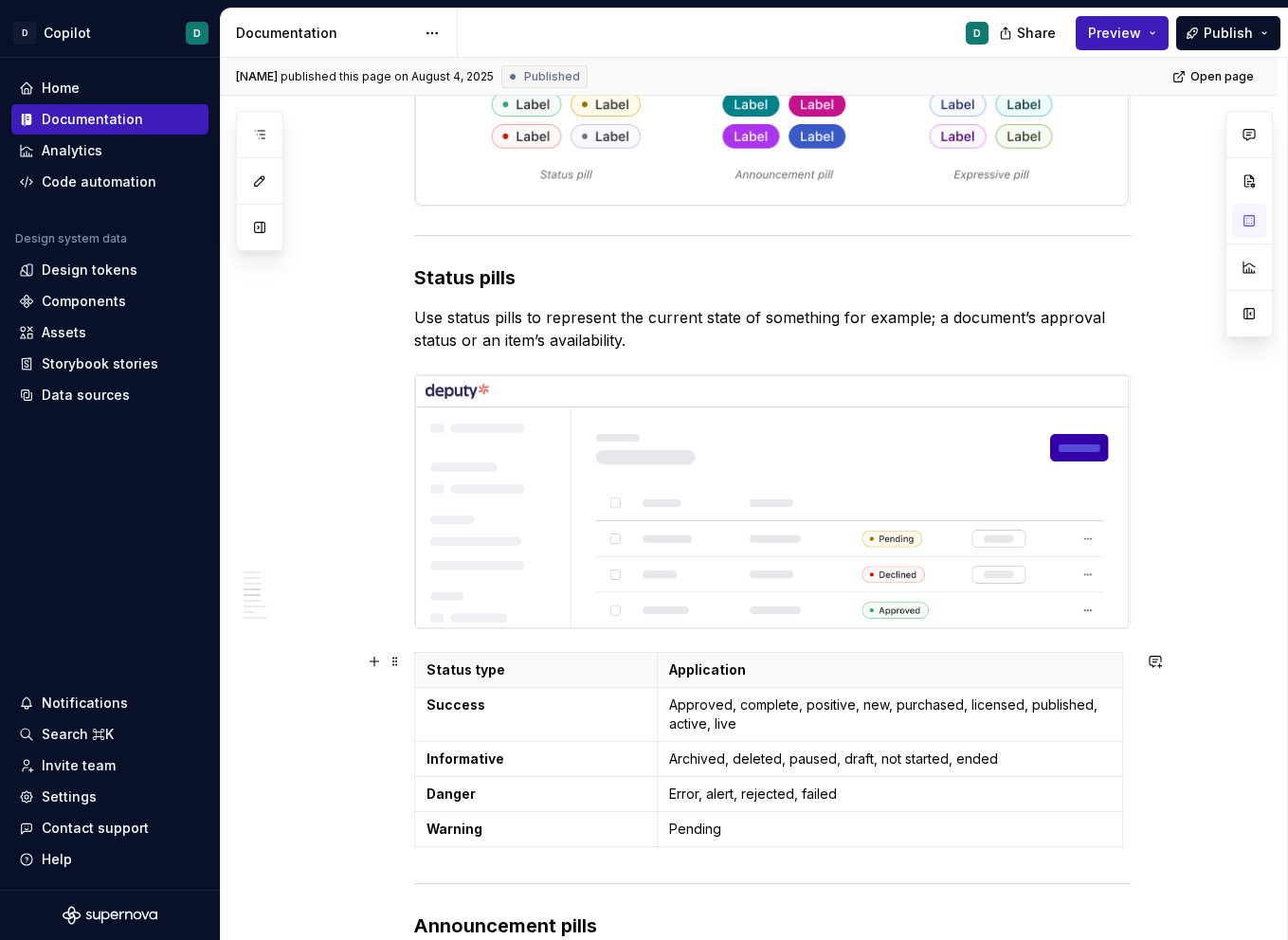 scroll, scrollTop: 0, scrollLeft: 0, axis: both 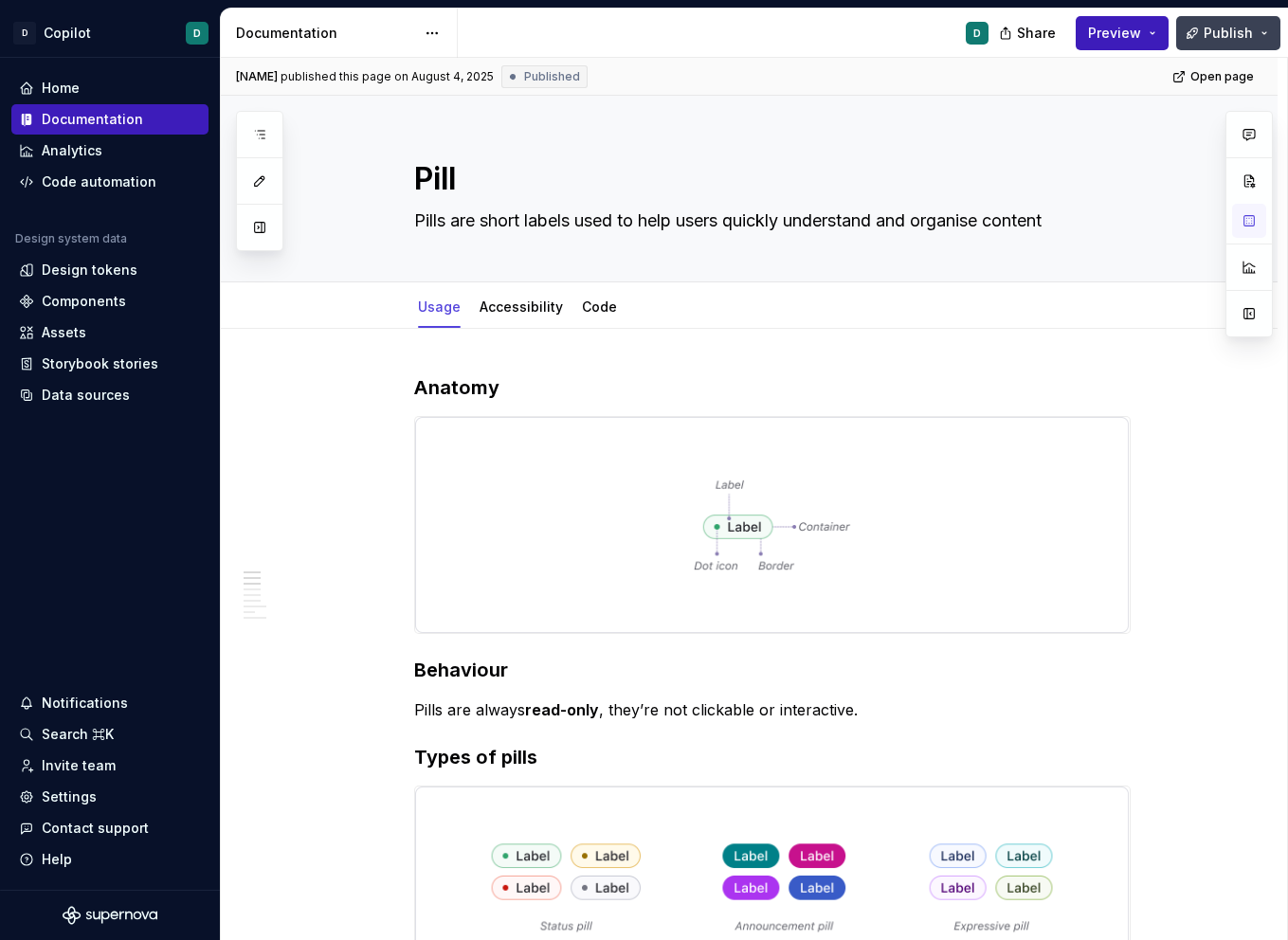 click on "Publish" at bounding box center (1228, 33) 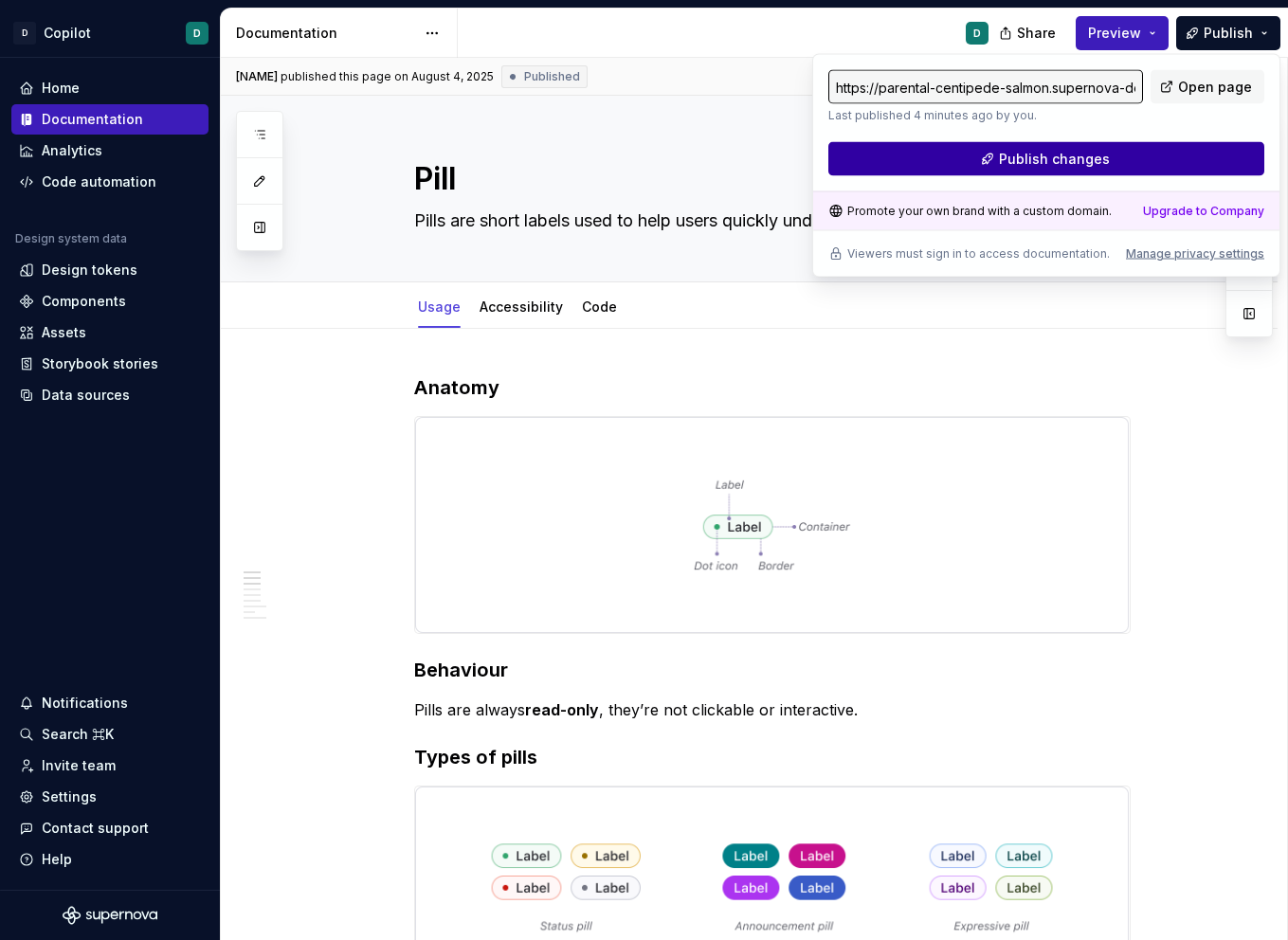 click on "Publish changes" at bounding box center [1046, 159] 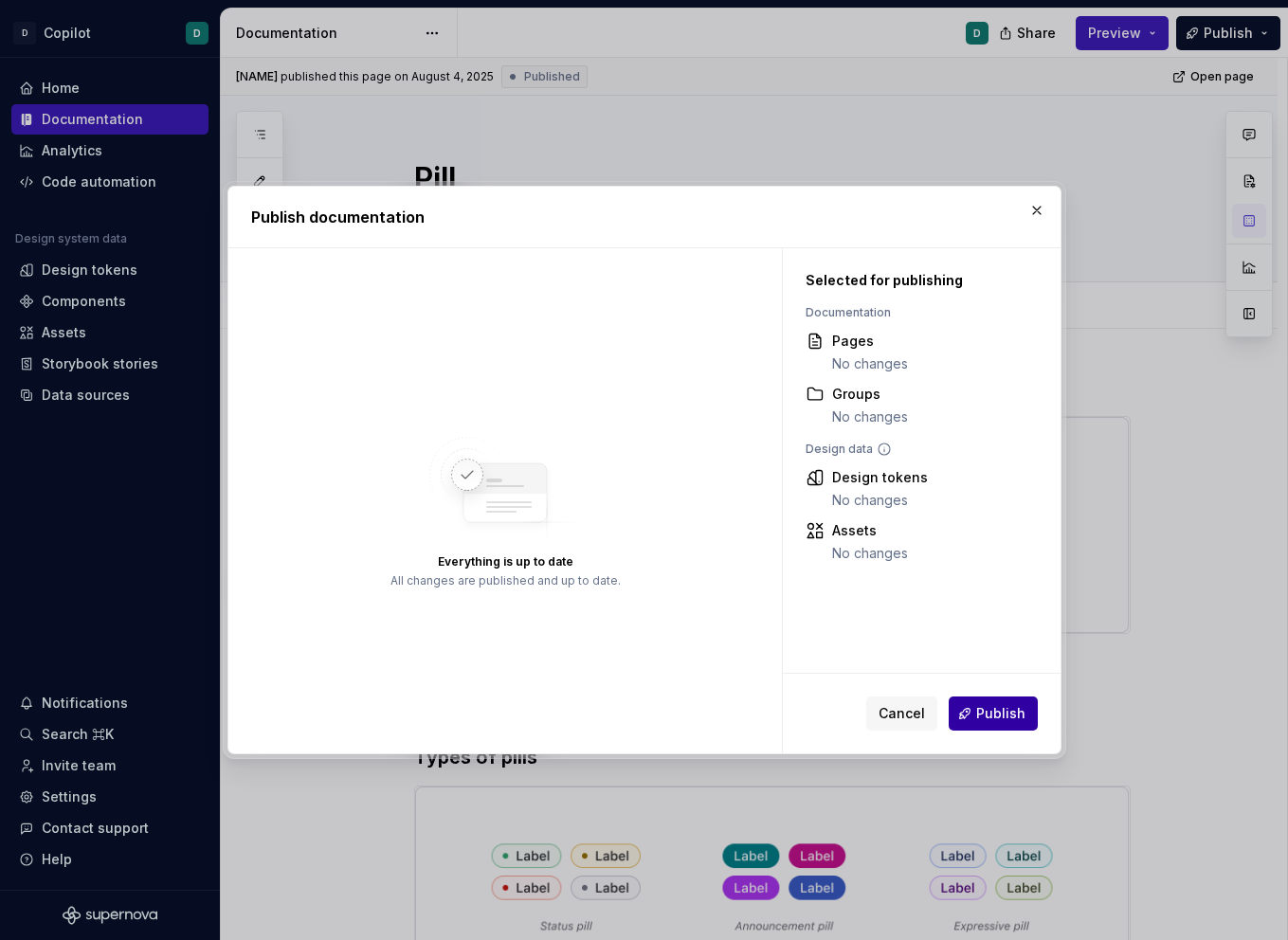 click on "Publish" at bounding box center [1001, 714] 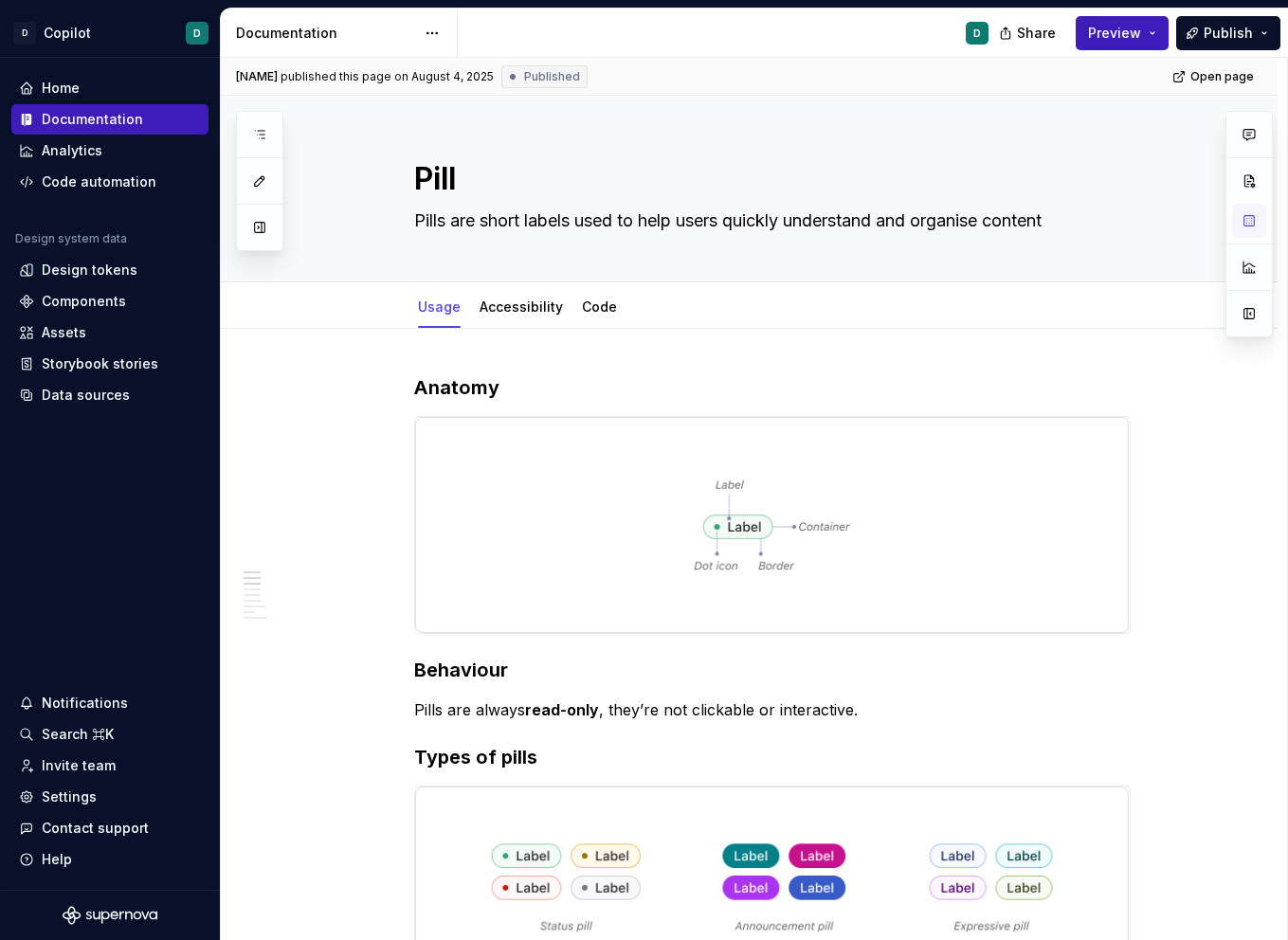 type on "*" 